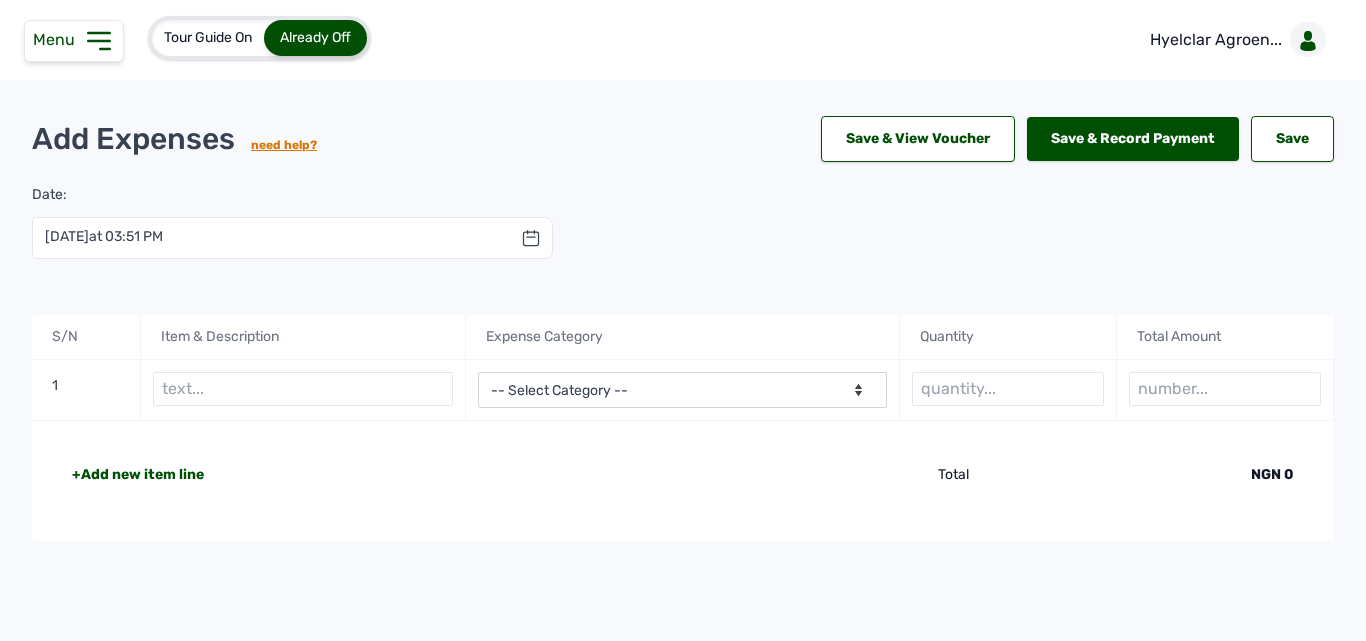 scroll, scrollTop: 0, scrollLeft: 0, axis: both 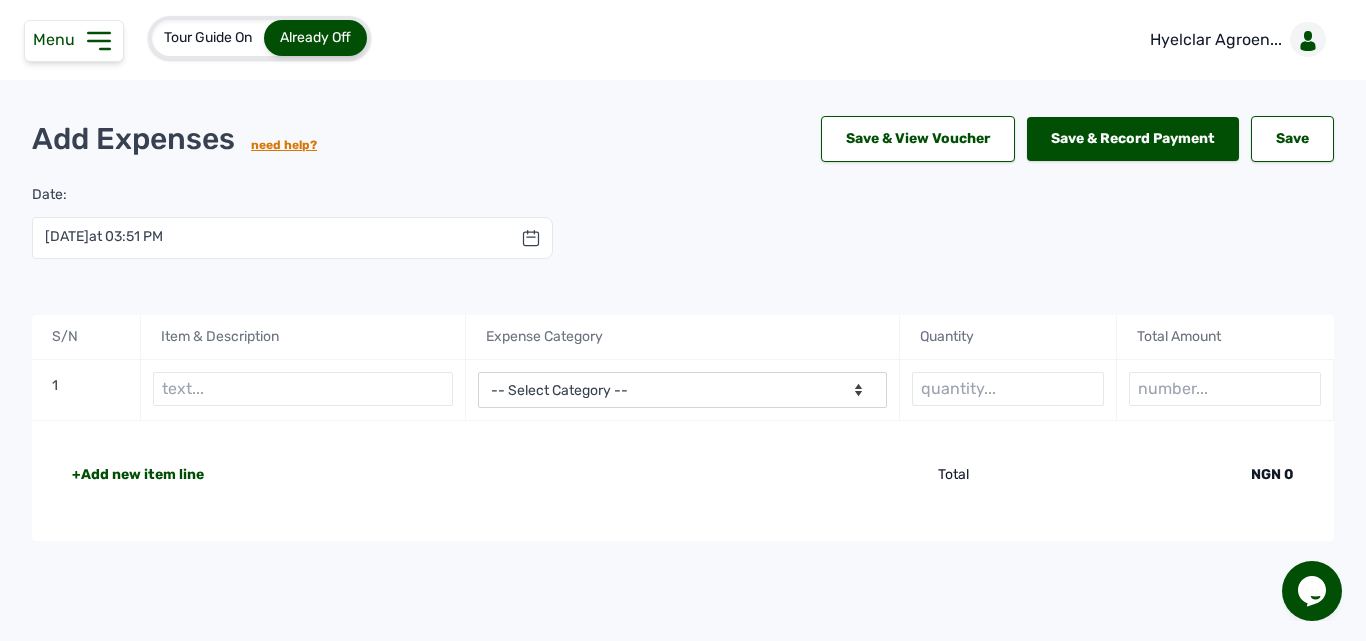 click 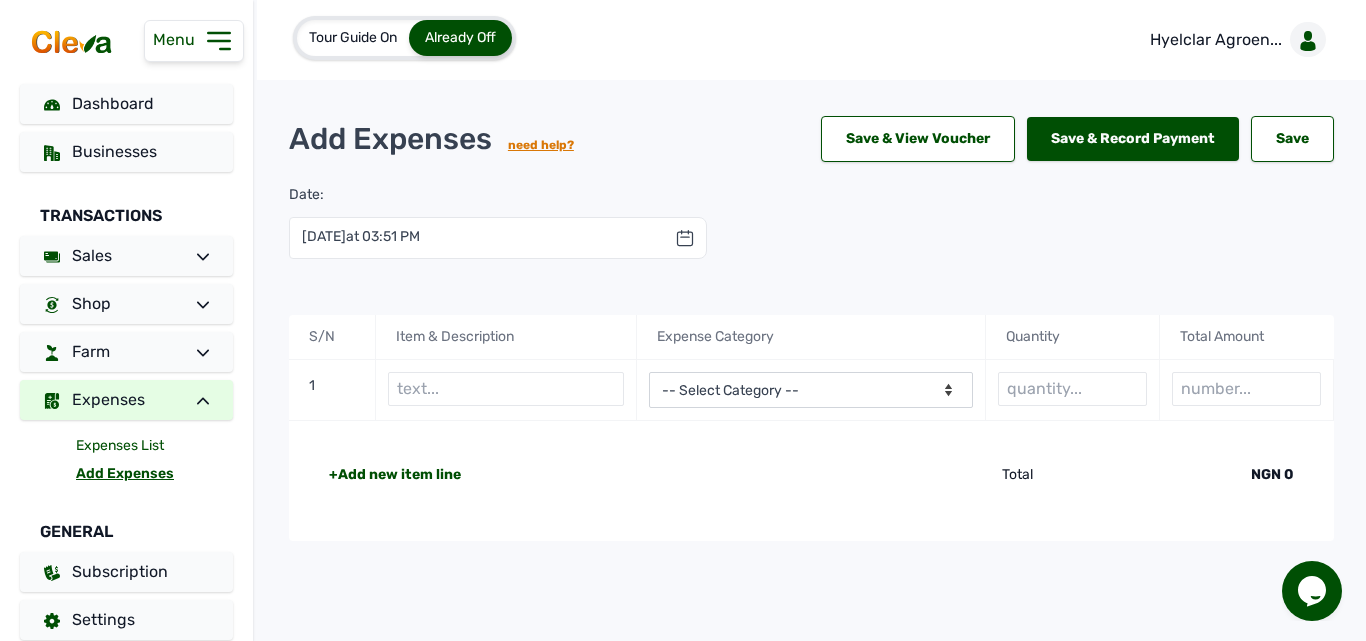click on "Expenses List" at bounding box center (154, 446) 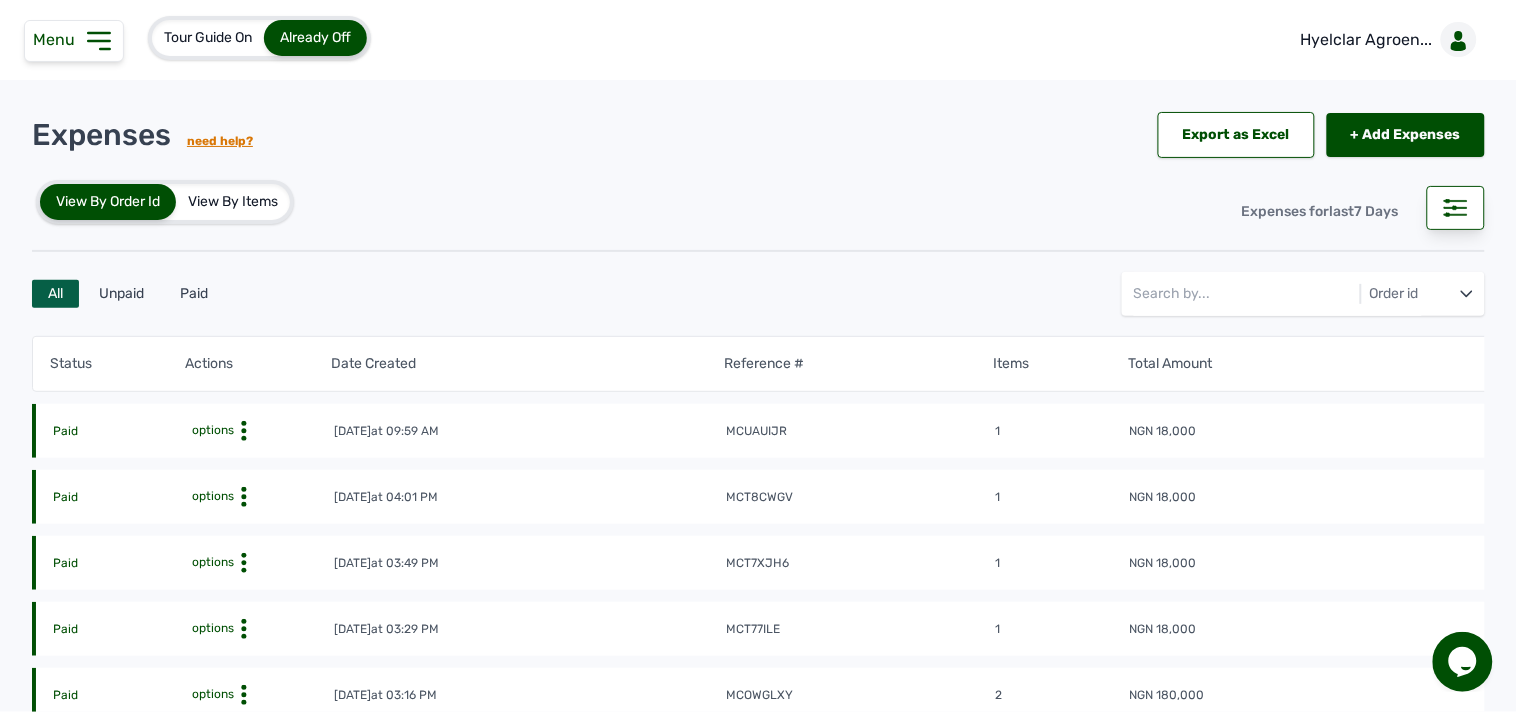 scroll, scrollTop: 251, scrollLeft: 0, axis: vertical 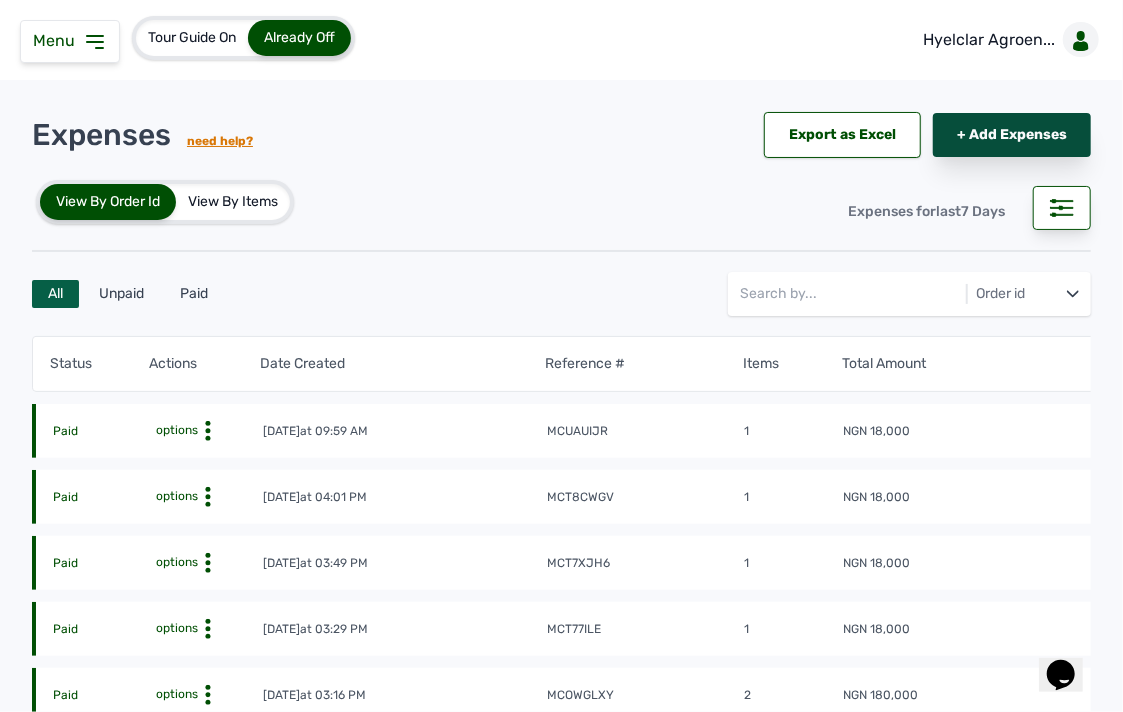 click on "+ Add Expenses" at bounding box center [1012, 135] 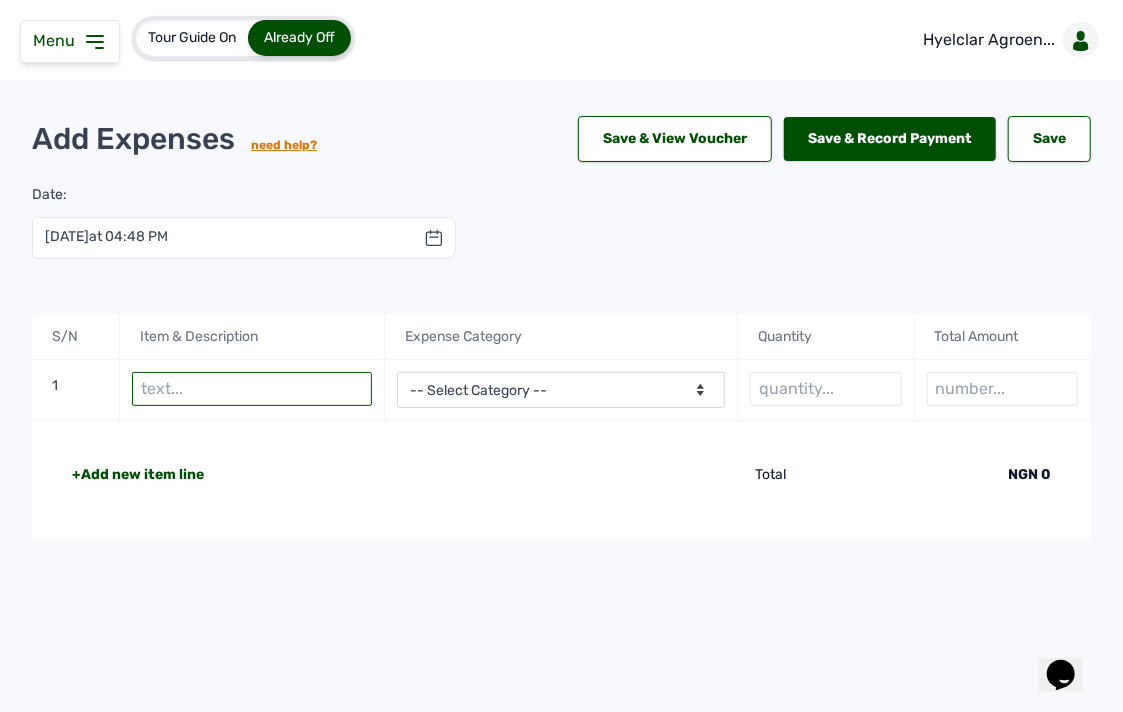 click at bounding box center (252, 389) 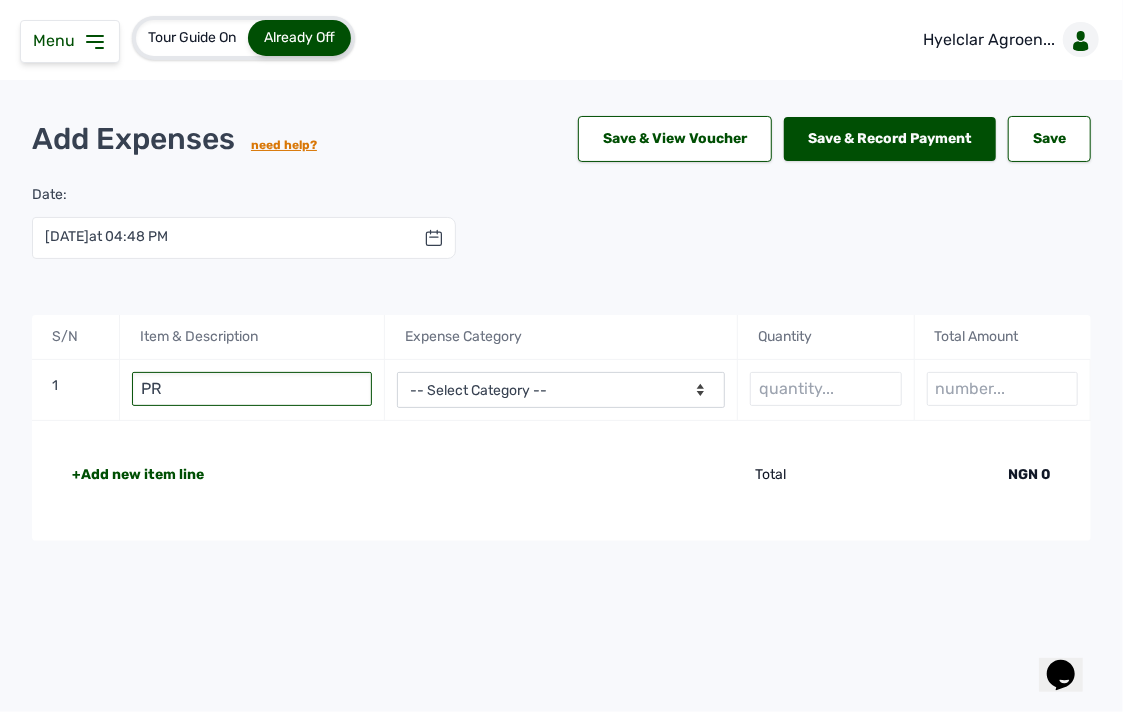 type on "P" 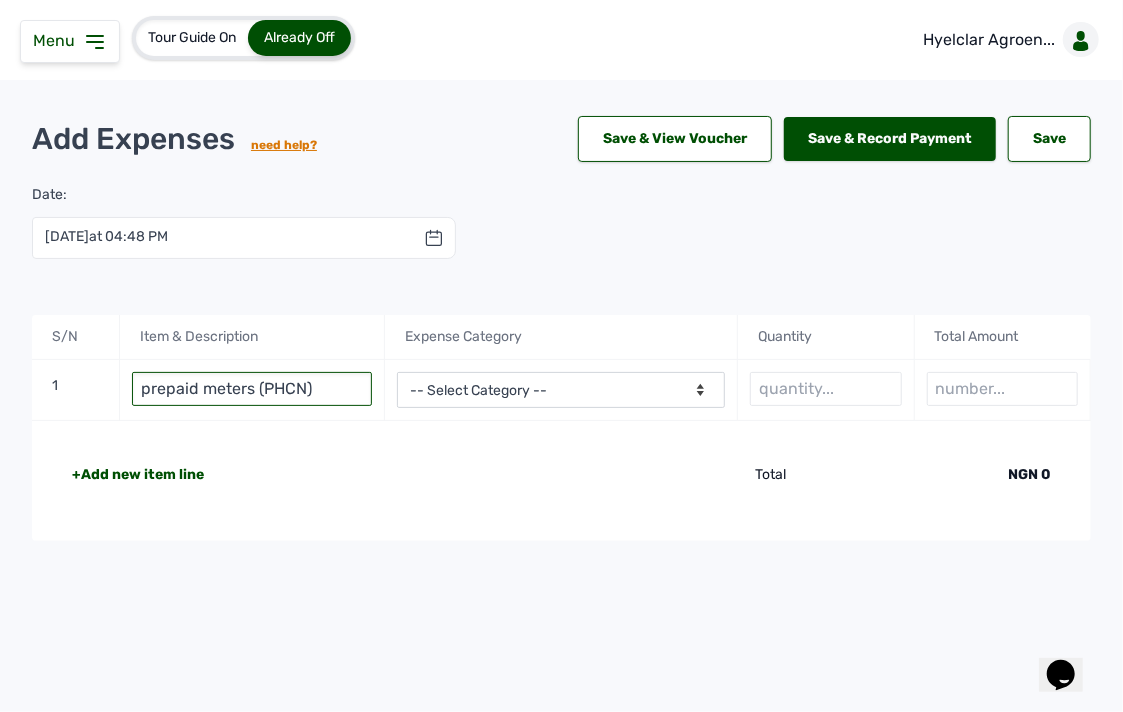 type on "prepaid meters (PHCN)" 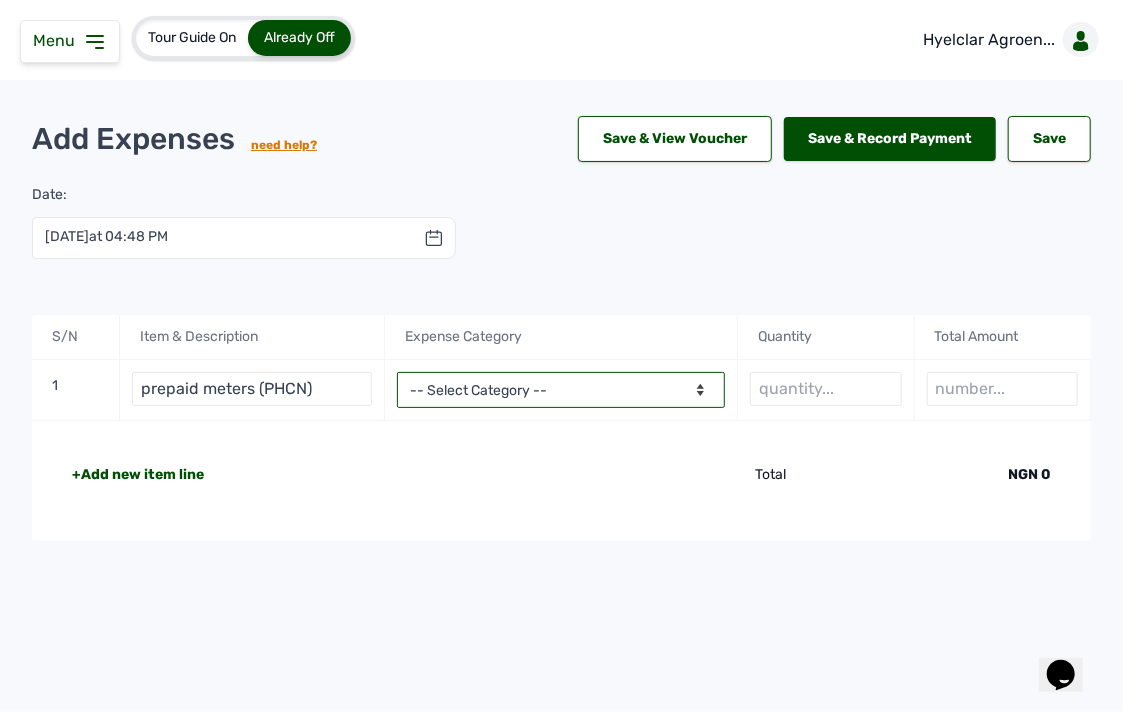 click on "-- Select Category -- Advertising Expenses Bank Charges Entertainment Expenses Insurance Expenses Legal Expenses Medical Expenses Office Equipments & Supplies Property Tax Rental Cost Repair & Maintenance Expenses Research Expenses Staff Salary Telephone Expenses Transportation Expenses Travelling Expenses Utility Expenses Others" at bounding box center [561, 390] 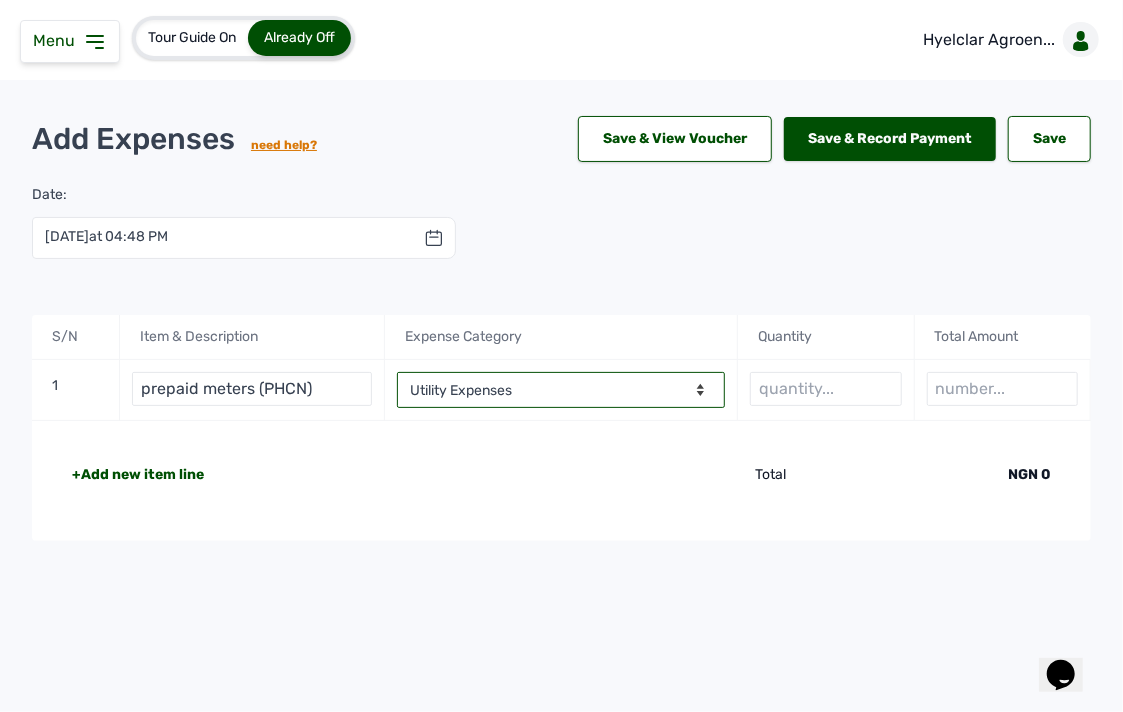 click on "-- Select Category -- Advertising Expenses Bank Charges Entertainment Expenses Insurance Expenses Legal Expenses Medical Expenses Office Equipments & Supplies Property Tax Rental Cost Repair & Maintenance Expenses Research Expenses Staff Salary Telephone Expenses Transportation Expenses Travelling Expenses Utility Expenses Others" at bounding box center [561, 390] 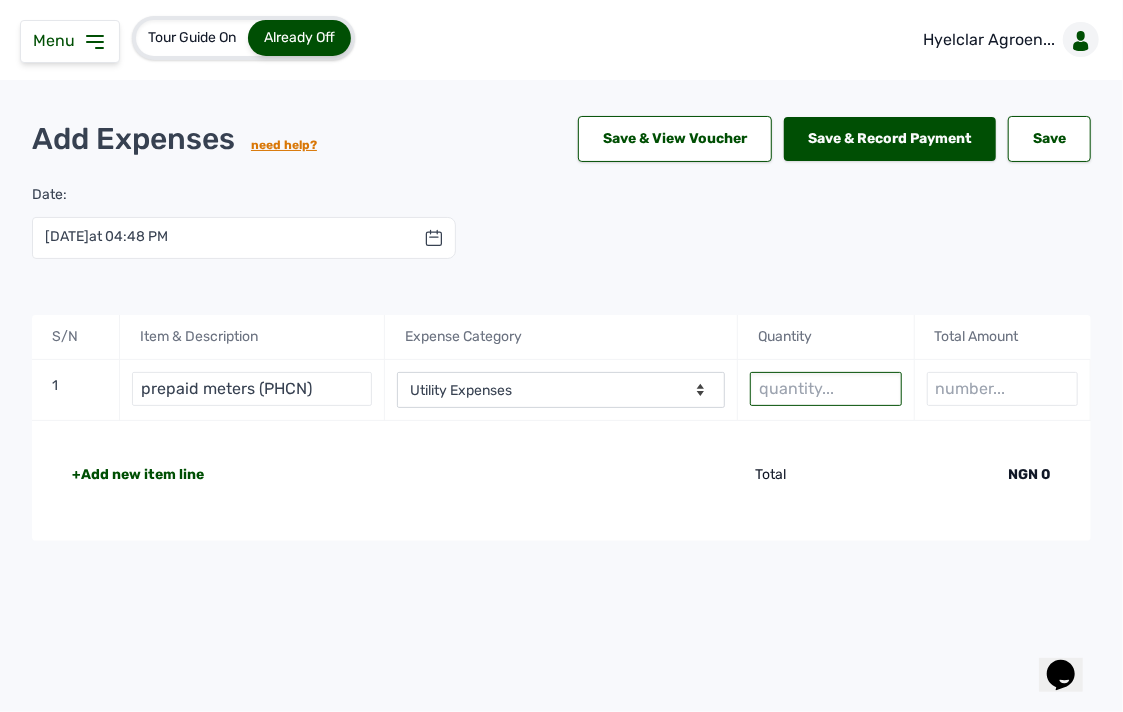 click at bounding box center [826, 389] 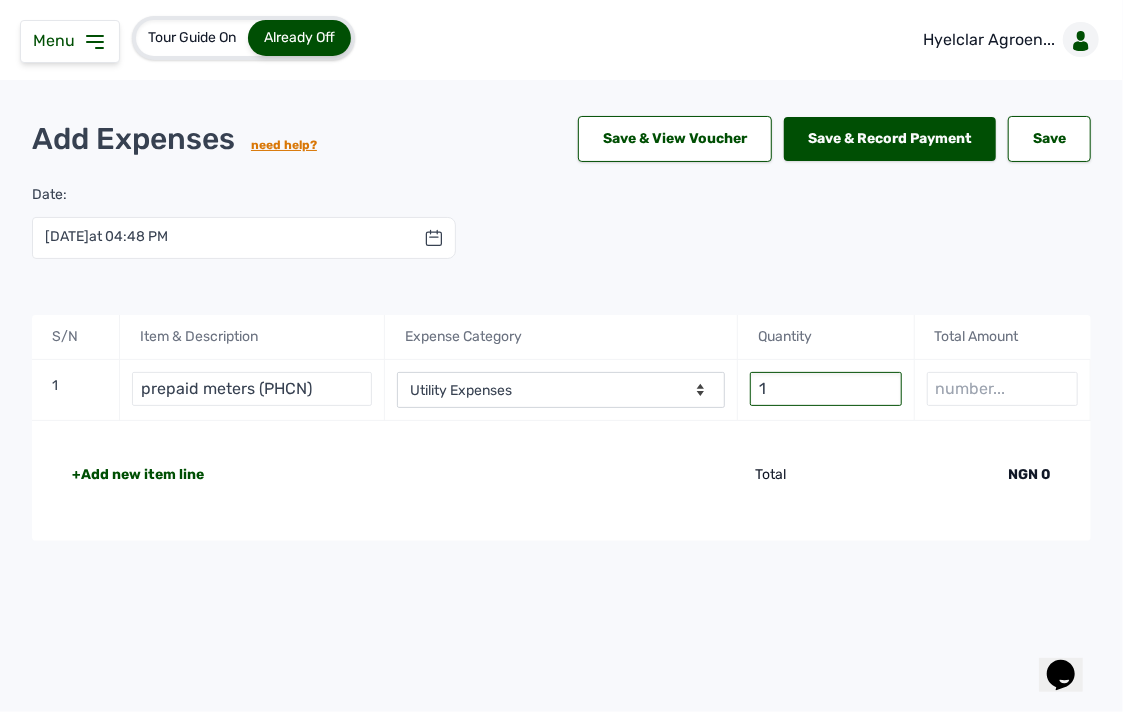 type on "1" 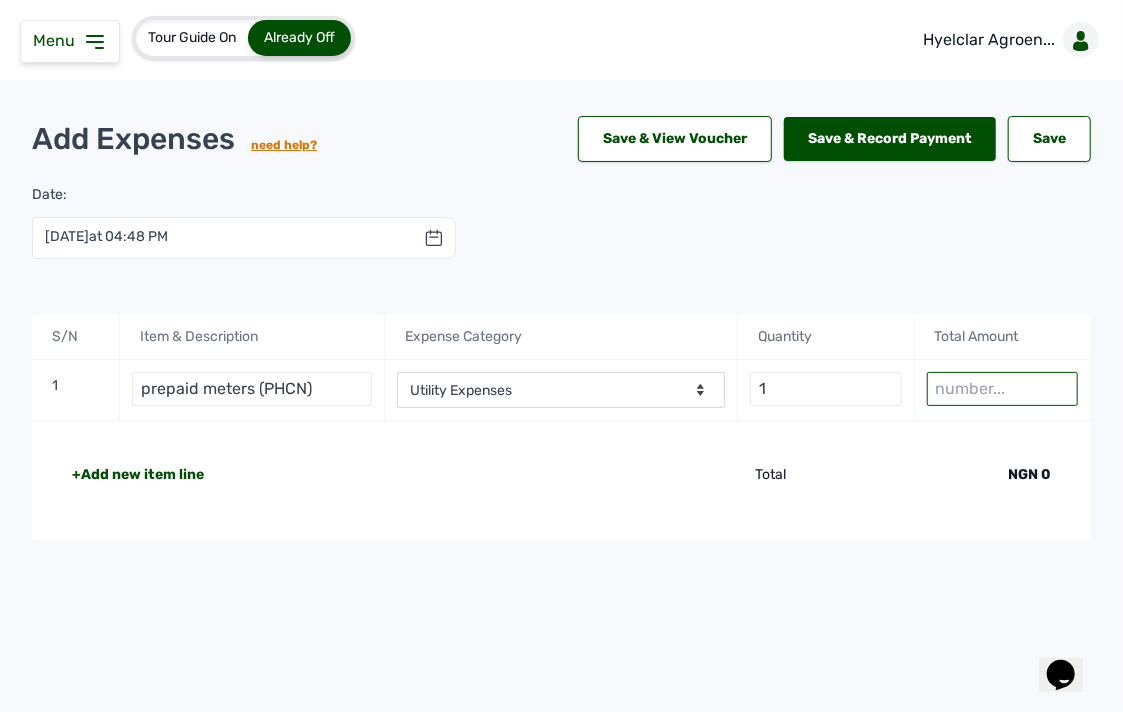 click at bounding box center [1003, 389] 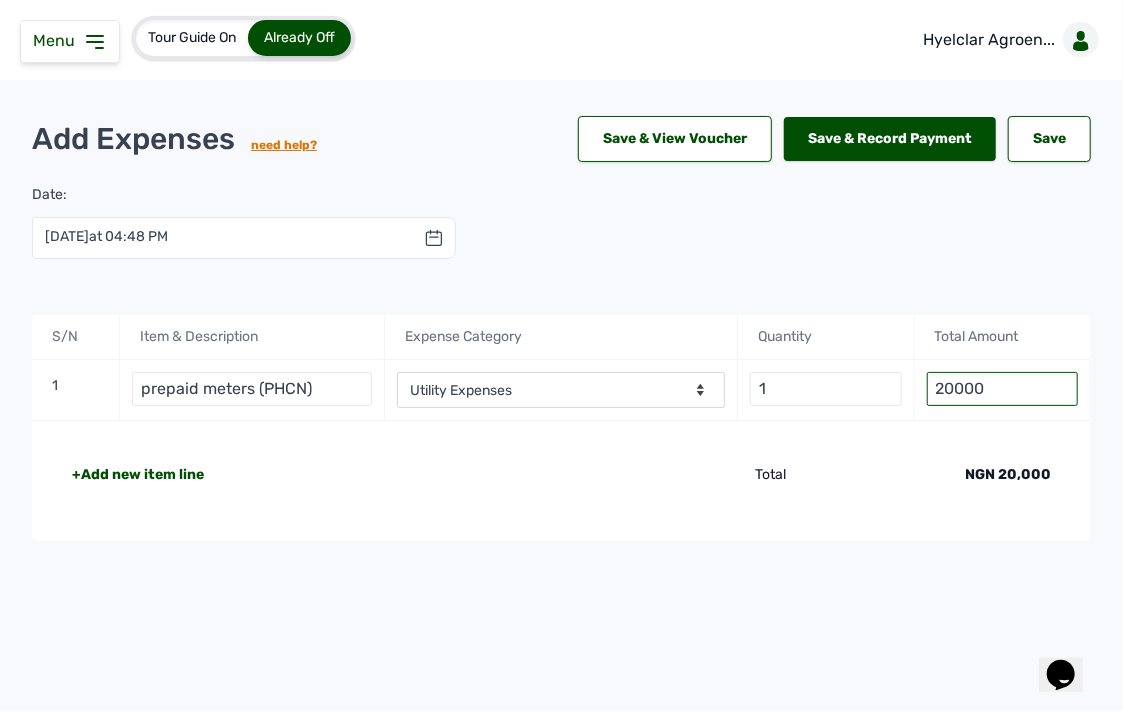 type on "20000" 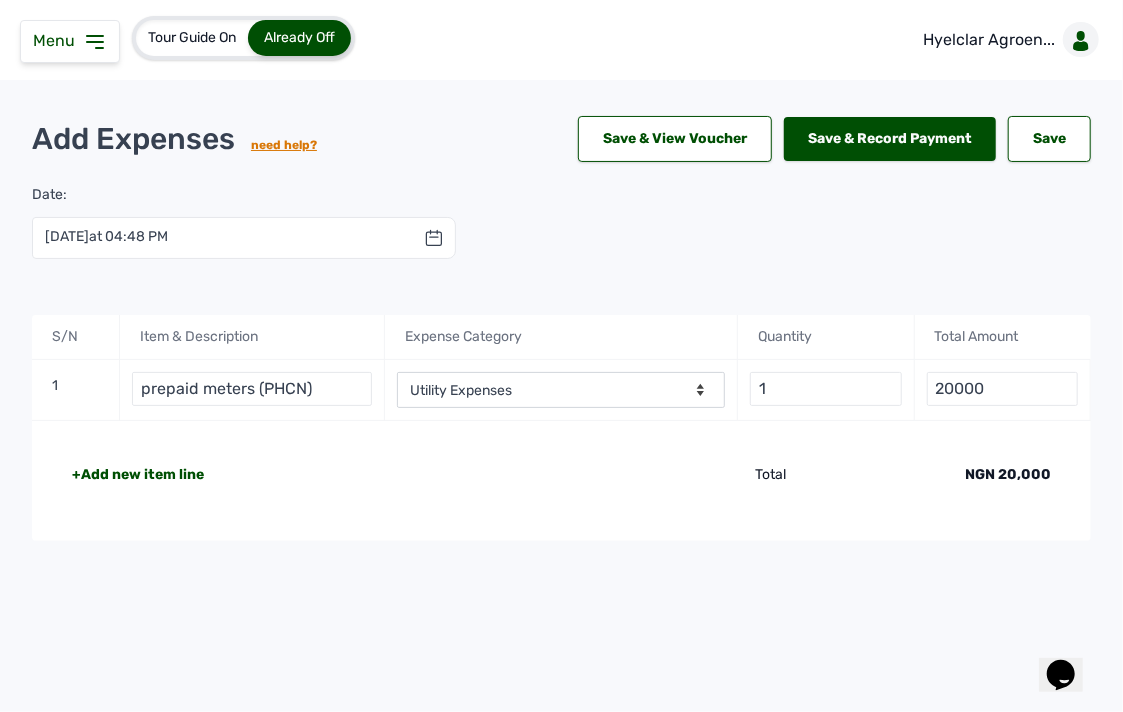 click on "+Add new item line" at bounding box center (138, 475) 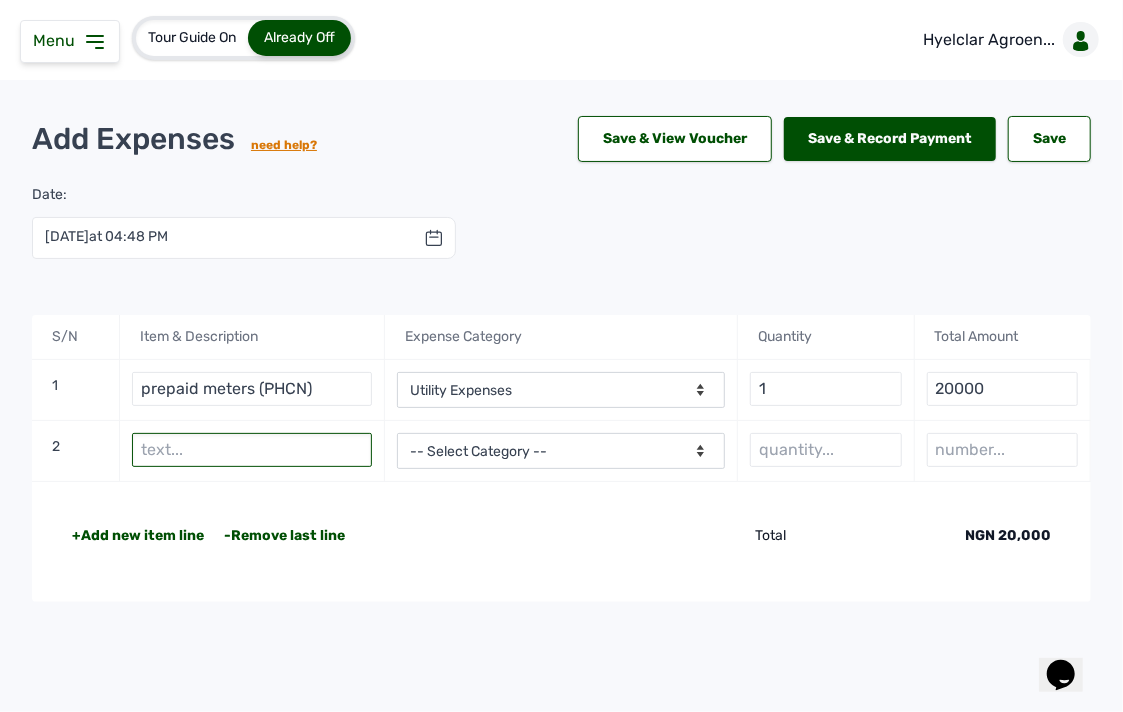 click at bounding box center (252, 450) 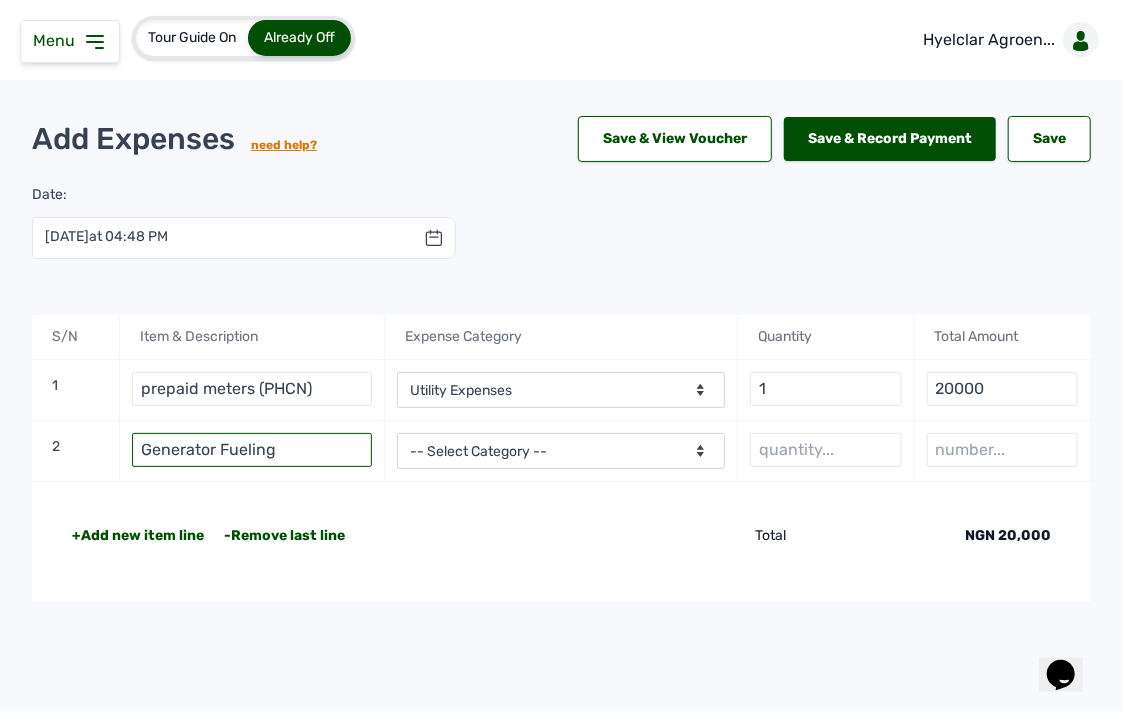 type on "Generator Fueling" 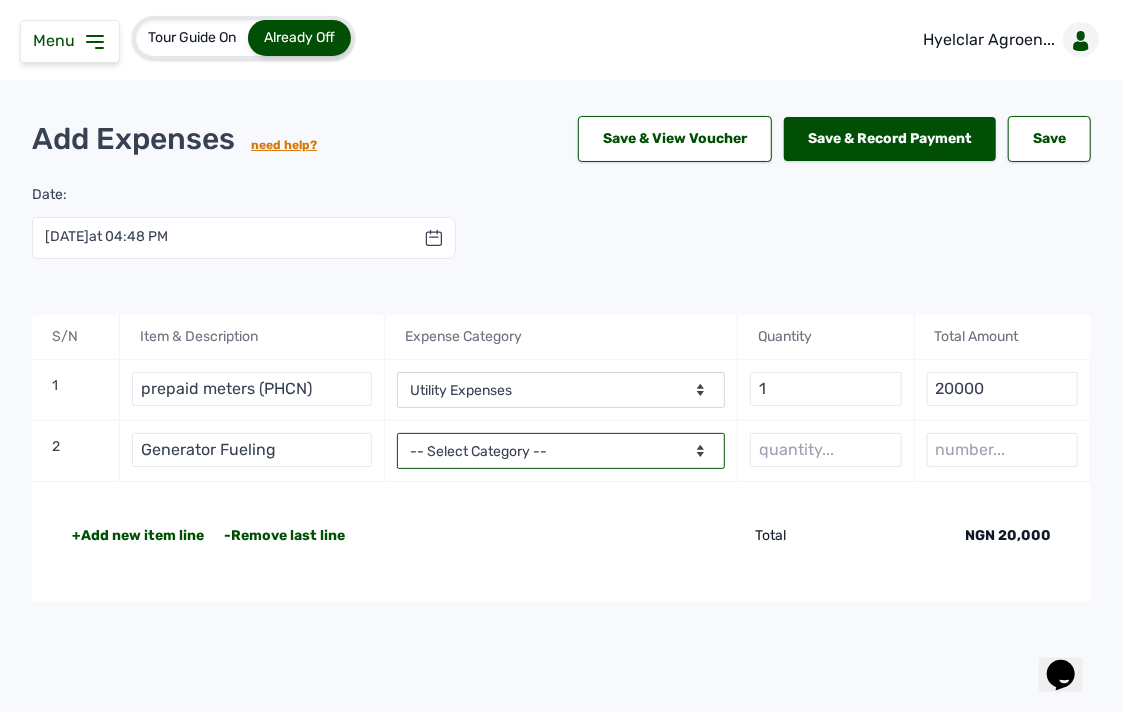 click on "-- Select Category -- Advertising Expenses Bank Charges Entertainment Expenses Insurance Expenses Legal Expenses Medical Expenses Office Equipments & Supplies Property Tax Rental Cost Repair & Maintenance Expenses Research Expenses Staff Salary Telephone Expenses Transportation Expenses Travelling Expenses Utility Expenses Others" at bounding box center (561, 451) 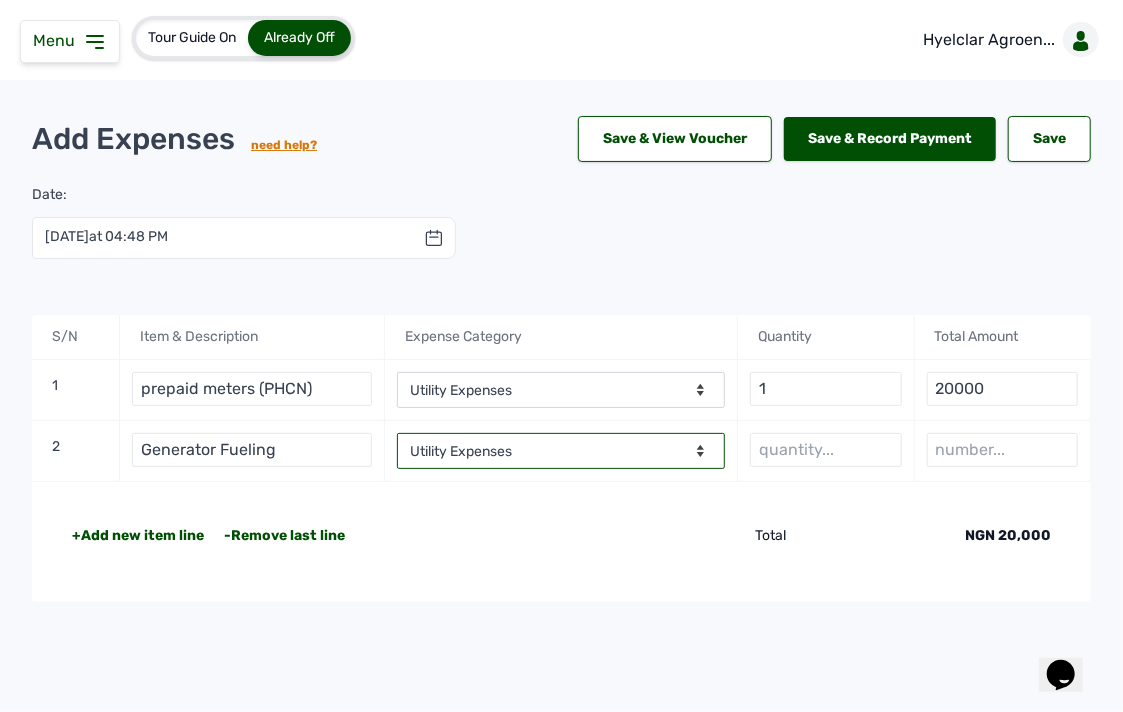 click on "-- Select Category -- Advertising Expenses Bank Charges Entertainment Expenses Insurance Expenses Legal Expenses Medical Expenses Office Equipments & Supplies Property Tax Rental Cost Repair & Maintenance Expenses Research Expenses Staff Salary Telephone Expenses Transportation Expenses Travelling Expenses Utility Expenses Others" at bounding box center (561, 451) 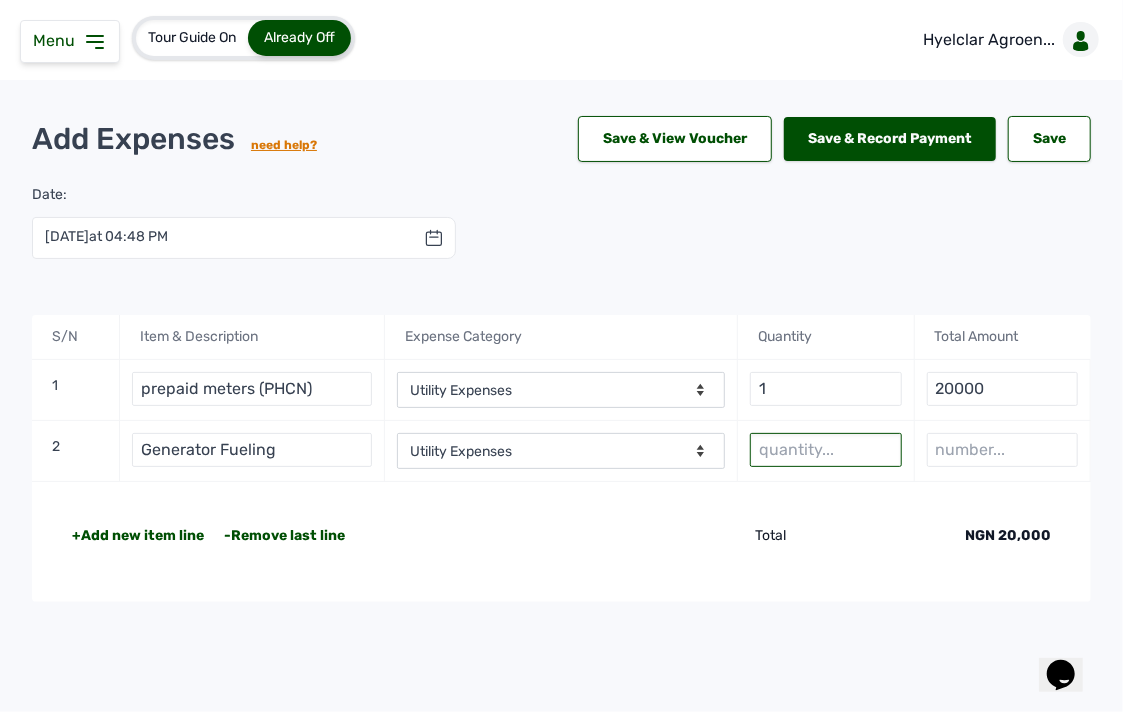 click at bounding box center (826, 450) 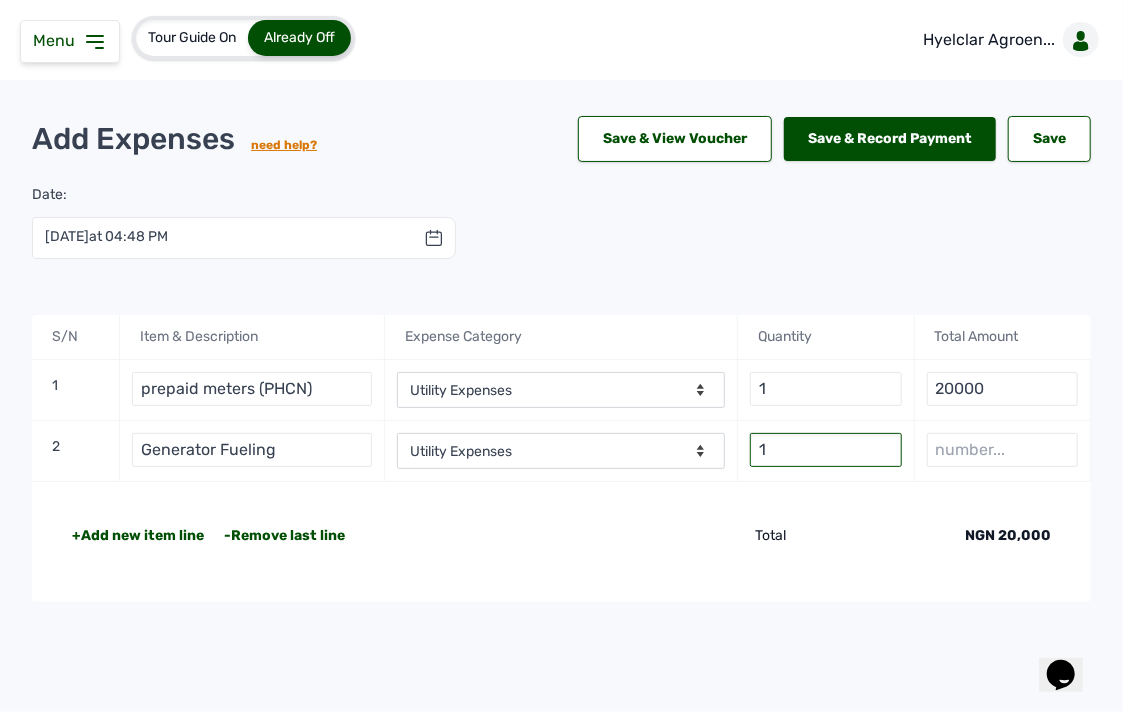 type on "1" 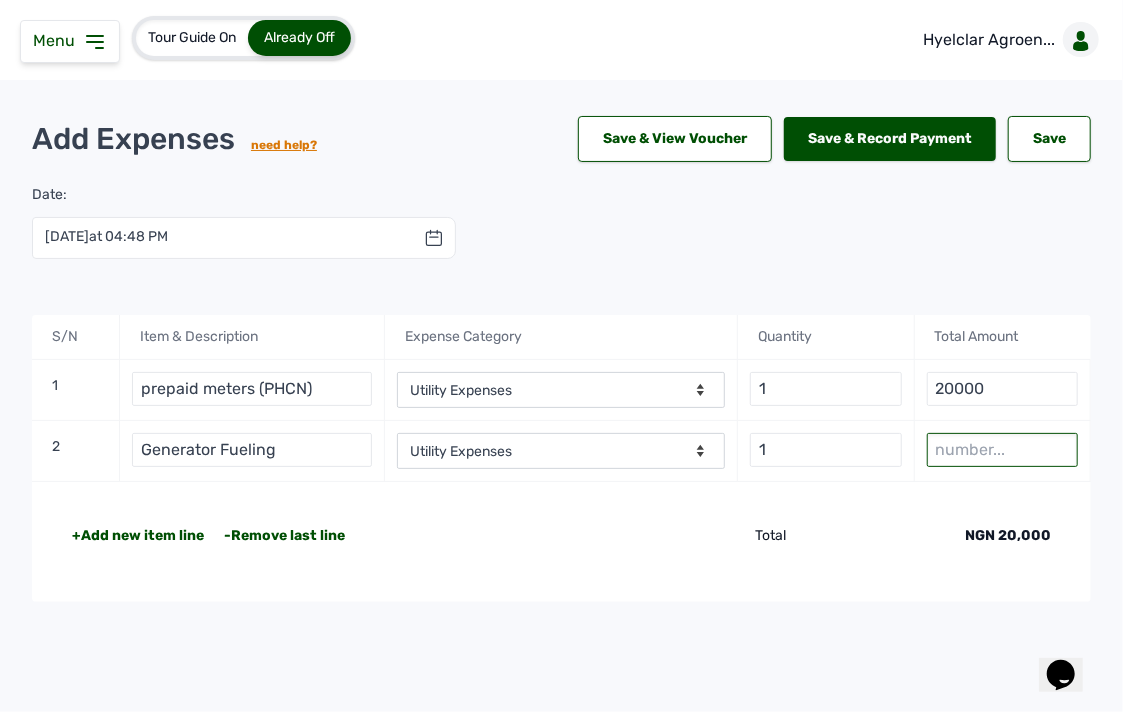 click at bounding box center (1003, 450) 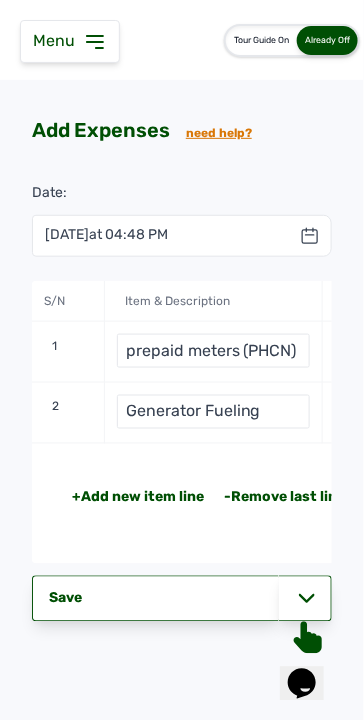 type on "30000" 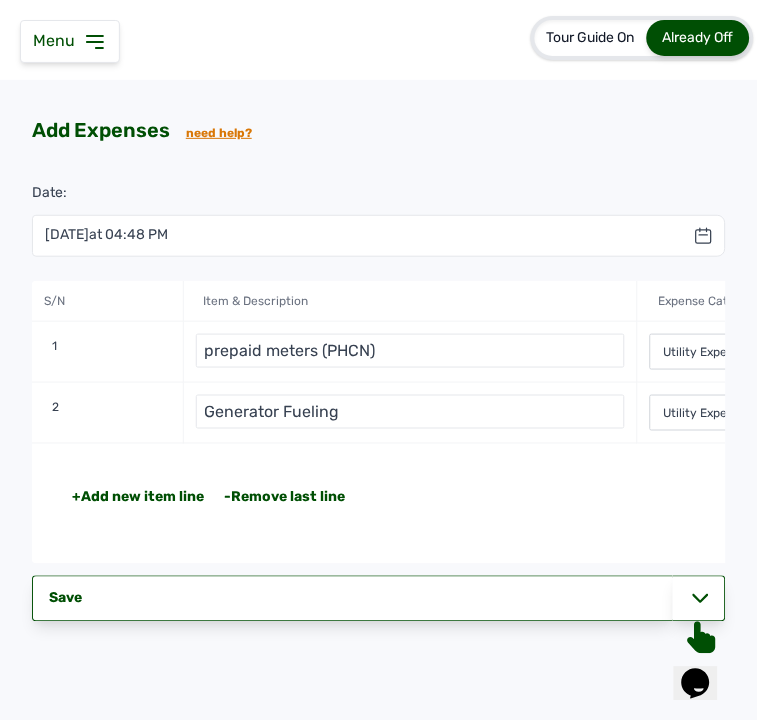 click on "+Add new item line" at bounding box center [138, 498] 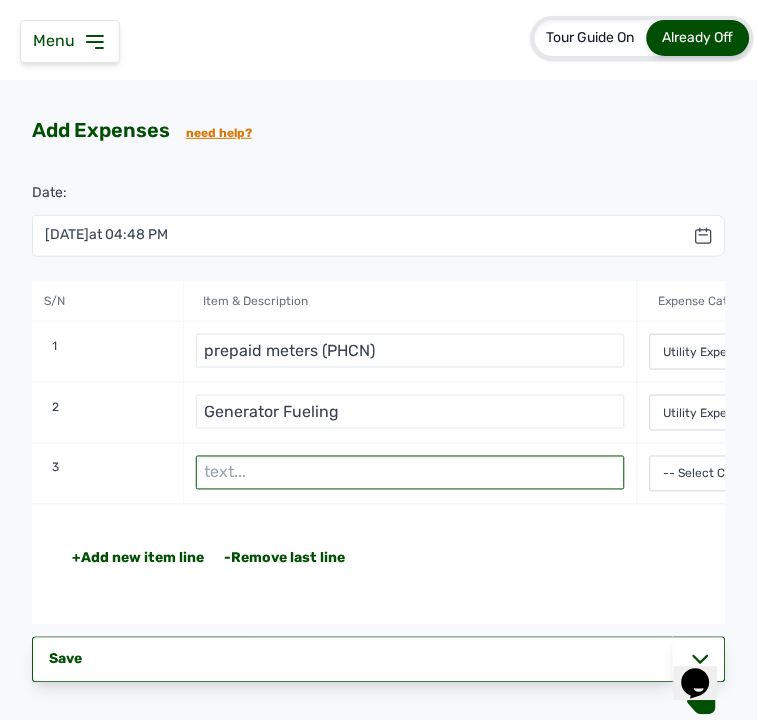 click at bounding box center [411, 473] 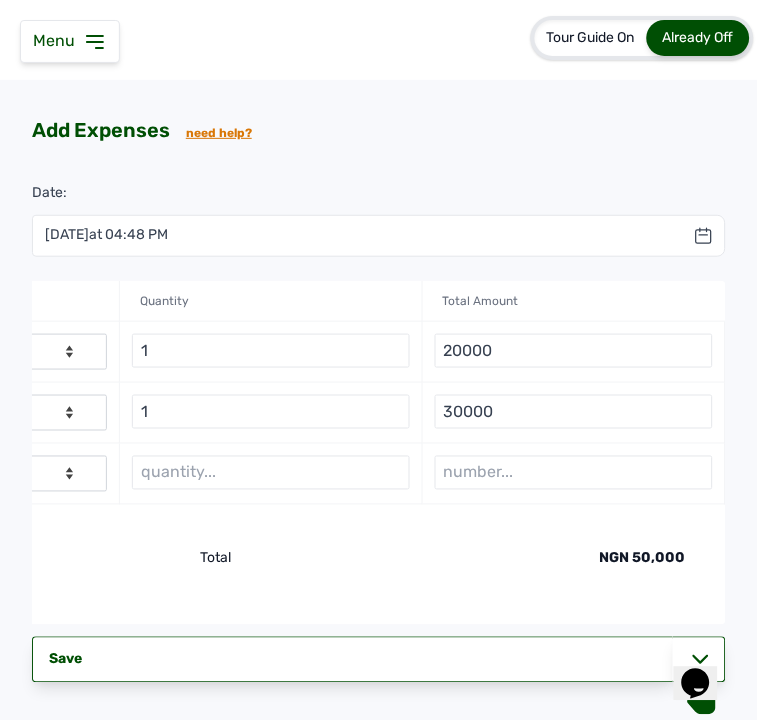 scroll, scrollTop: 0, scrollLeft: 581, axis: horizontal 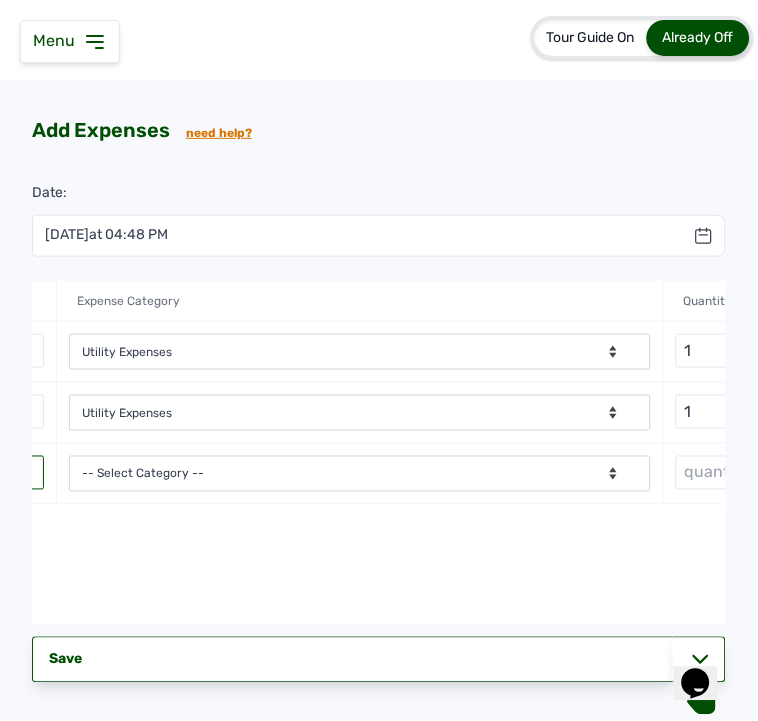 type on "Logistics Vehicle Petro" 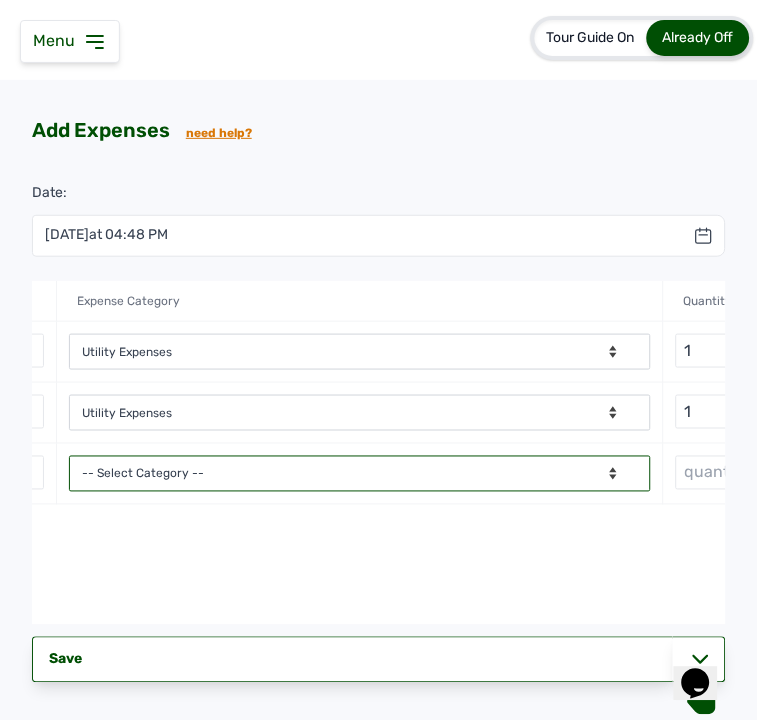 click on "-- Select Category -- Advertising Expenses Bank Charges Entertainment Expenses Insurance Expenses Legal Expenses Medical Expenses Office Equipments & Supplies Property Tax Rental Cost Repair & Maintenance Expenses Research Expenses Staff Salary Telephone Expenses Transportation Expenses Travelling Expenses Utility Expenses Others" at bounding box center (359, 474) 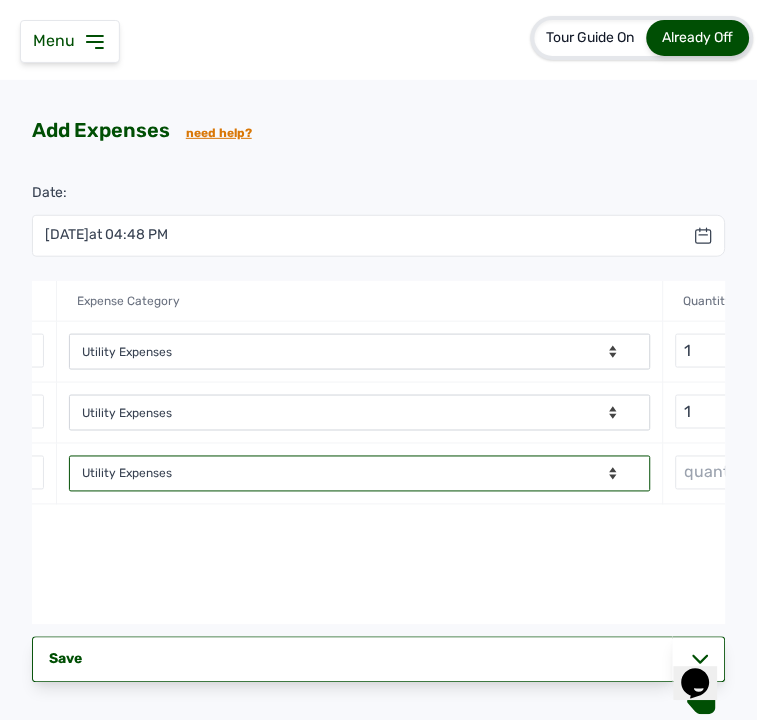 click on "-- Select Category -- Advertising Expenses Bank Charges Entertainment Expenses Insurance Expenses Legal Expenses Medical Expenses Office Equipments & Supplies Property Tax Rental Cost Repair & Maintenance Expenses Research Expenses Staff Salary Telephone Expenses Transportation Expenses Travelling Expenses Utility Expenses Others" at bounding box center [359, 474] 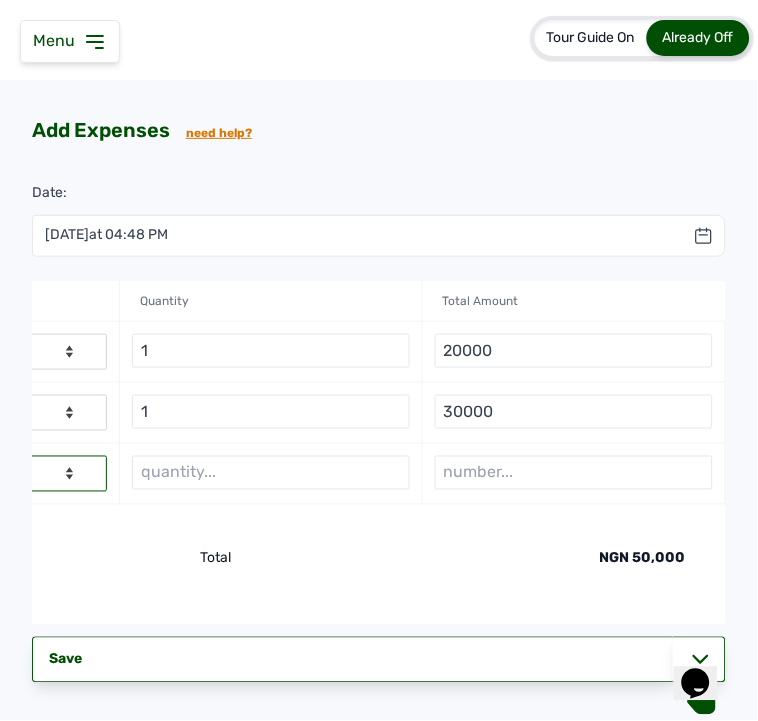 scroll, scrollTop: 0, scrollLeft: 1136, axis: horizontal 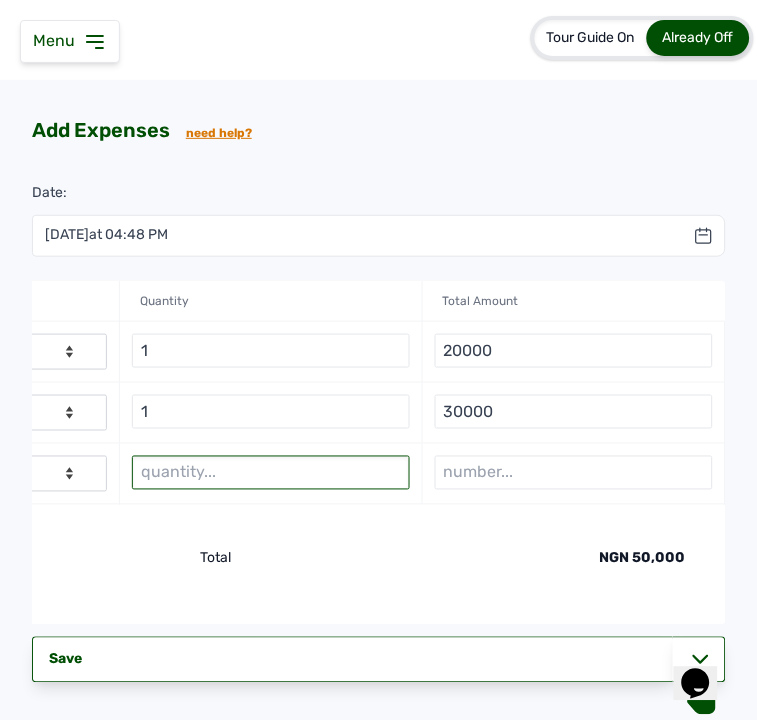 click at bounding box center [271, 473] 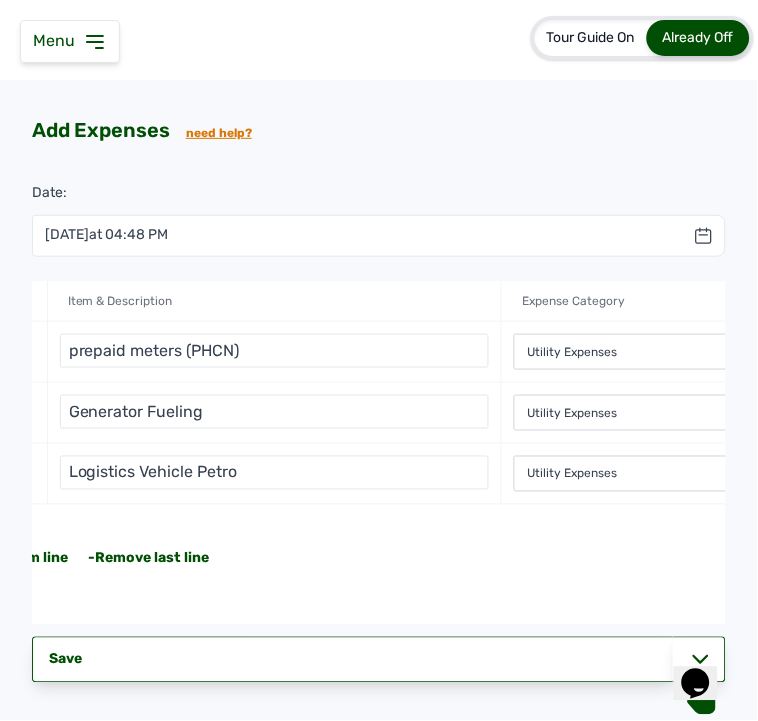 scroll, scrollTop: 0, scrollLeft: 247, axis: horizontal 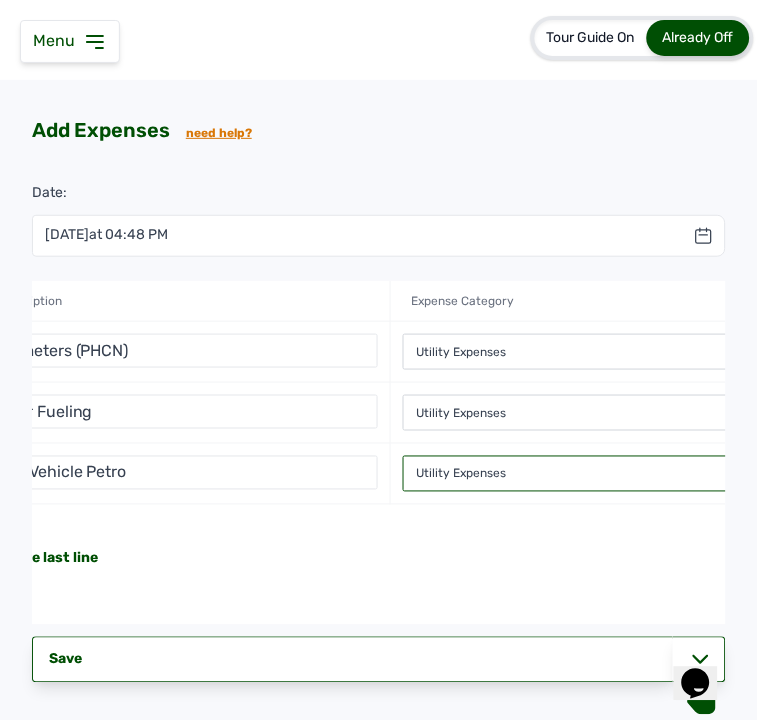 click on "-- Select Category -- Advertising Expenses Bank Charges Entertainment Expenses Insurance Expenses Legal Expenses Medical Expenses Office Equipments & Supplies Property Tax Rental Cost Repair & Maintenance Expenses Research Expenses Staff Salary Telephone Expenses Transportation Expenses Travelling Expenses Utility Expenses Others" at bounding box center (693, 474) 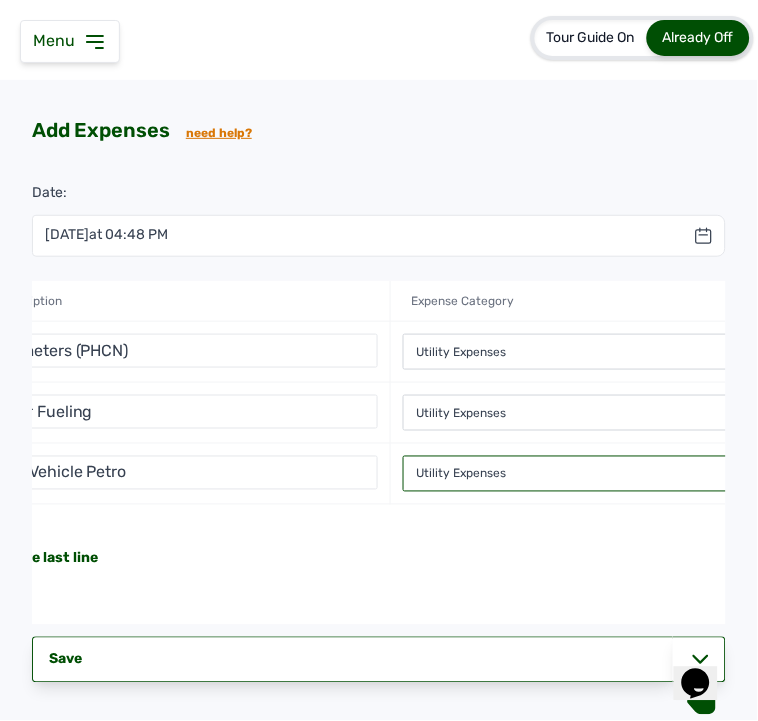 select on "Transportation Expenses" 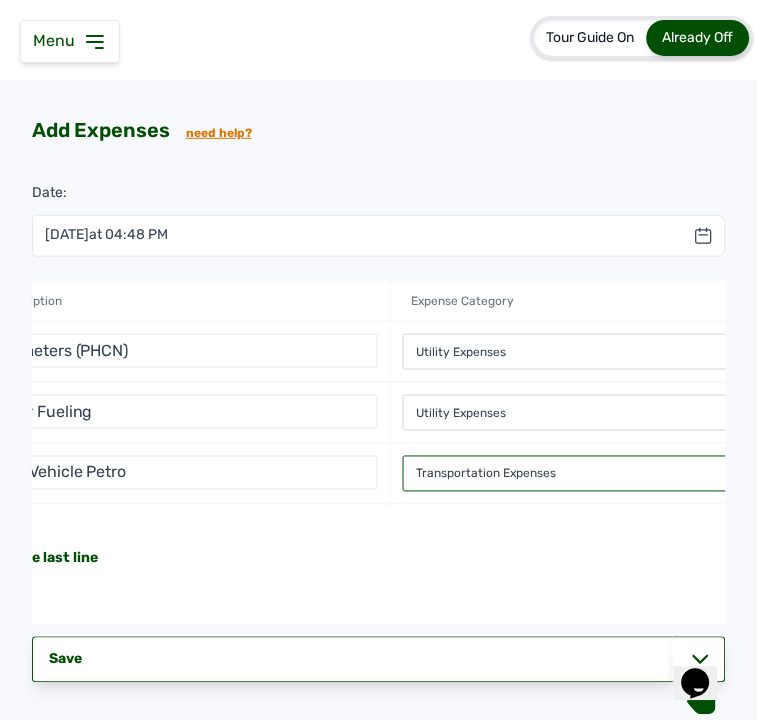 click on "-- Select Category -- Advertising Expenses Bank Charges Entertainment Expenses Insurance Expenses Legal Expenses Medical Expenses Office Equipments & Supplies Property Tax Rental Cost Repair & Maintenance Expenses Research Expenses Staff Salary Telephone Expenses Transportation Expenses Travelling Expenses Utility Expenses Others" at bounding box center [693, 474] 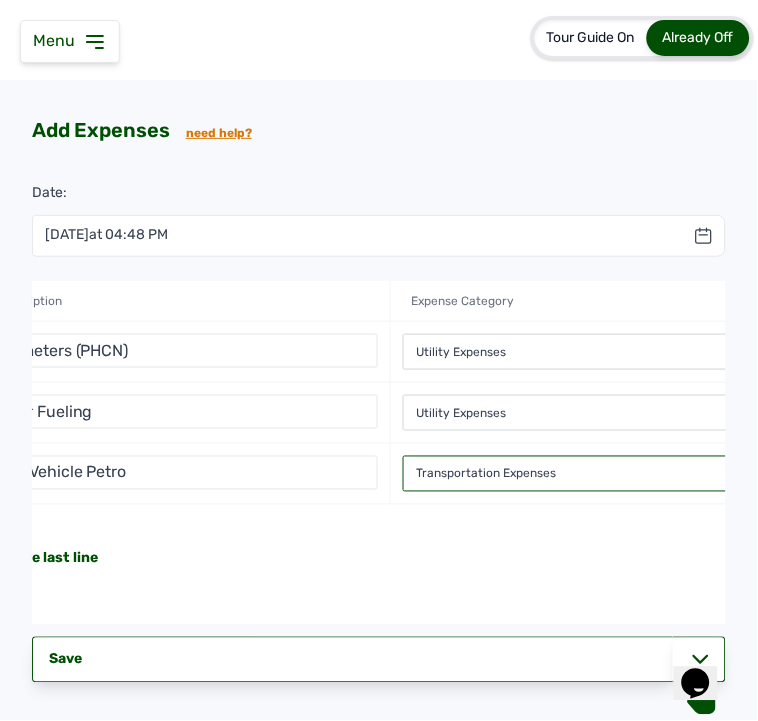 scroll, scrollTop: 0, scrollLeft: 0, axis: both 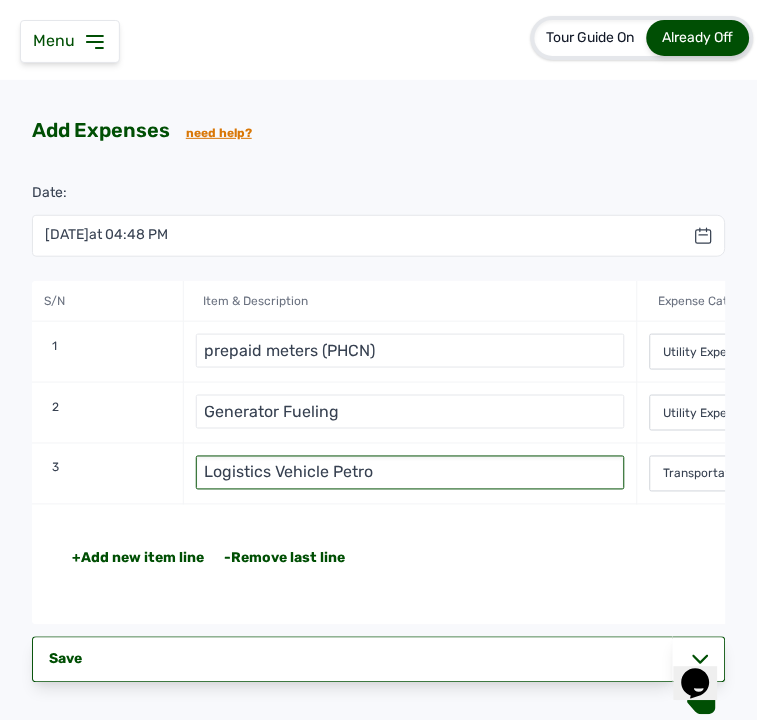 click on "Logistics Vehicle Petro" at bounding box center [411, 473] 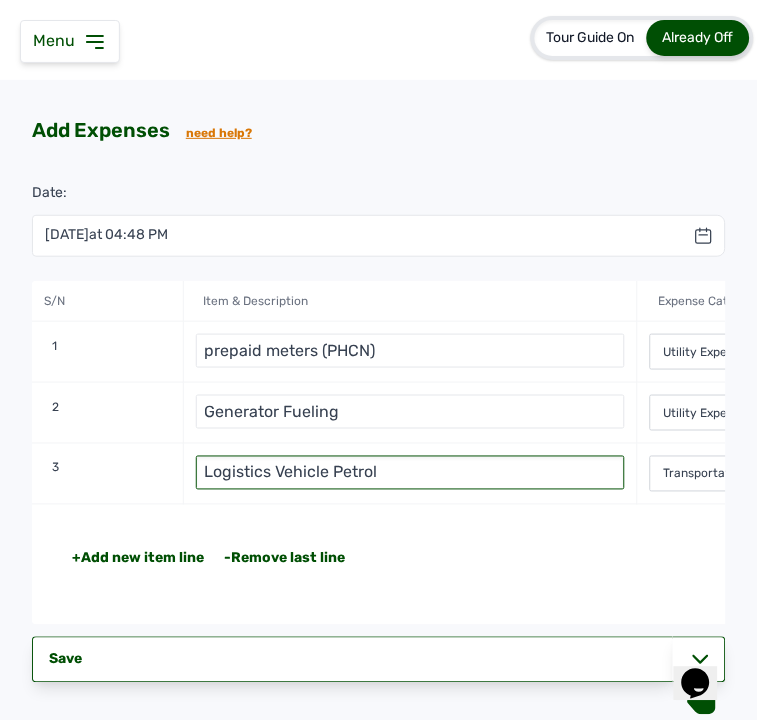 scroll, scrollTop: 0, scrollLeft: 1136, axis: horizontal 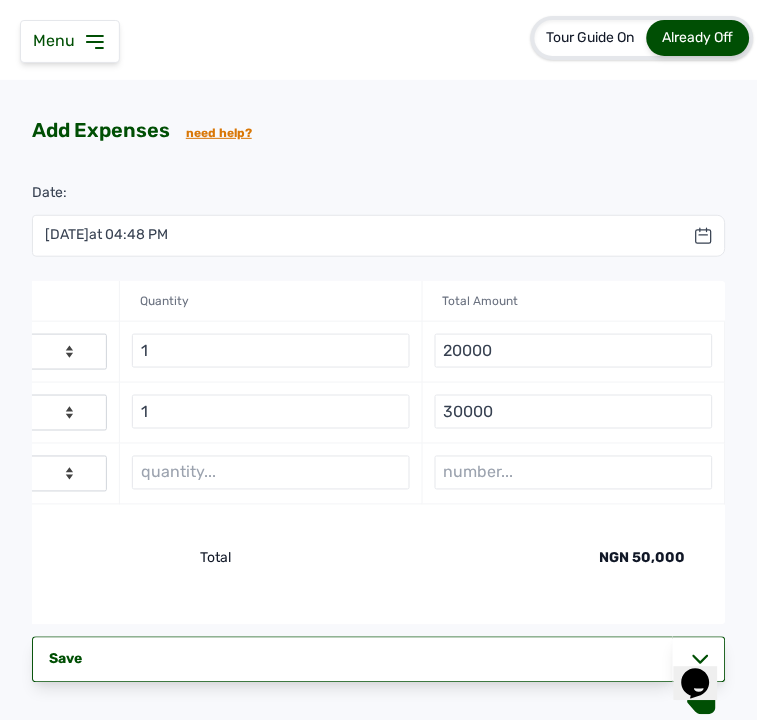 type on "Logistics Vehicle Petrol" 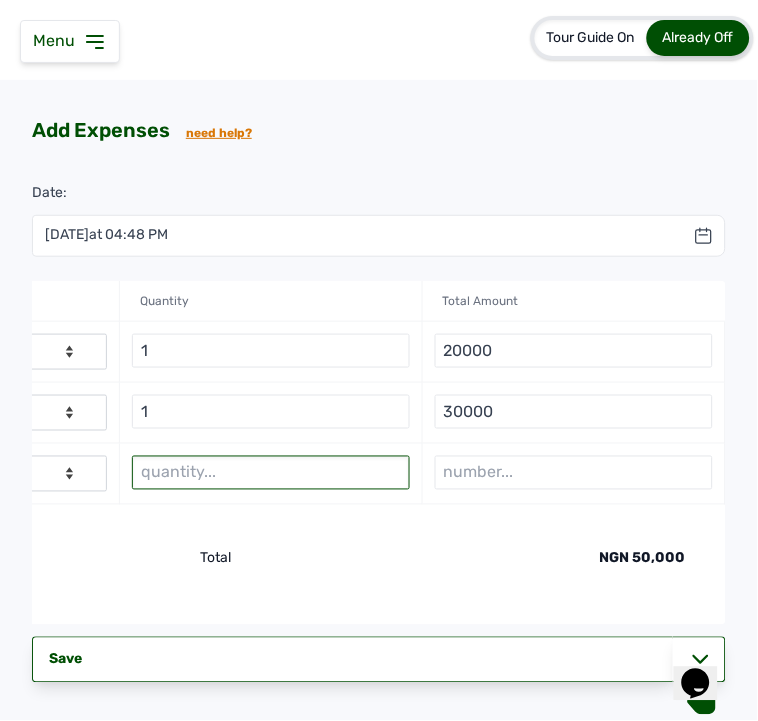 click at bounding box center (271, 473) 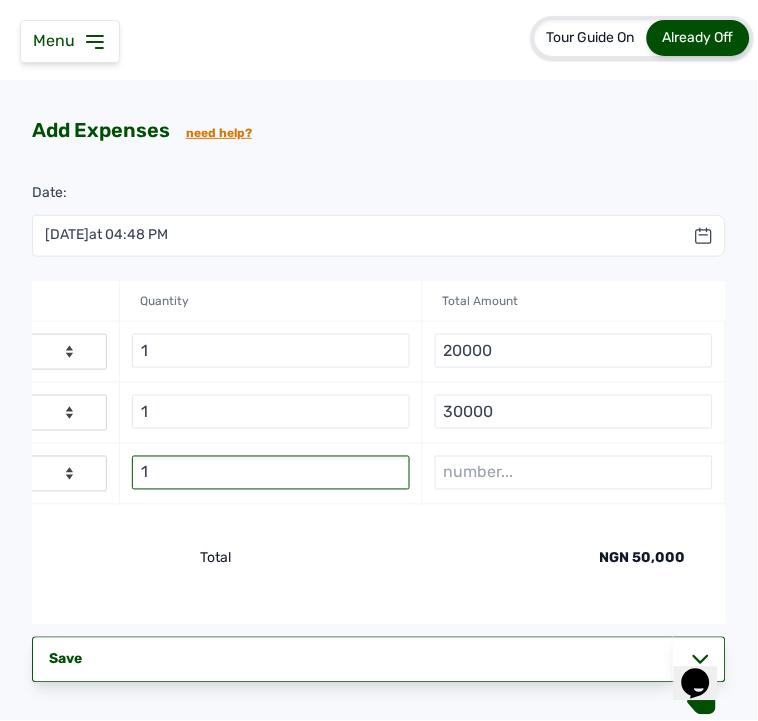 type on "1" 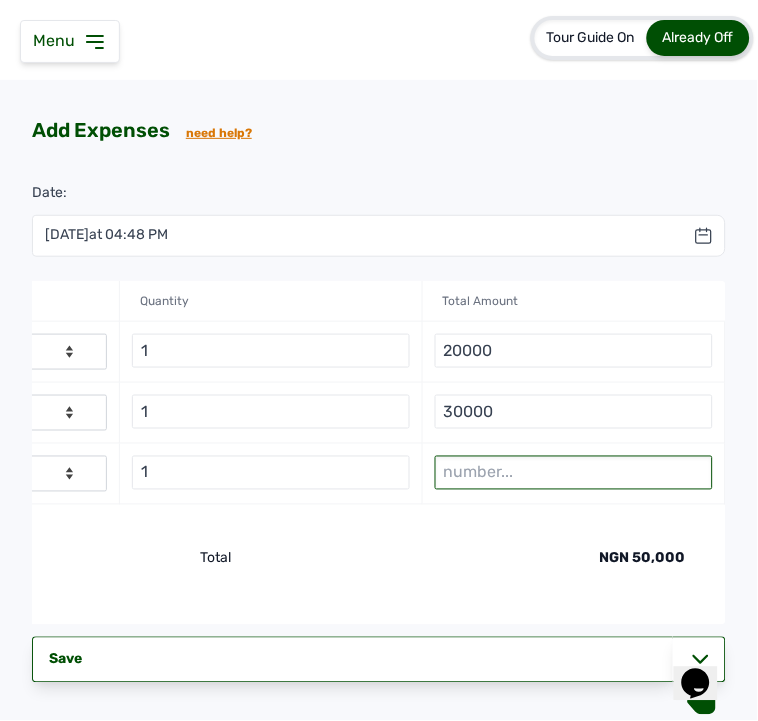 click at bounding box center (574, 473) 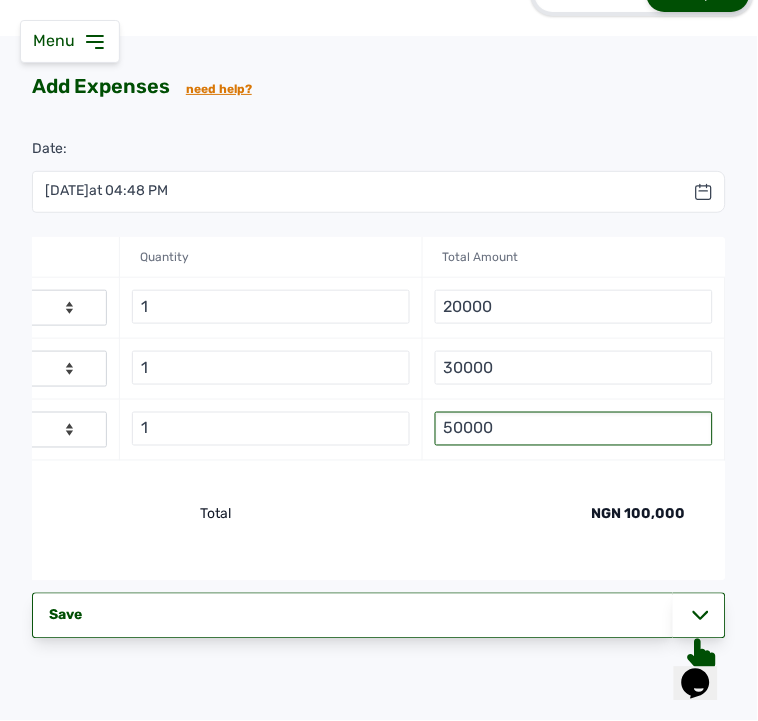 scroll, scrollTop: 80, scrollLeft: 0, axis: vertical 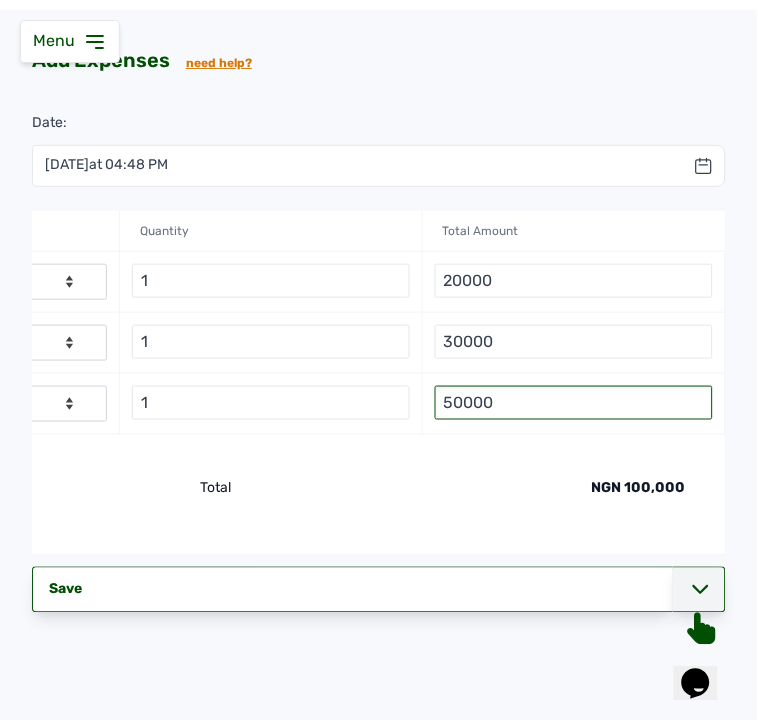 type on "50000" 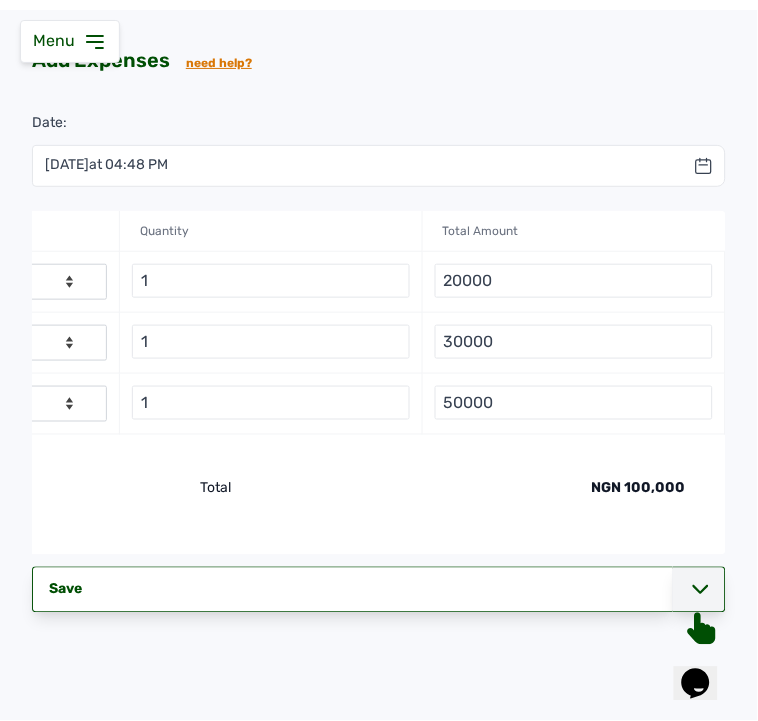 click at bounding box center [699, 590] 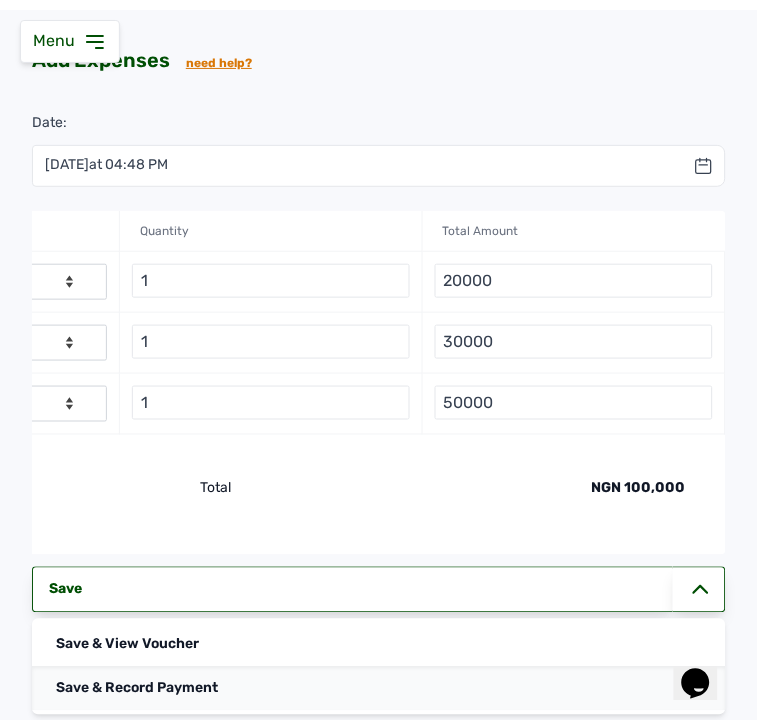 click on "Save & Record Payment" at bounding box center [379, 689] 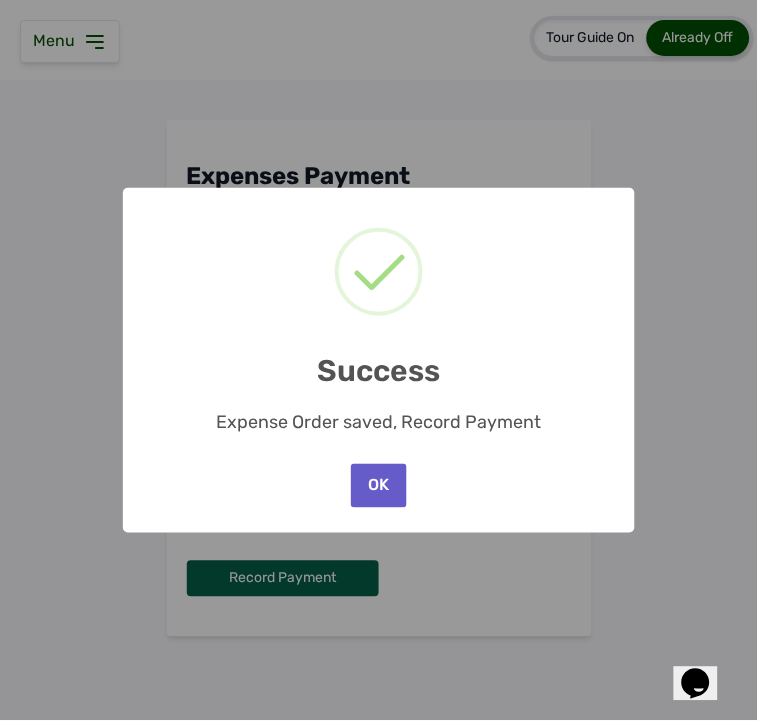 click on "OK" at bounding box center (379, 486) 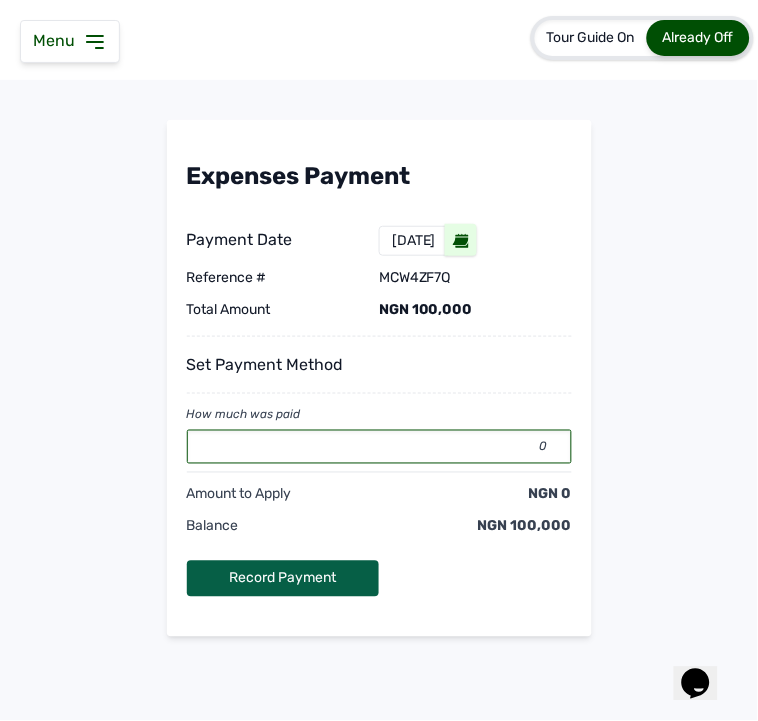 click on "0" at bounding box center (379, 447) 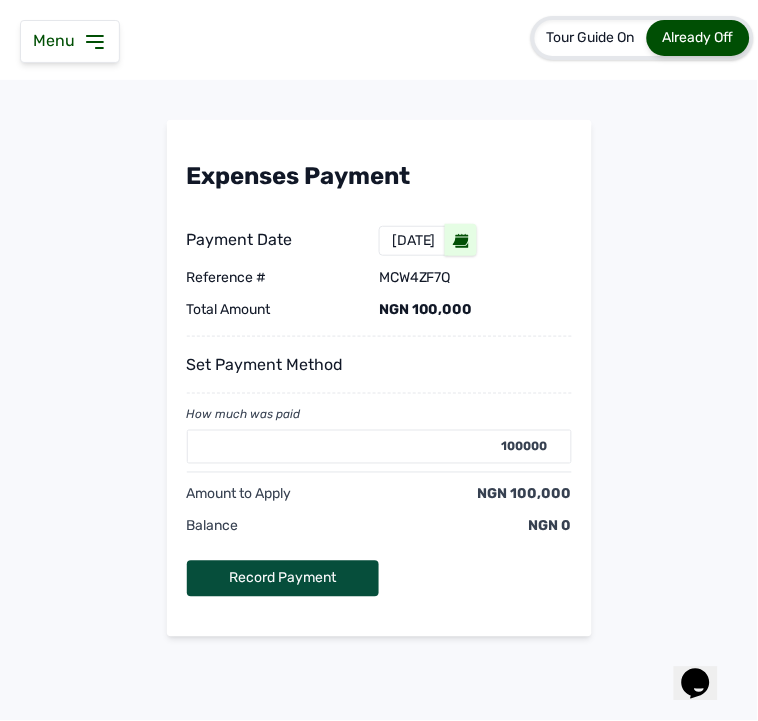 click on "Record Payment" at bounding box center [283, 579] 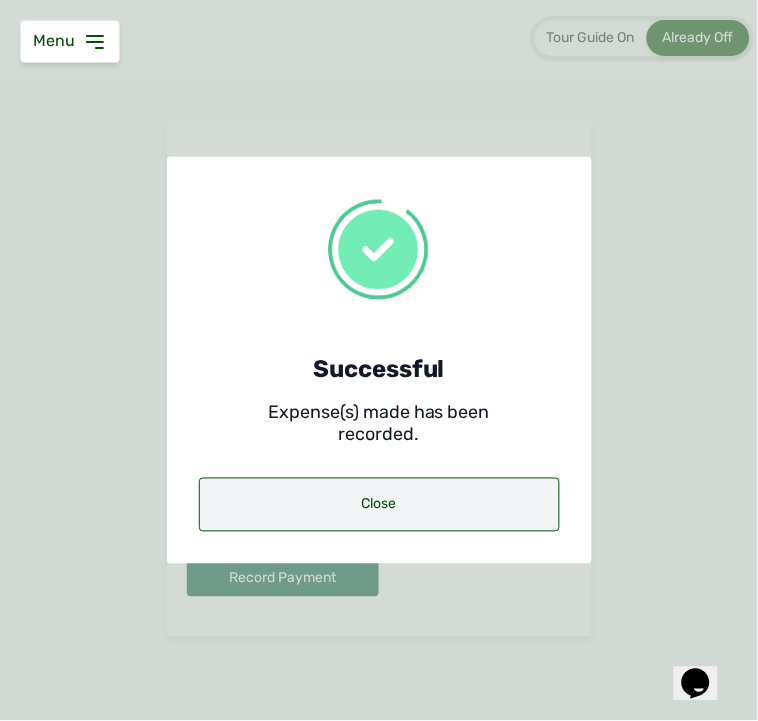 click on "Close" at bounding box center (379, 505) 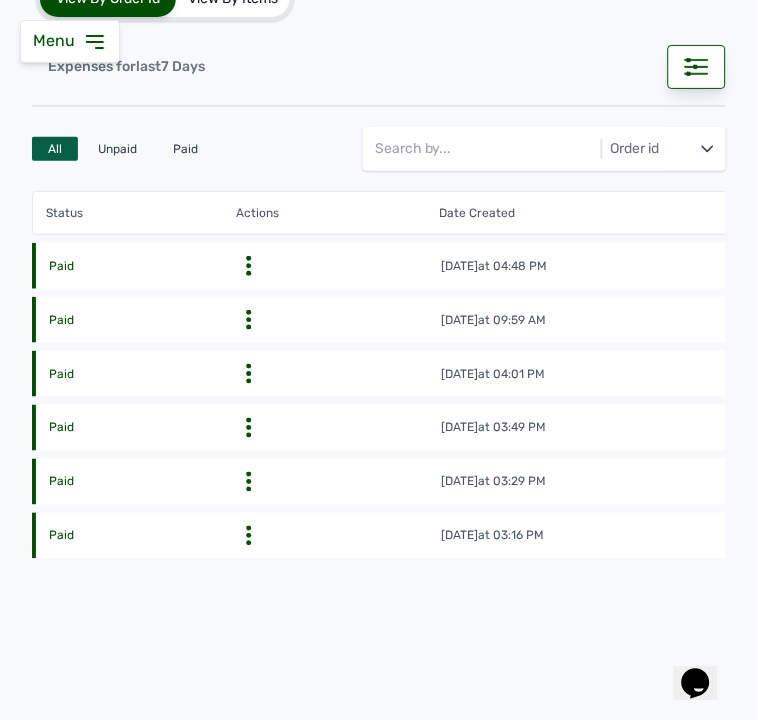 scroll, scrollTop: 332, scrollLeft: 0, axis: vertical 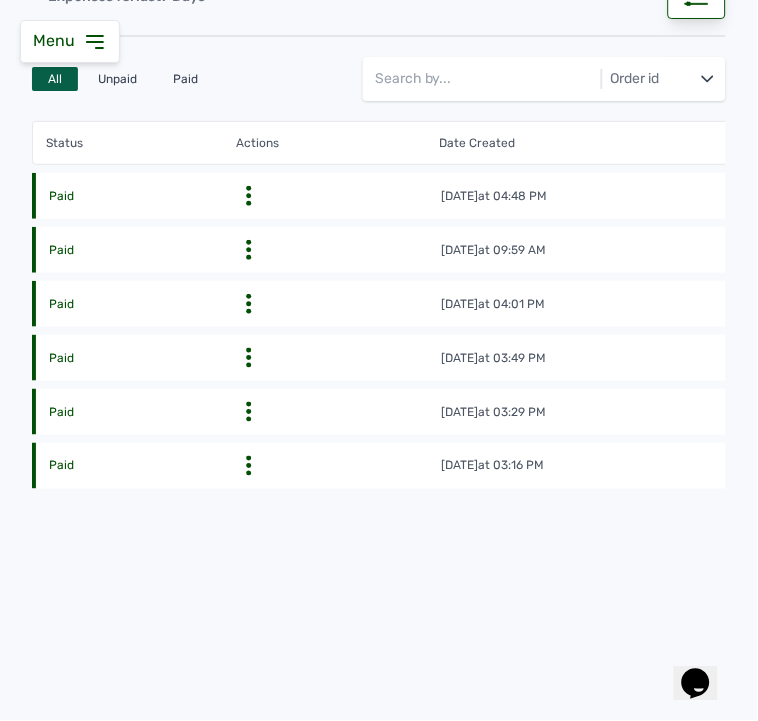 click 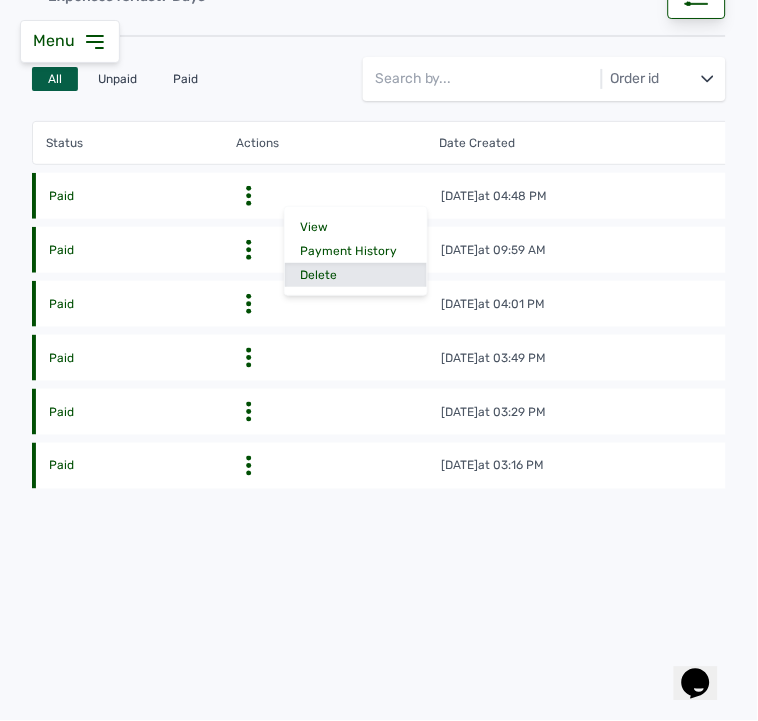 click on "Delete" at bounding box center (356, 275) 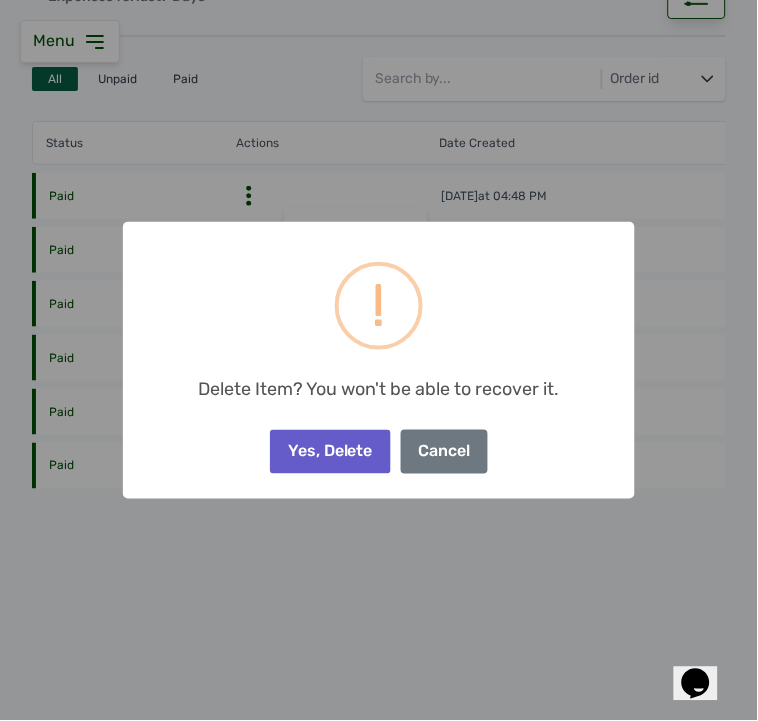 click on "Yes, Delete" at bounding box center (330, 452) 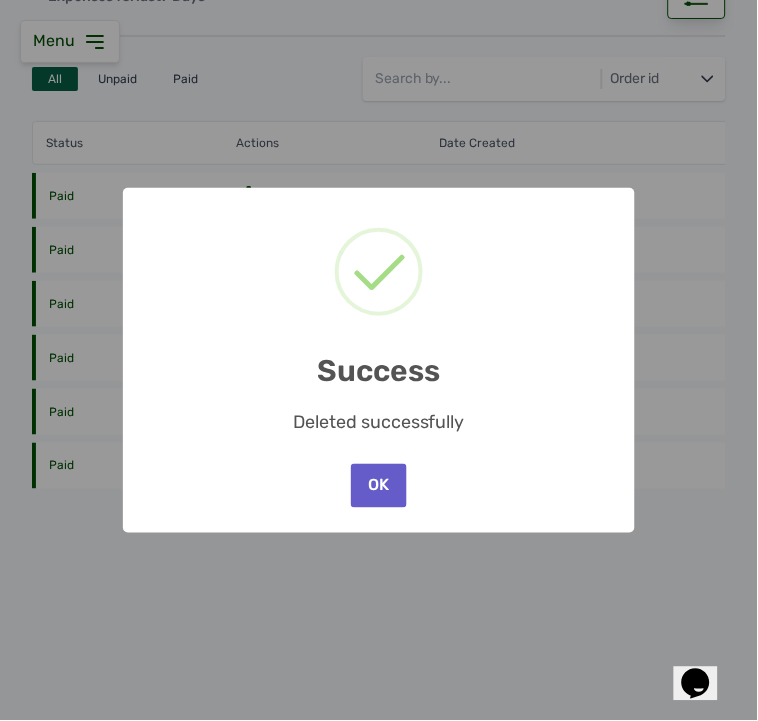 click on "OK" at bounding box center [379, 486] 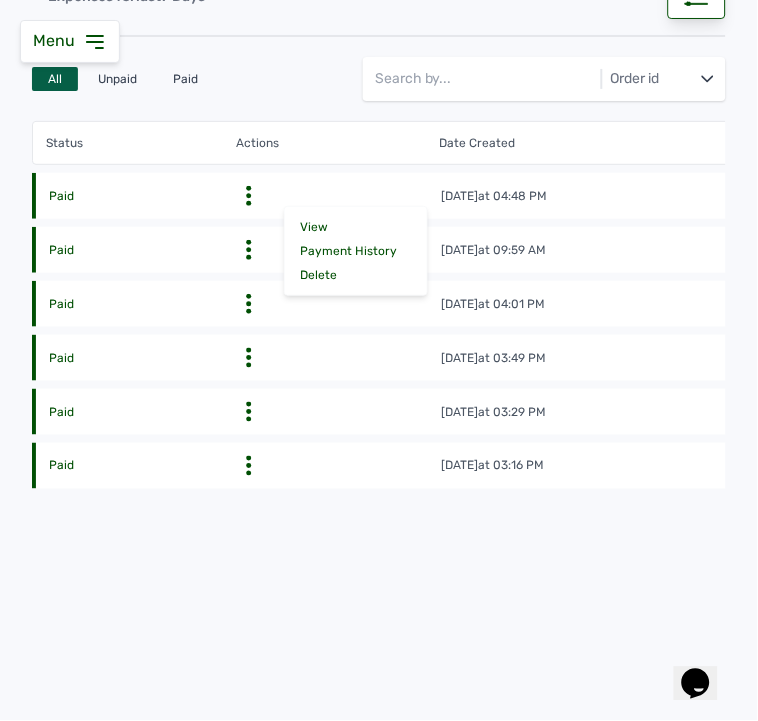 scroll, scrollTop: 0, scrollLeft: 0, axis: both 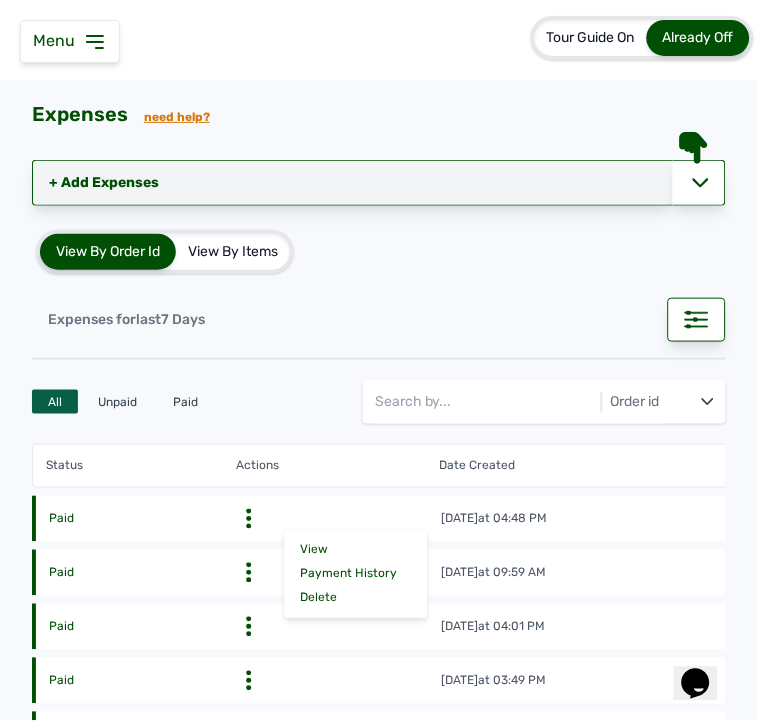 click on "+ Add Expenses" at bounding box center (352, 183) 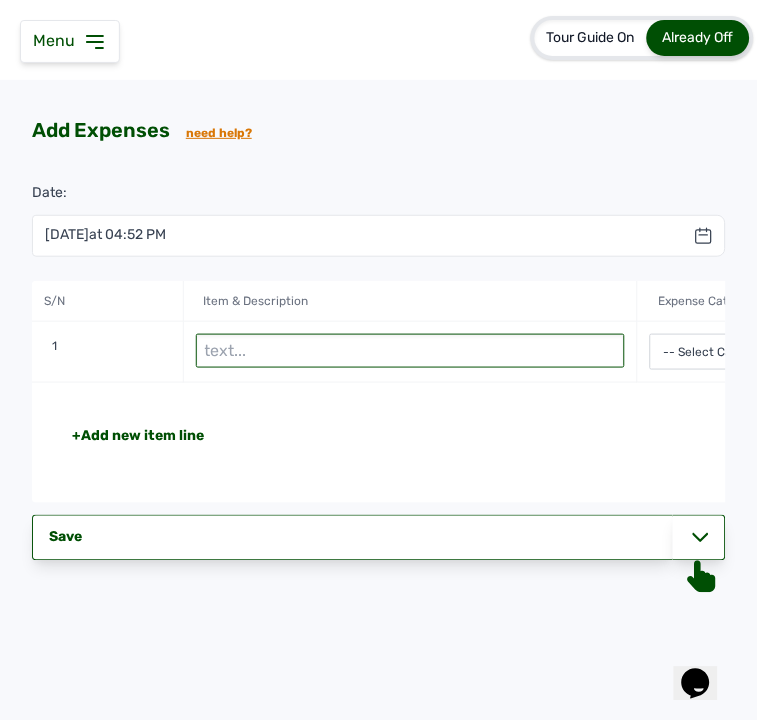 click at bounding box center (411, 351) 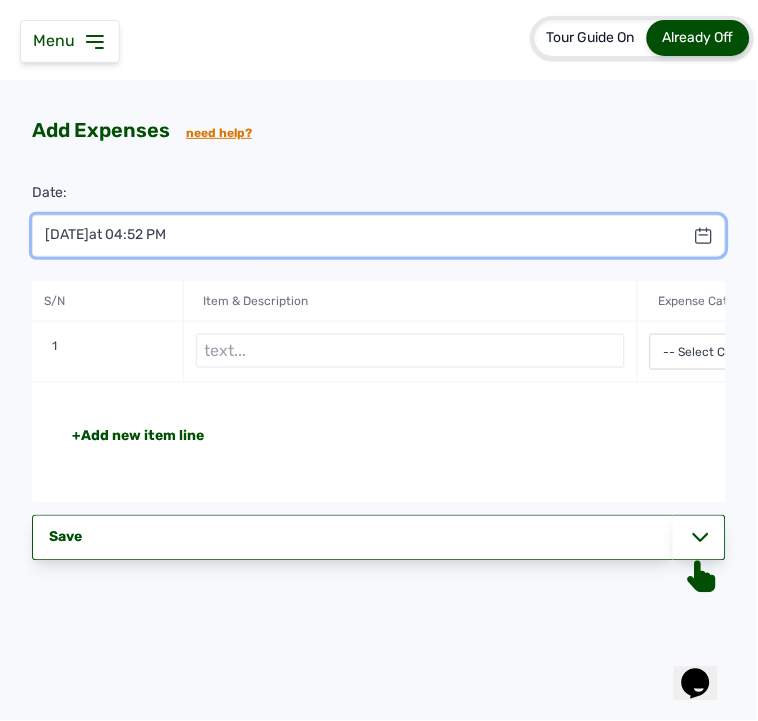 click at bounding box center (379, 236) 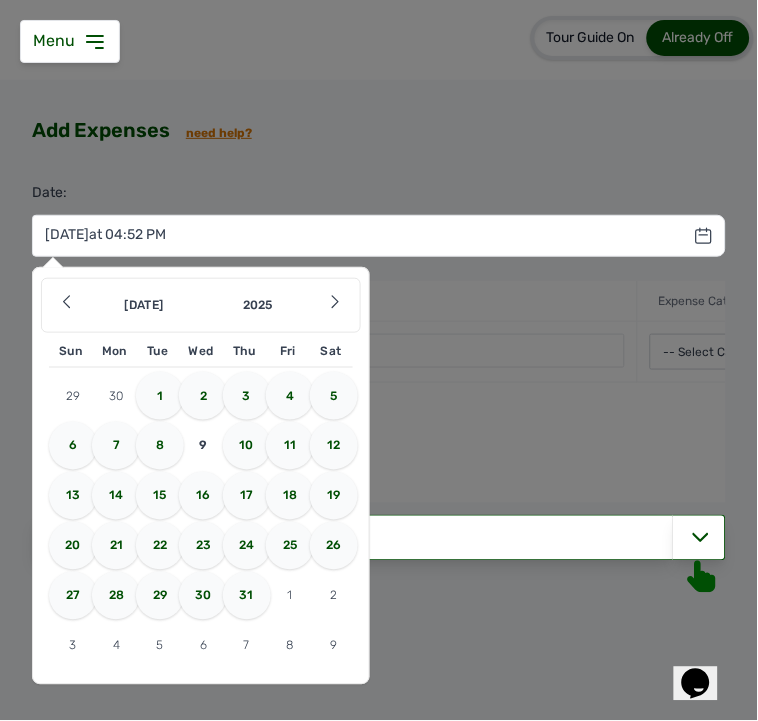 click on "3" at bounding box center [247, 396] 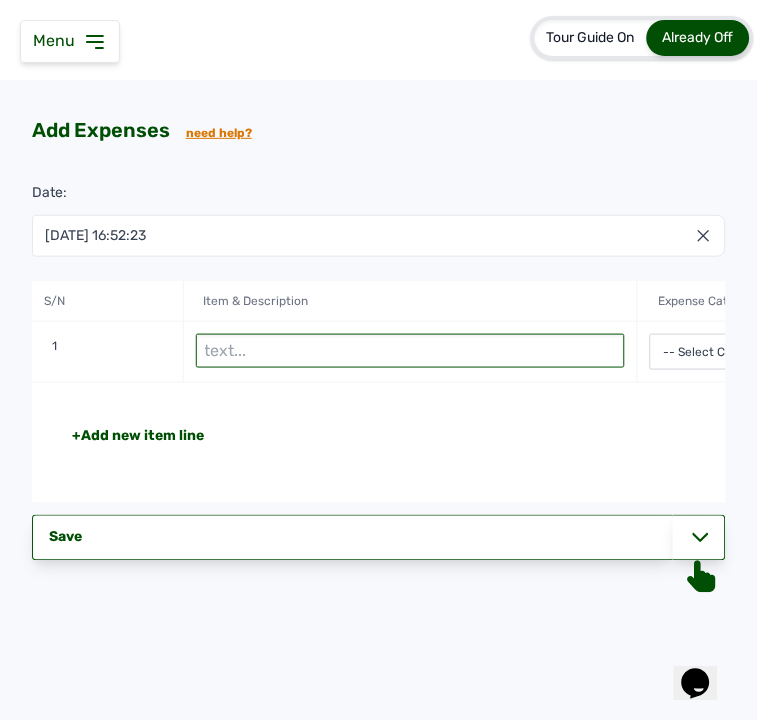 click at bounding box center [411, 351] 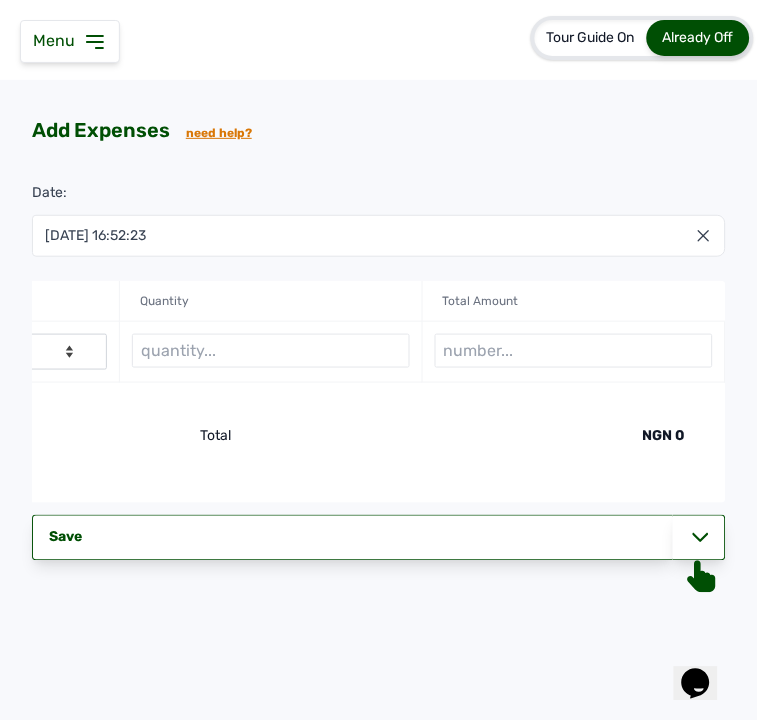 scroll, scrollTop: 0, scrollLeft: 460, axis: horizontal 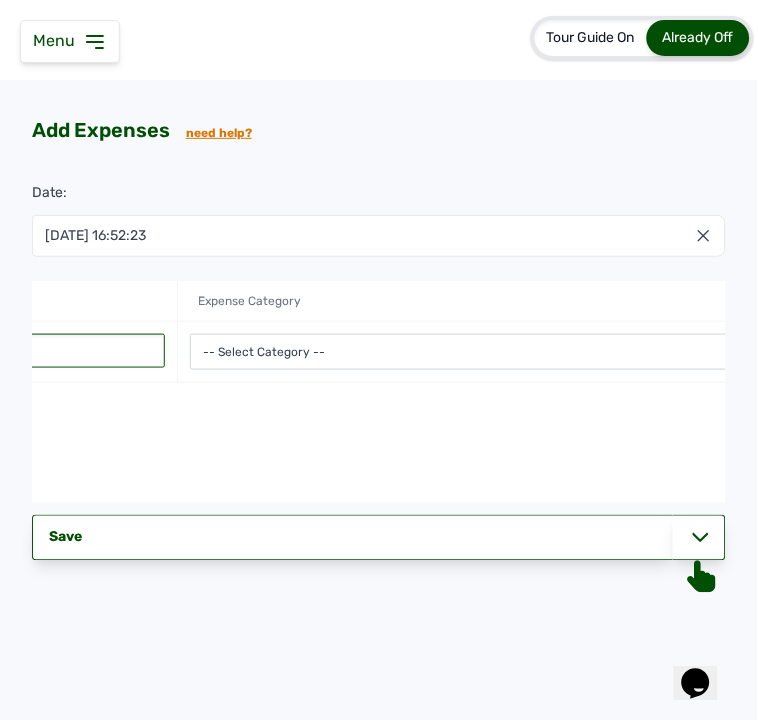 type on "Prepaid Meters (PHCN)" 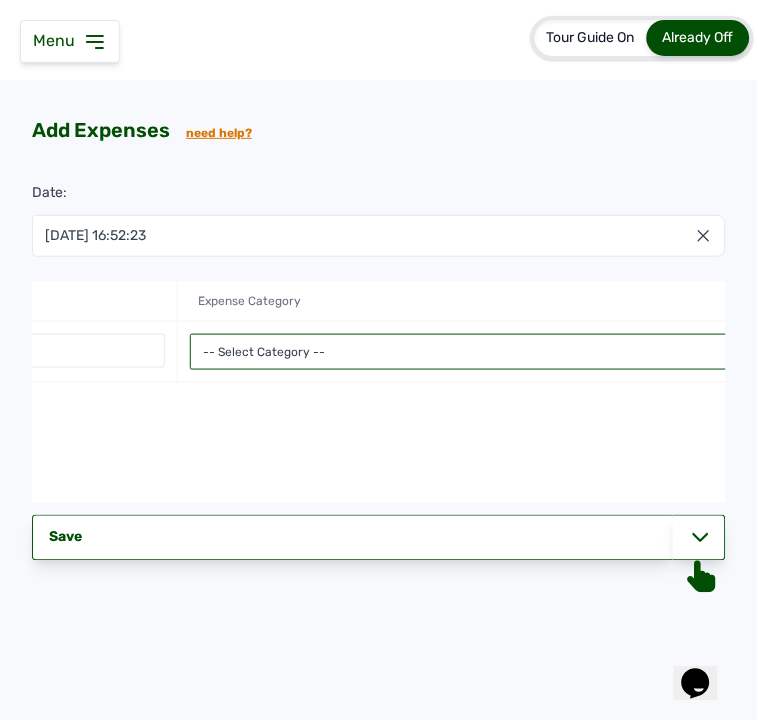 click on "-- Select Category -- Advertising Expenses Bank Charges Entertainment Expenses Insurance Expenses Legal Expenses Medical Expenses Office Equipments & Supplies Property Tax Rental Cost Repair & Maintenance Expenses Research Expenses Staff Salary Telephone Expenses Transportation Expenses Travelling Expenses Utility Expenses Others" at bounding box center [480, 352] 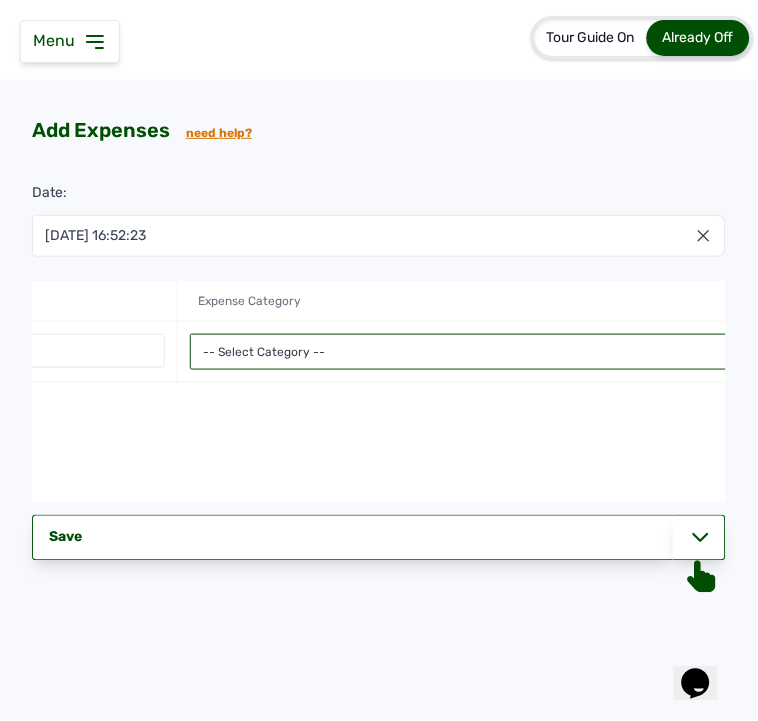 select on "Utility Expenses" 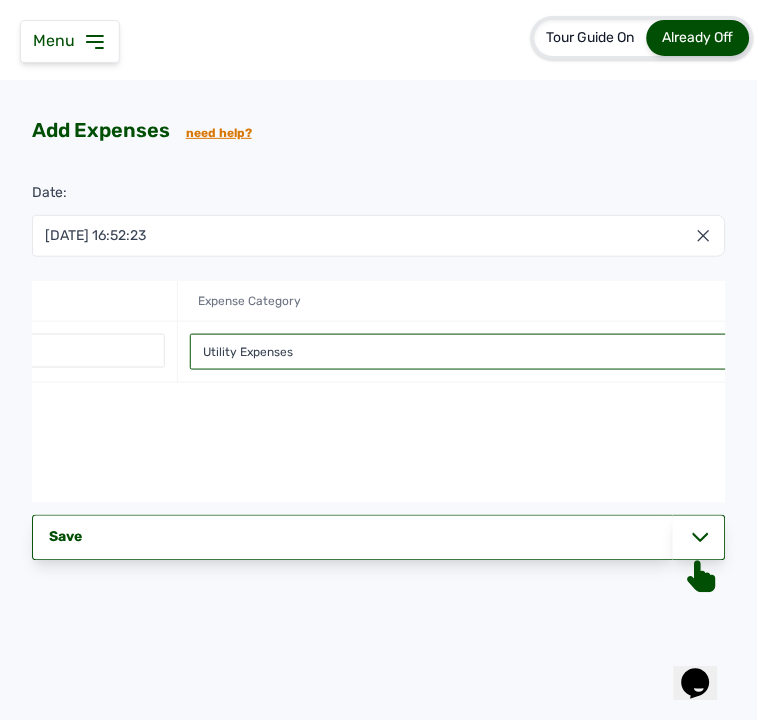 click on "-- Select Category -- Advertising Expenses Bank Charges Entertainment Expenses Insurance Expenses Legal Expenses Medical Expenses Office Equipments & Supplies Property Tax Rental Cost Repair & Maintenance Expenses Research Expenses Staff Salary Telephone Expenses Transportation Expenses Travelling Expenses Utility Expenses Others" at bounding box center (480, 352) 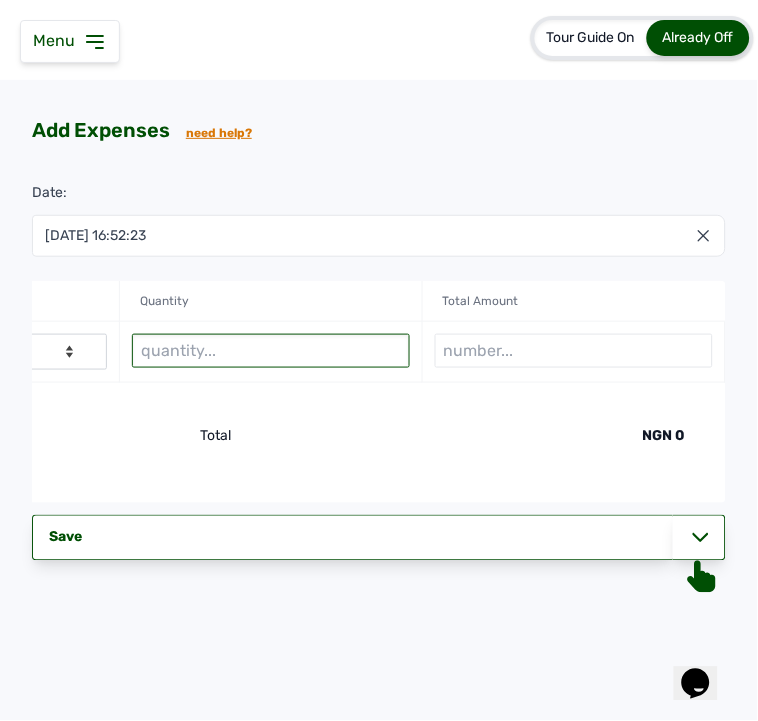 click at bounding box center [271, 351] 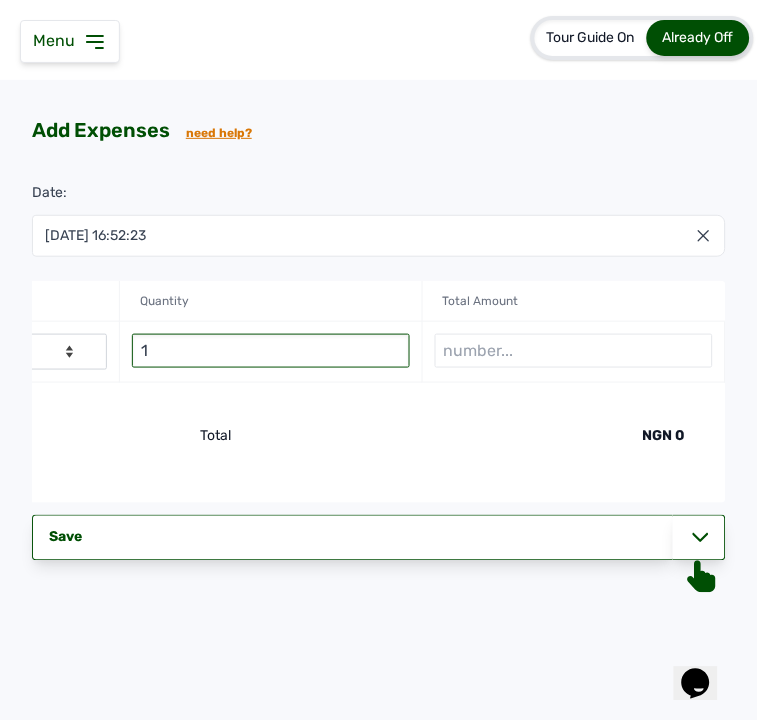 type on "1" 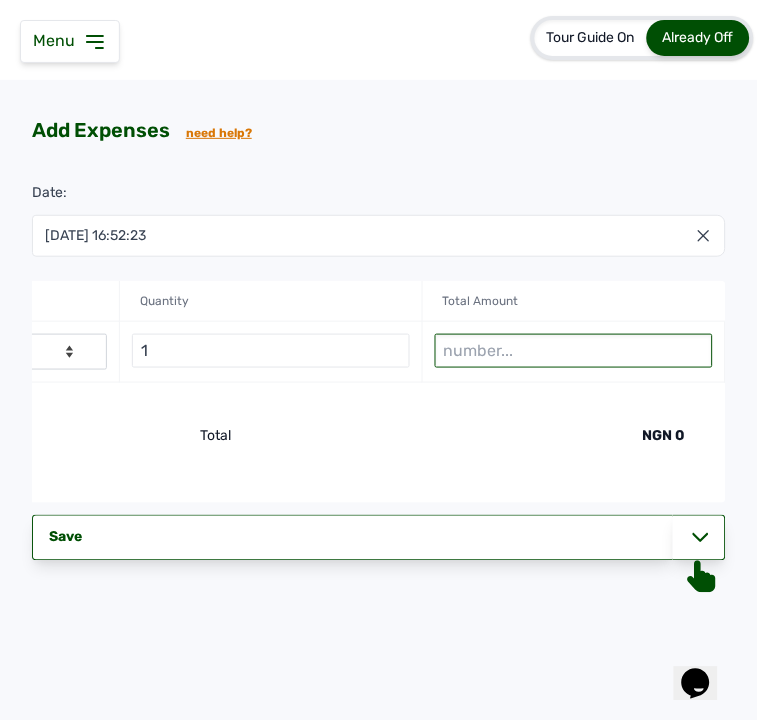 click at bounding box center [574, 351] 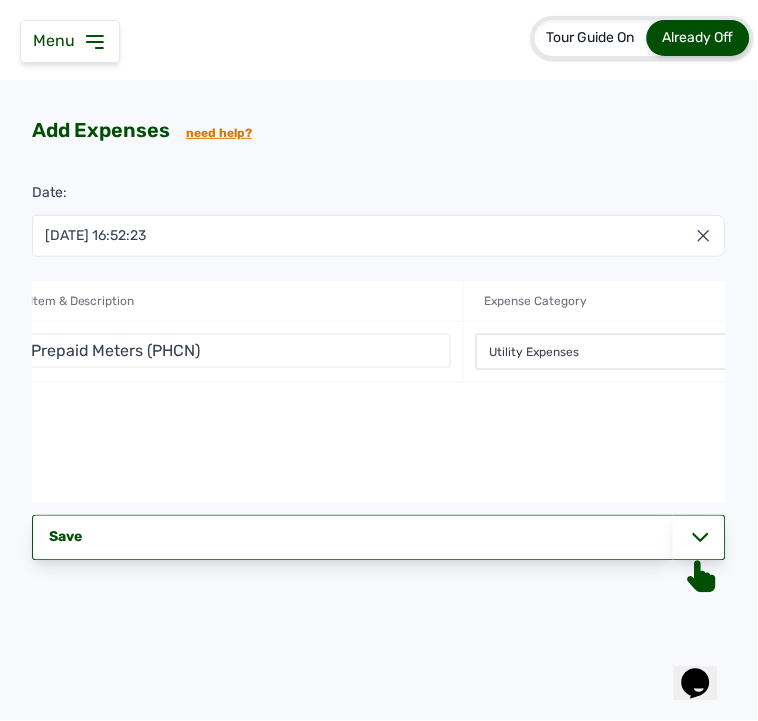 scroll, scrollTop: 0, scrollLeft: 0, axis: both 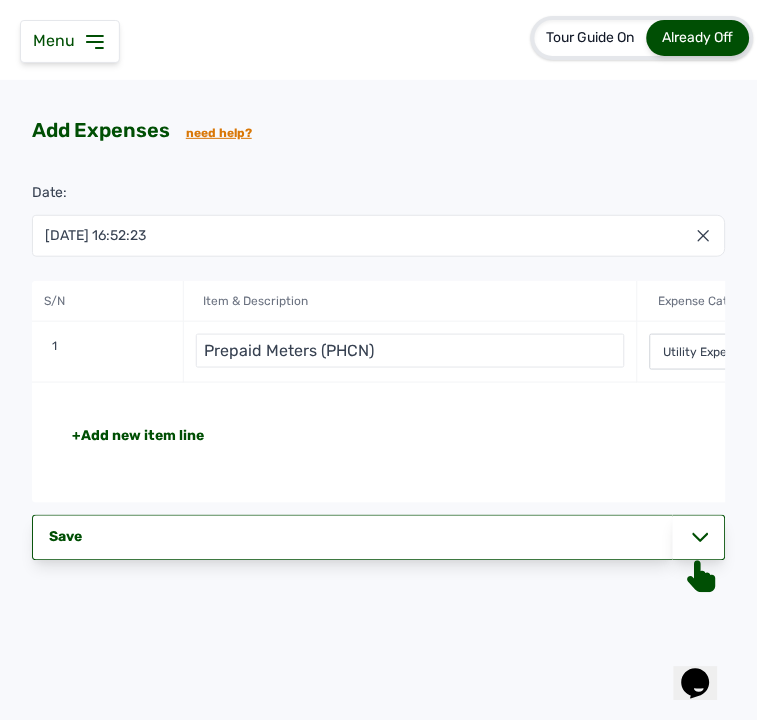 type on "20000" 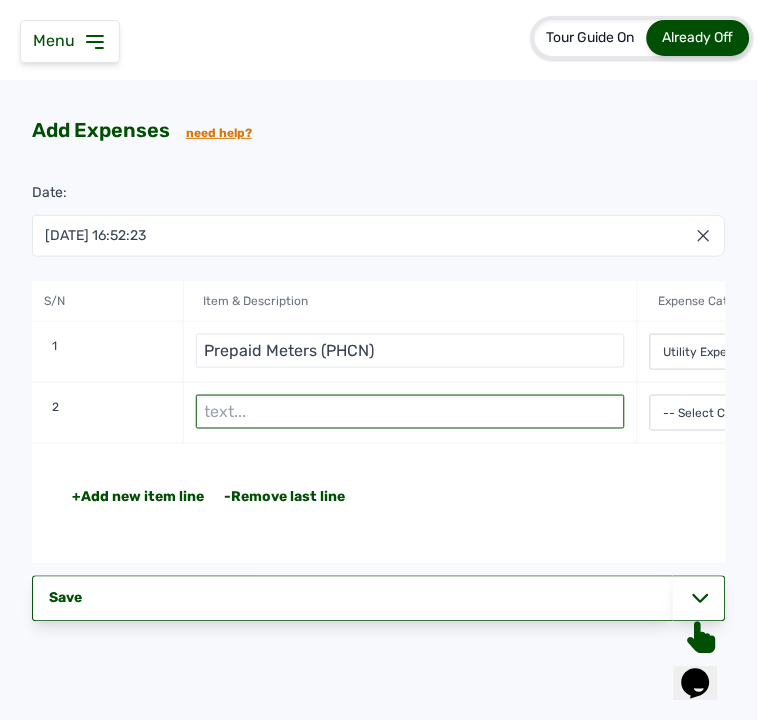 click at bounding box center (411, 412) 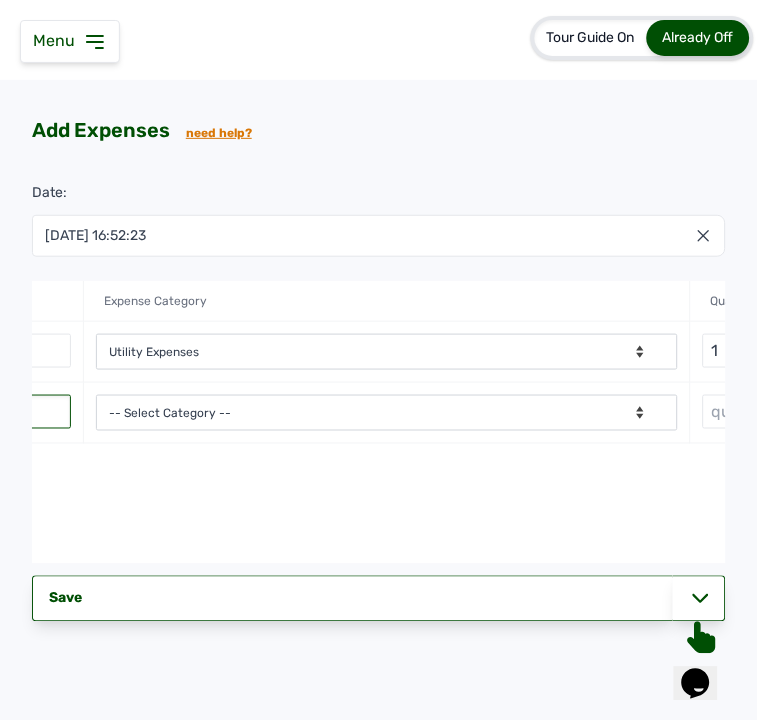 scroll, scrollTop: 0, scrollLeft: 555, axis: horizontal 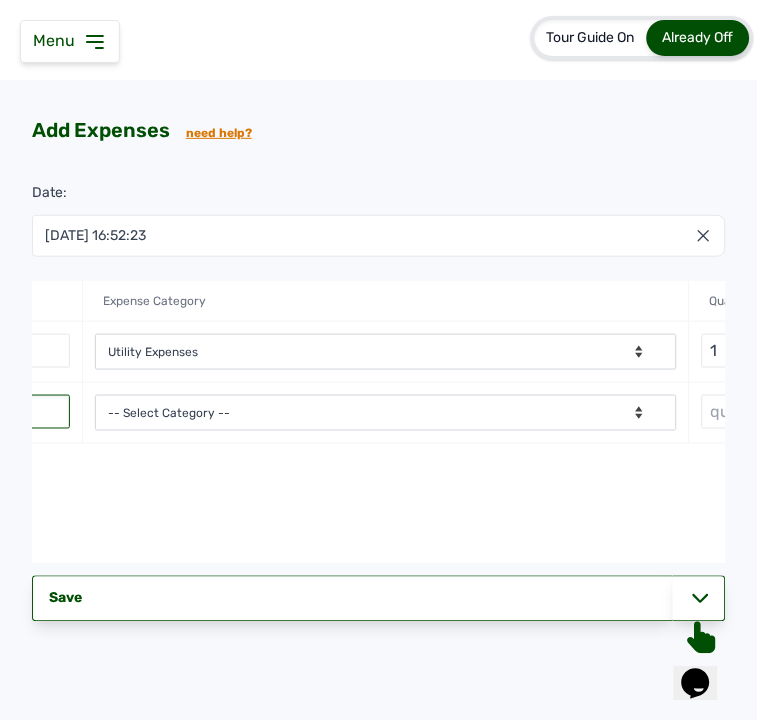type on "Generator Fueling" 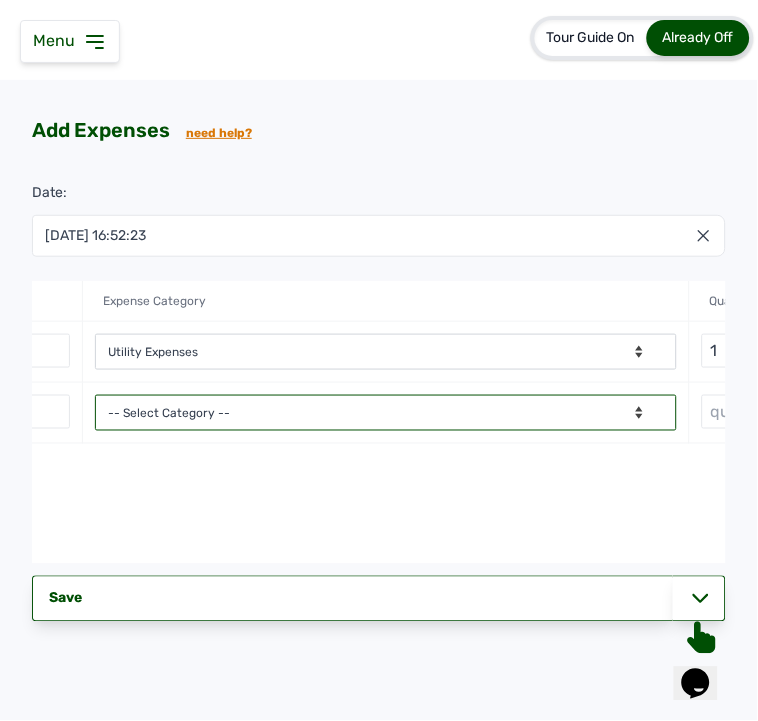 click on "-- Select Category -- Advertising Expenses Bank Charges Entertainment Expenses Insurance Expenses Legal Expenses Medical Expenses Office Equipments & Supplies Property Tax Rental Cost Repair & Maintenance Expenses Research Expenses Staff Salary Telephone Expenses Transportation Expenses Travelling Expenses Utility Expenses Others" at bounding box center [385, 413] 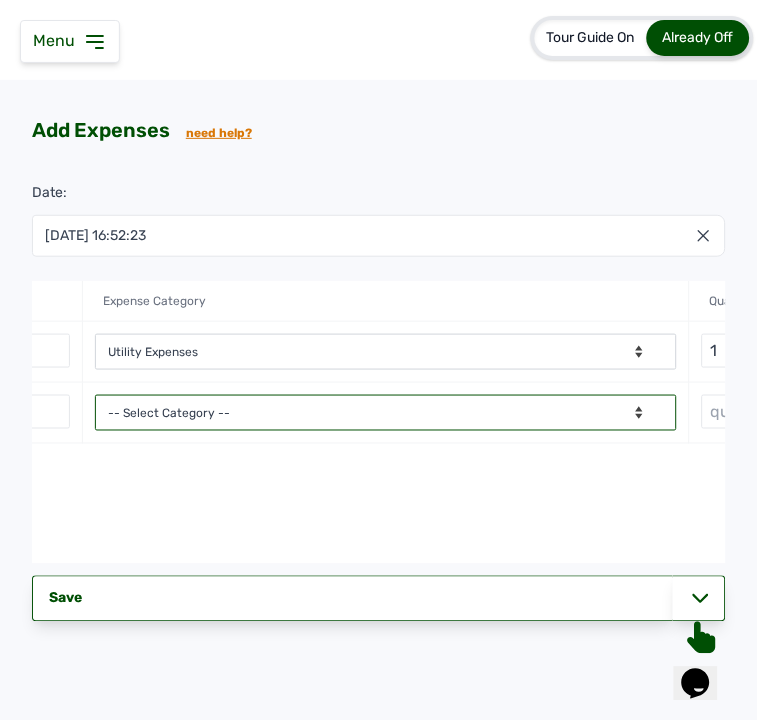 select on "Utility Expenses" 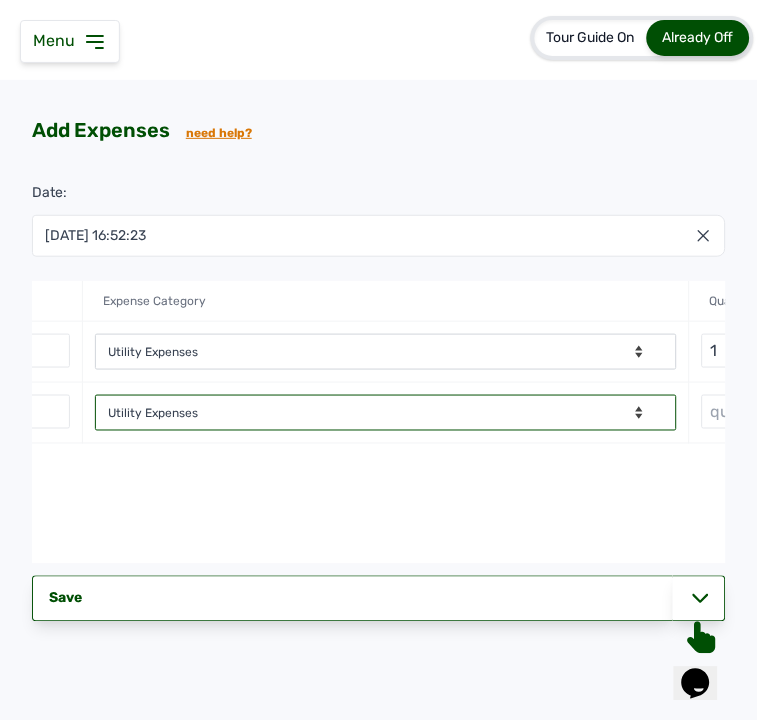 click on "-- Select Category -- Advertising Expenses Bank Charges Entertainment Expenses Insurance Expenses Legal Expenses Medical Expenses Office Equipments & Supplies Property Tax Rental Cost Repair & Maintenance Expenses Research Expenses Staff Salary Telephone Expenses Transportation Expenses Travelling Expenses Utility Expenses Others" at bounding box center (385, 413) 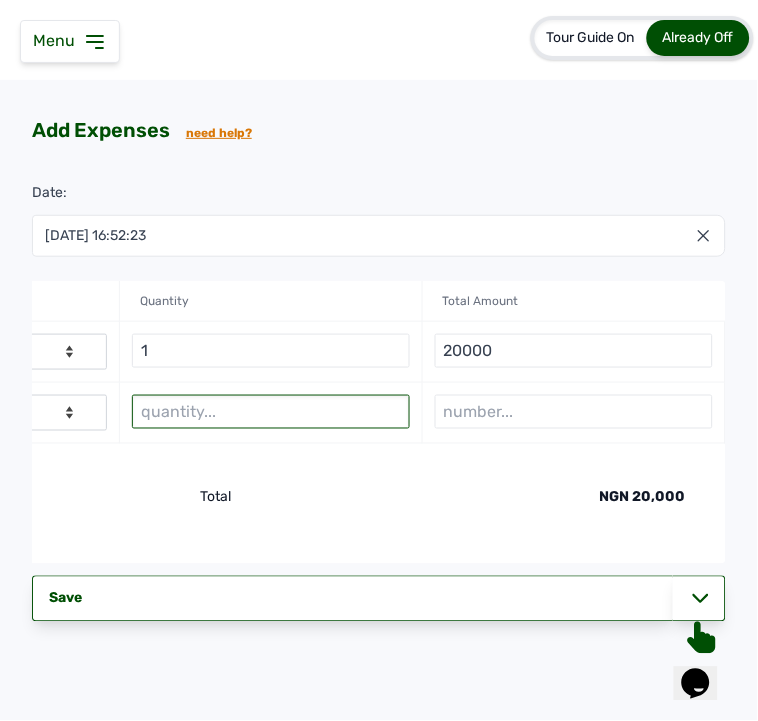 click at bounding box center (271, 412) 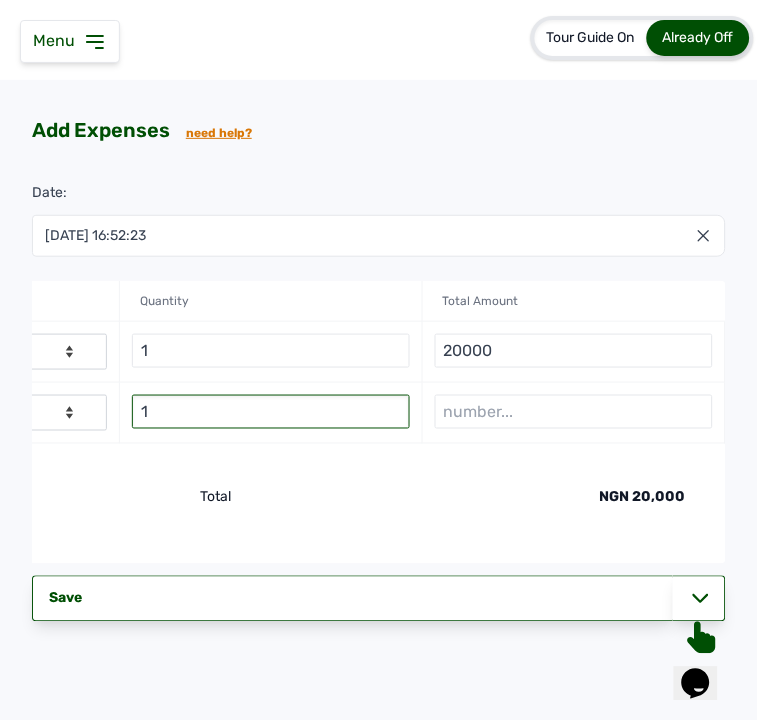 type on "1" 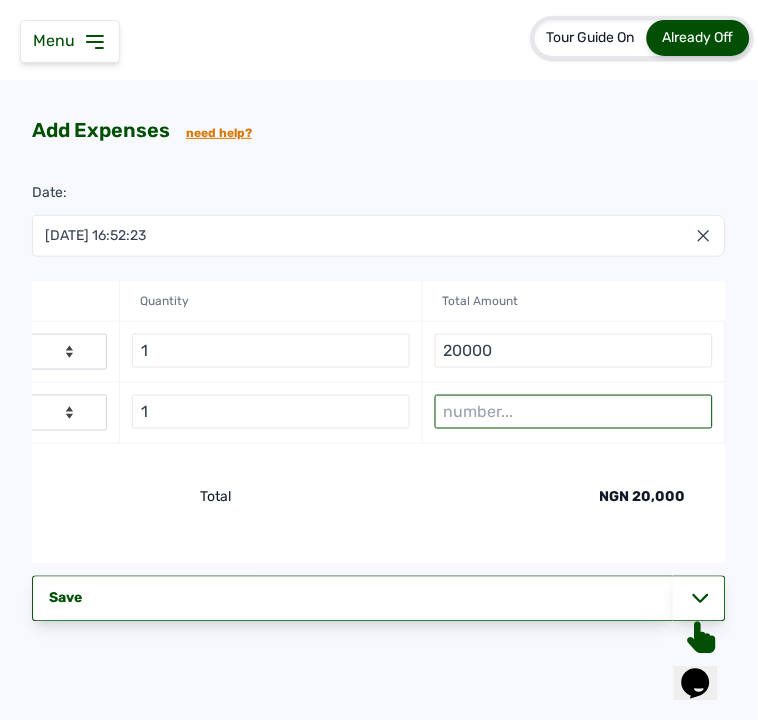 click at bounding box center (574, 412) 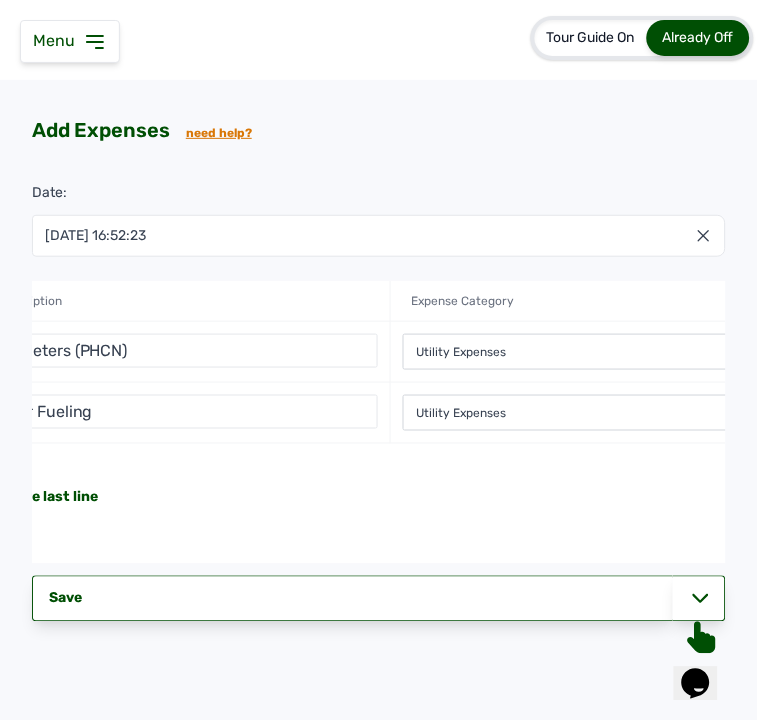 scroll, scrollTop: 0, scrollLeft: 0, axis: both 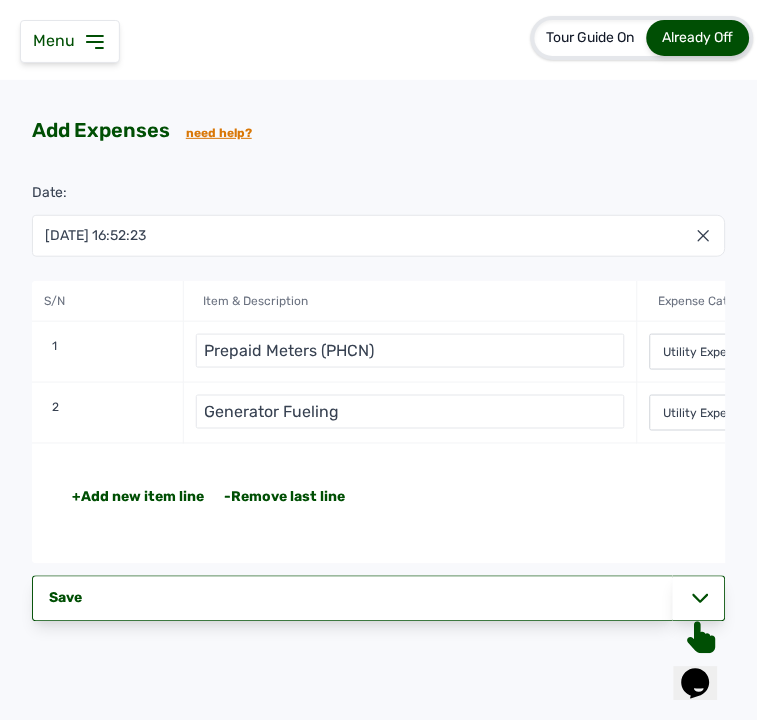 type on "30000" 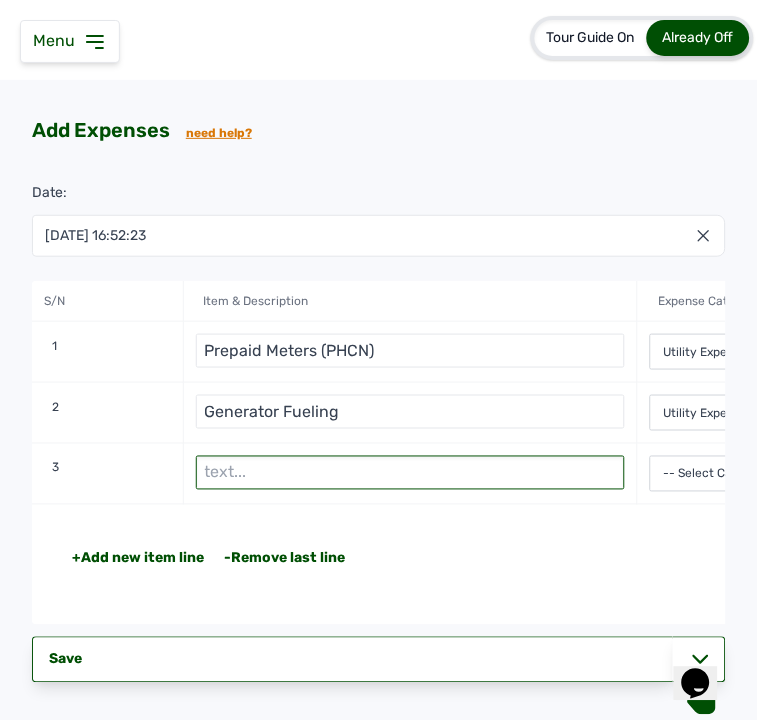 click at bounding box center (411, 473) 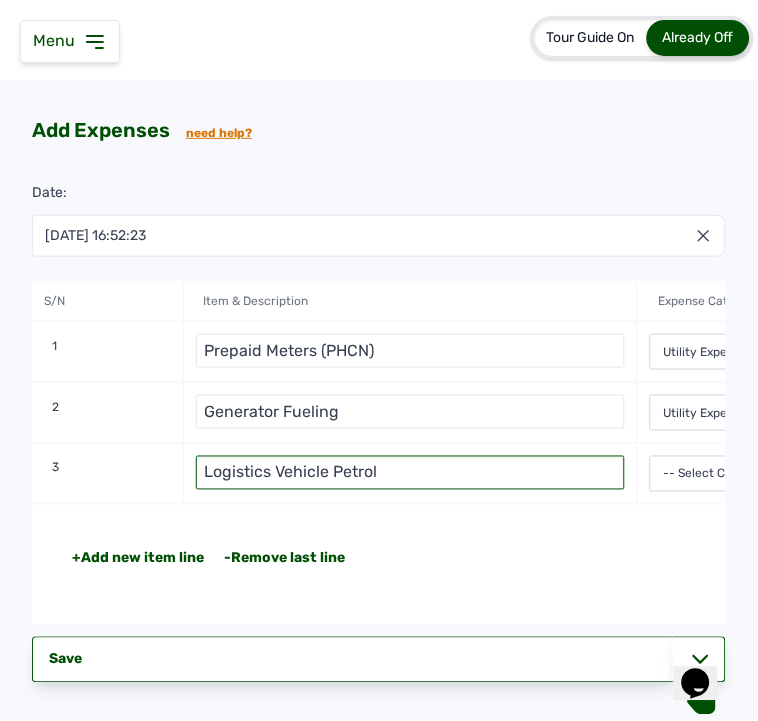 scroll, scrollTop: 0, scrollLeft: 888, axis: horizontal 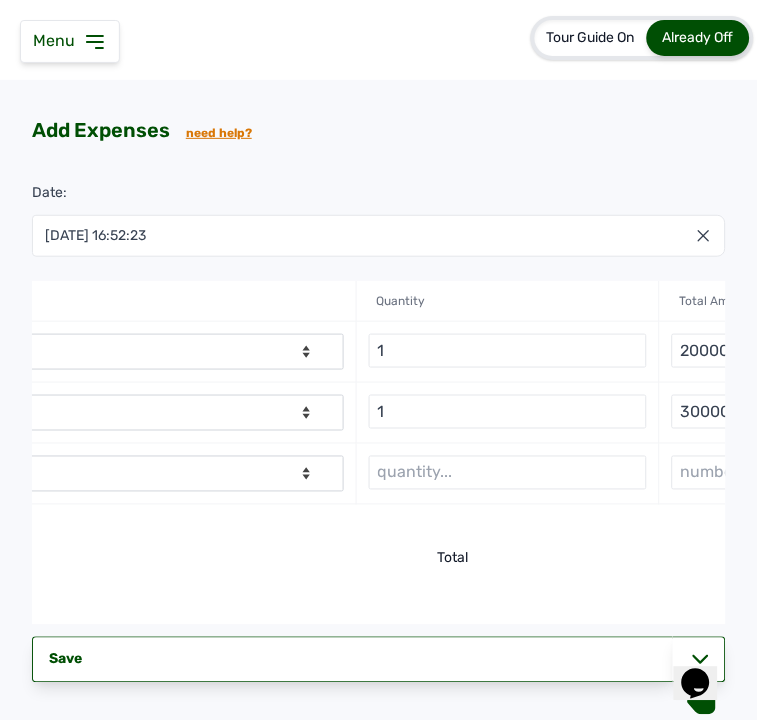 type on "Logistics Vehicle Petrol" 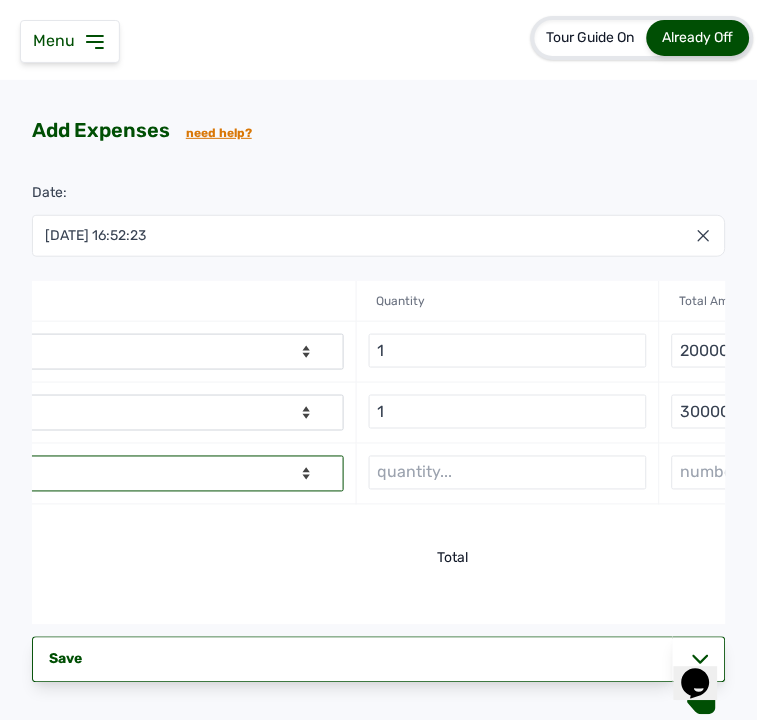 click on "-- Select Category -- Advertising Expenses Bank Charges Entertainment Expenses Insurance Expenses Legal Expenses Medical Expenses Office Equipments & Supplies Property Tax Rental Cost Repair & Maintenance Expenses Research Expenses Staff Salary Telephone Expenses Transportation Expenses Travelling Expenses Utility Expenses Others" at bounding box center [52, 474] 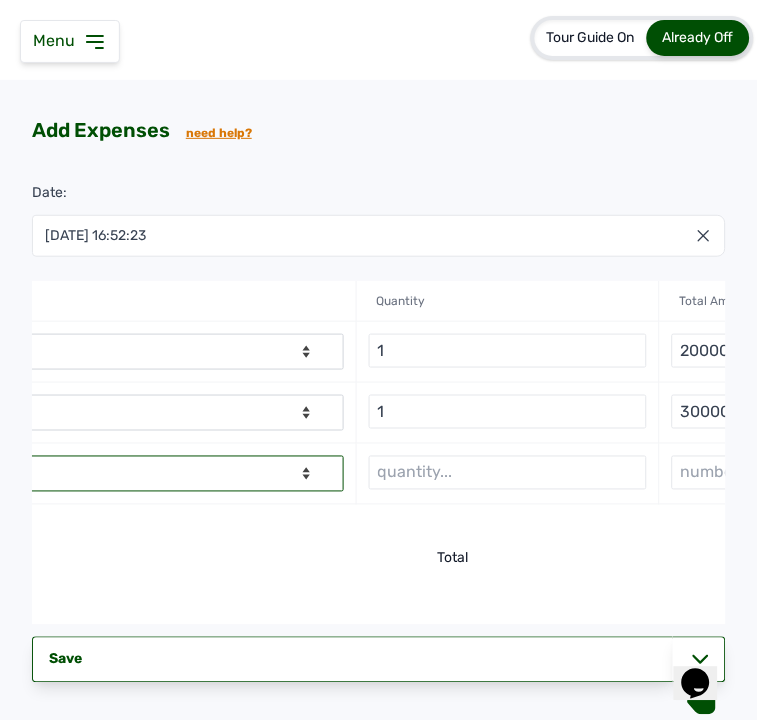 select on "Transportation Expenses" 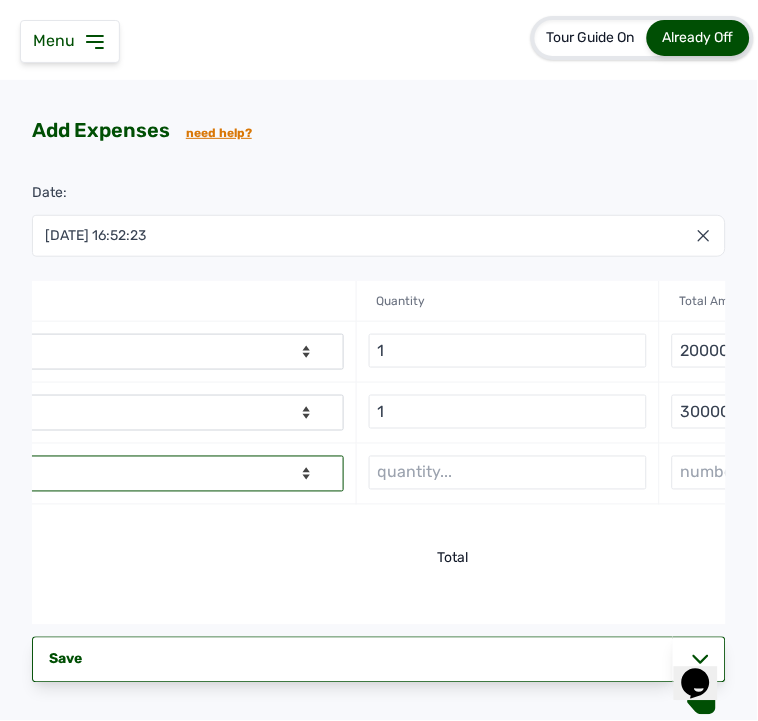 click on "-- Select Category -- Advertising Expenses Bank Charges Entertainment Expenses Insurance Expenses Legal Expenses Medical Expenses Office Equipments & Supplies Property Tax Rental Cost Repair & Maintenance Expenses Research Expenses Staff Salary Telephone Expenses Transportation Expenses Travelling Expenses Utility Expenses Others" at bounding box center [52, 474] 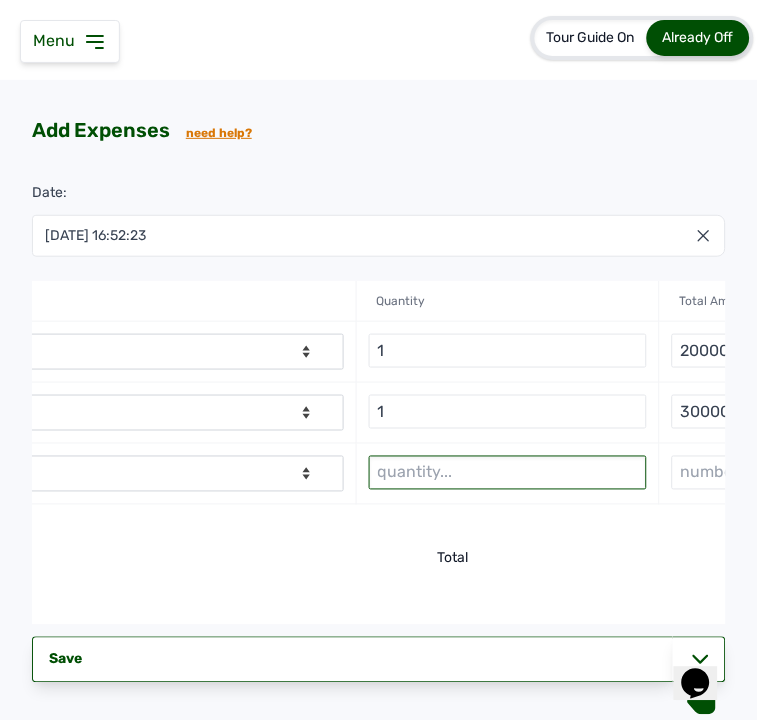 click at bounding box center (508, 473) 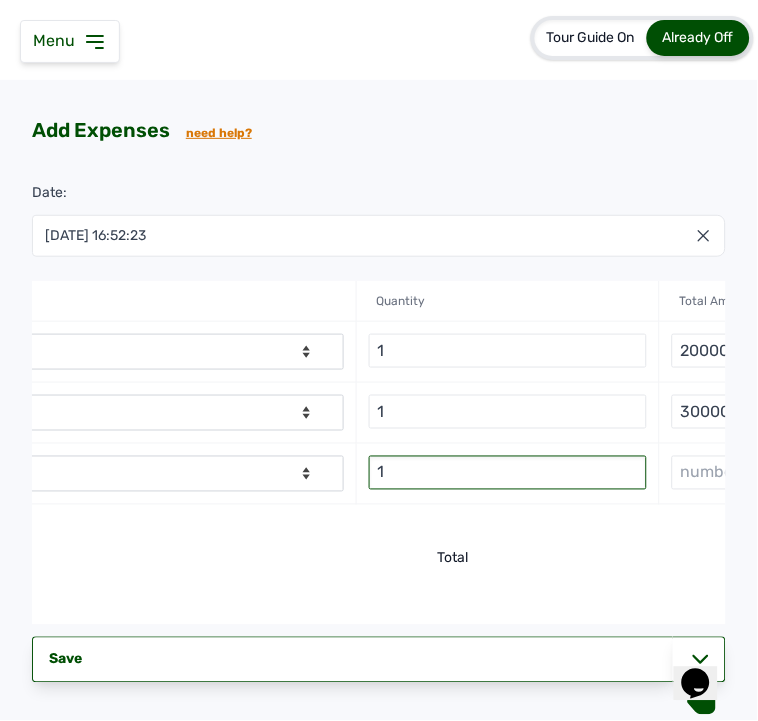 scroll, scrollTop: 0, scrollLeft: 1136, axis: horizontal 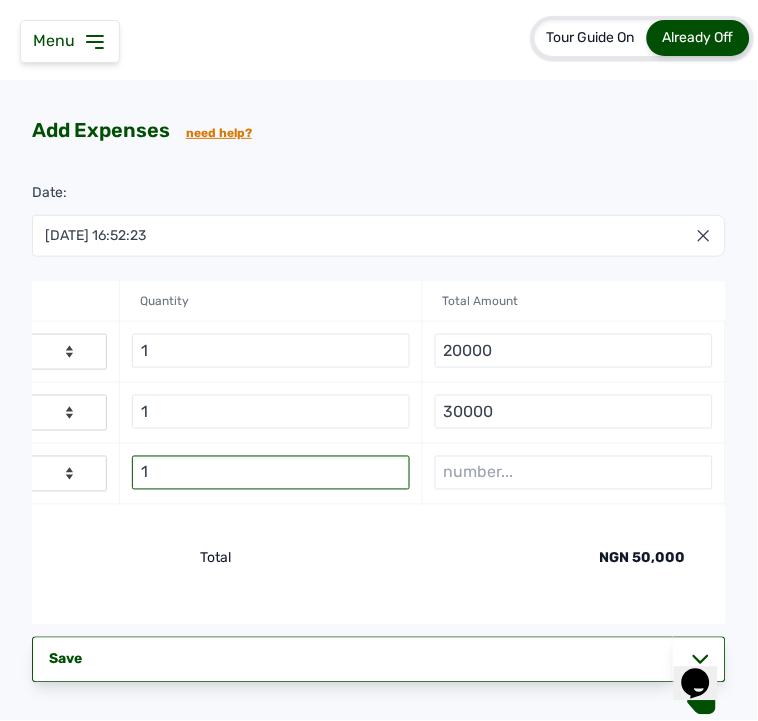 type on "1" 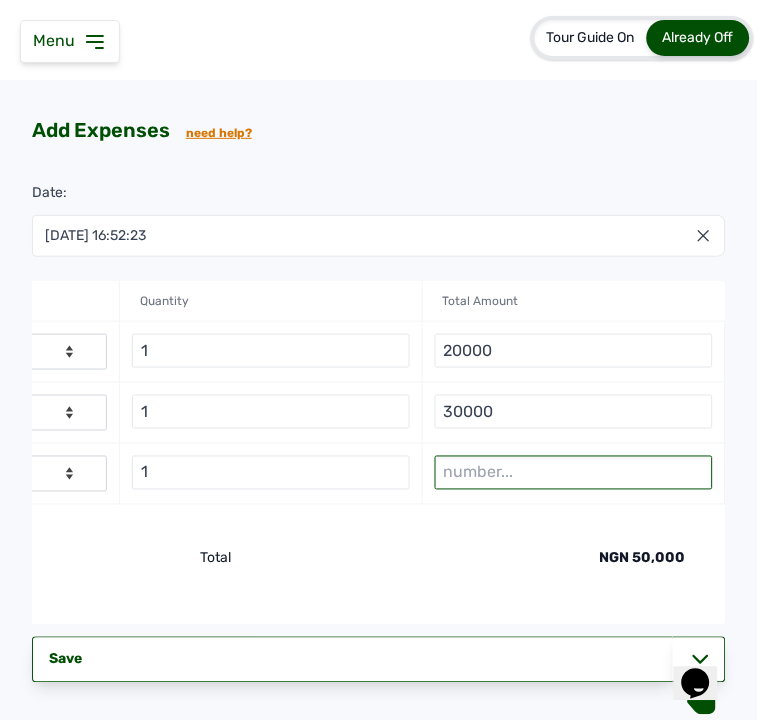 click at bounding box center [574, 473] 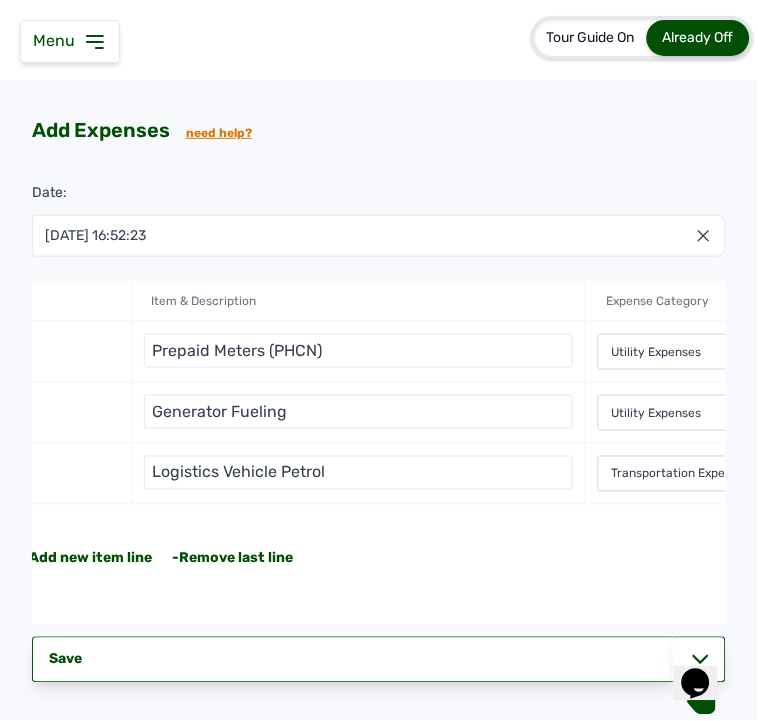 scroll, scrollTop: 0, scrollLeft: 0, axis: both 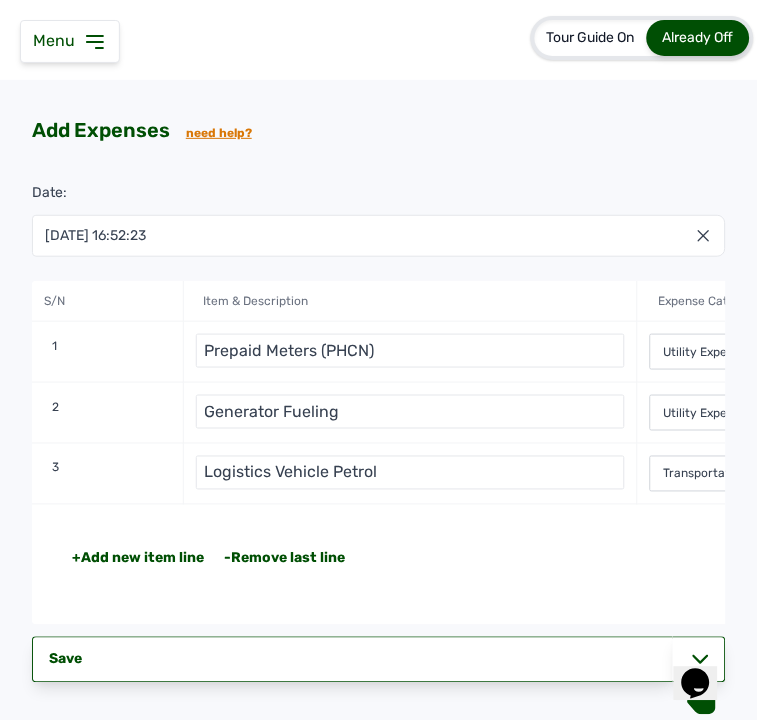 type on "50000" 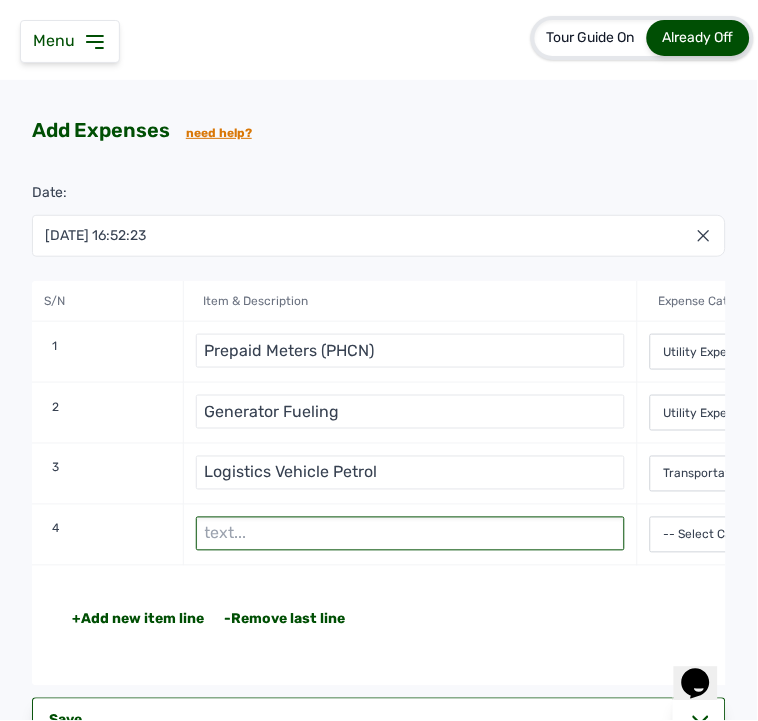 click at bounding box center [411, 534] 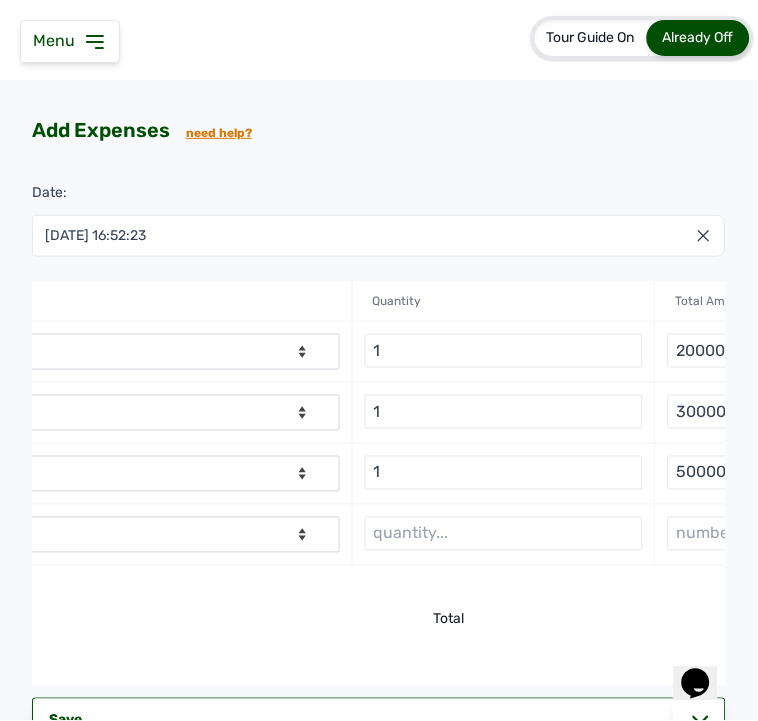scroll, scrollTop: 0, scrollLeft: 581, axis: horizontal 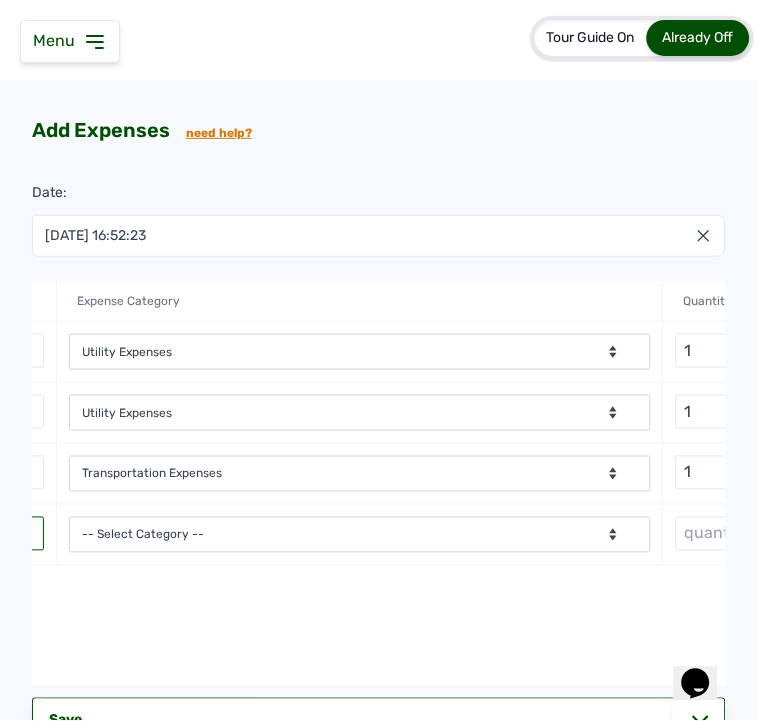 type on "Feeds Offloading" 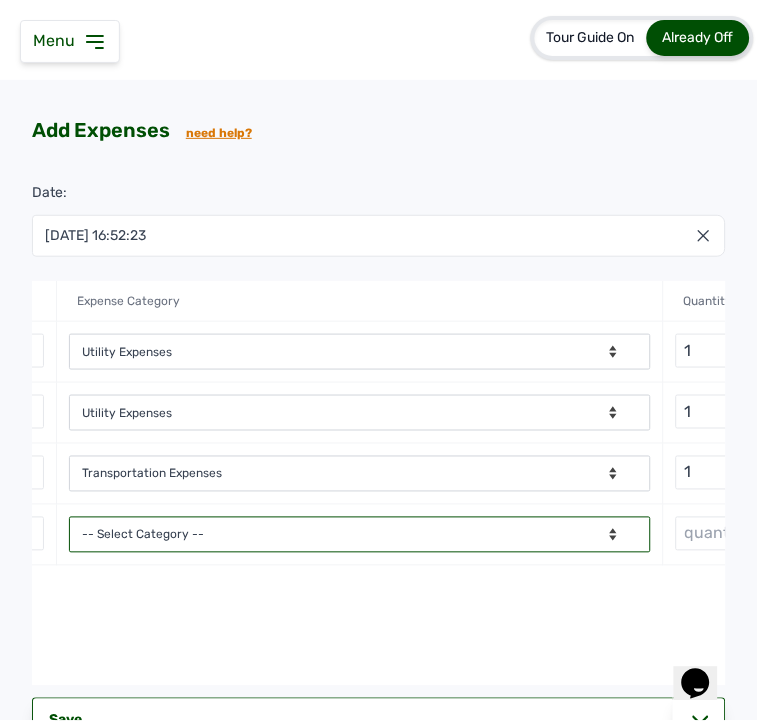 click on "-- Select Category -- Advertising Expenses Bank Charges Entertainment Expenses Insurance Expenses Legal Expenses Medical Expenses Office Equipments & Supplies Property Tax Rental Cost Repair & Maintenance Expenses Research Expenses Staff Salary Telephone Expenses Transportation Expenses Travelling Expenses Utility Expenses Others" at bounding box center (359, 535) 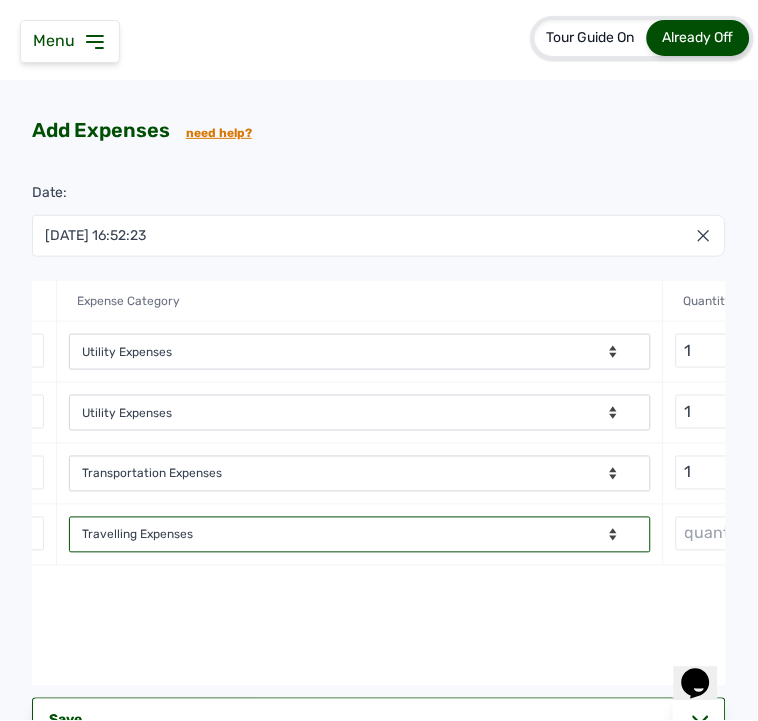 click on "-- Select Category -- Advertising Expenses Bank Charges Entertainment Expenses Insurance Expenses Legal Expenses Medical Expenses Office Equipments & Supplies Property Tax Rental Cost Repair & Maintenance Expenses Research Expenses Staff Salary Telephone Expenses Transportation Expenses Travelling Expenses Utility Expenses Others" at bounding box center [359, 535] 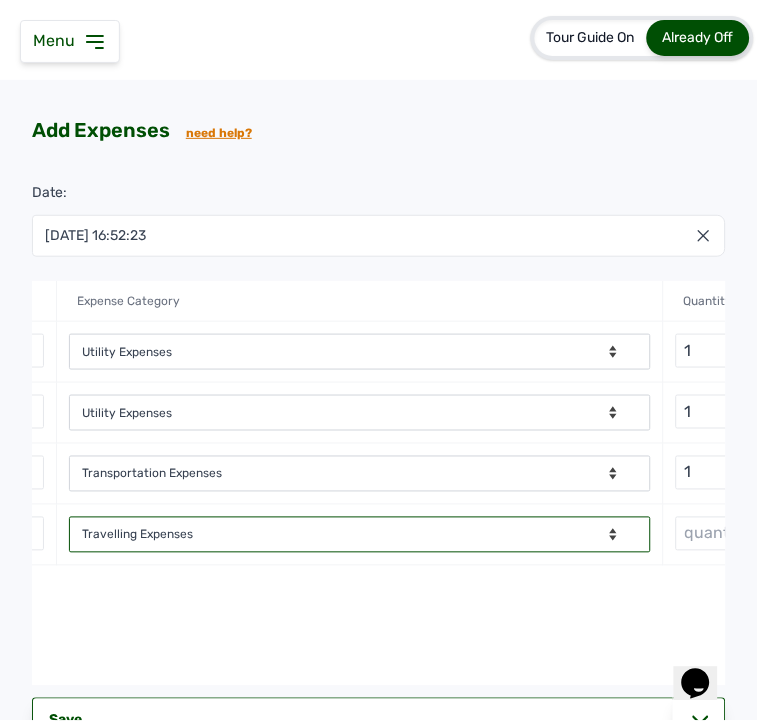 select on "Transportation Expenses" 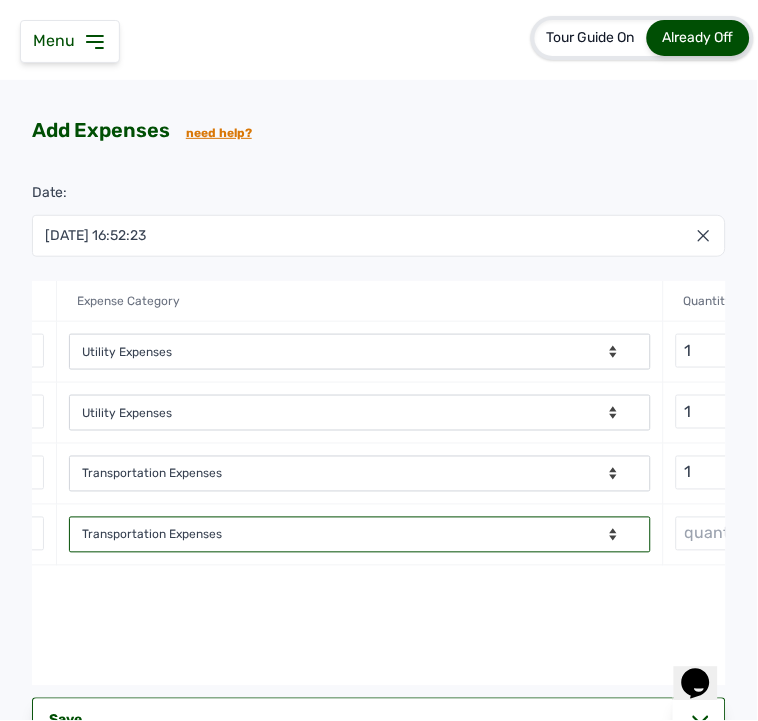 click on "-- Select Category -- Advertising Expenses Bank Charges Entertainment Expenses Insurance Expenses Legal Expenses Medical Expenses Office Equipments & Supplies Property Tax Rental Cost Repair & Maintenance Expenses Research Expenses Staff Salary Telephone Expenses Transportation Expenses Travelling Expenses Utility Expenses Others" at bounding box center [359, 535] 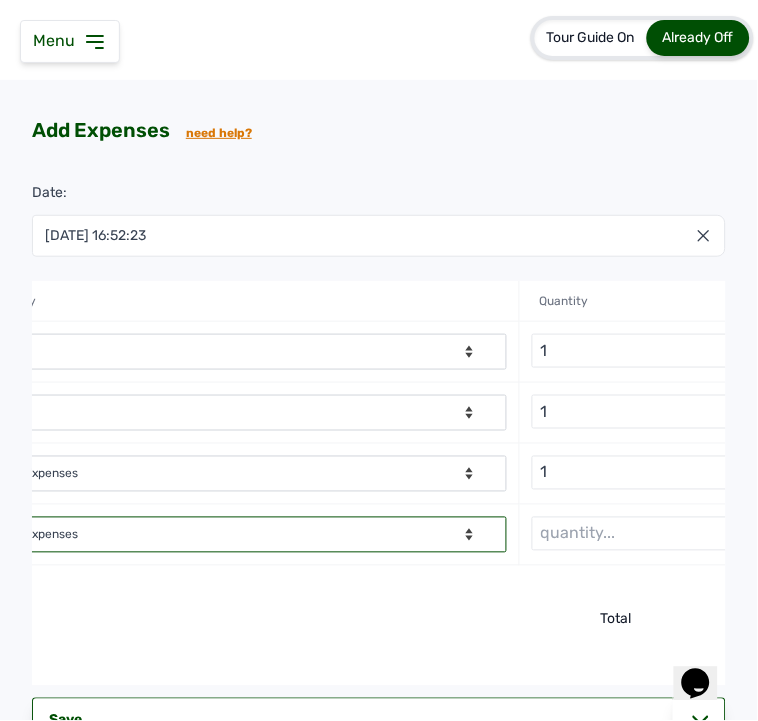 scroll, scrollTop: 0, scrollLeft: 914, axis: horizontal 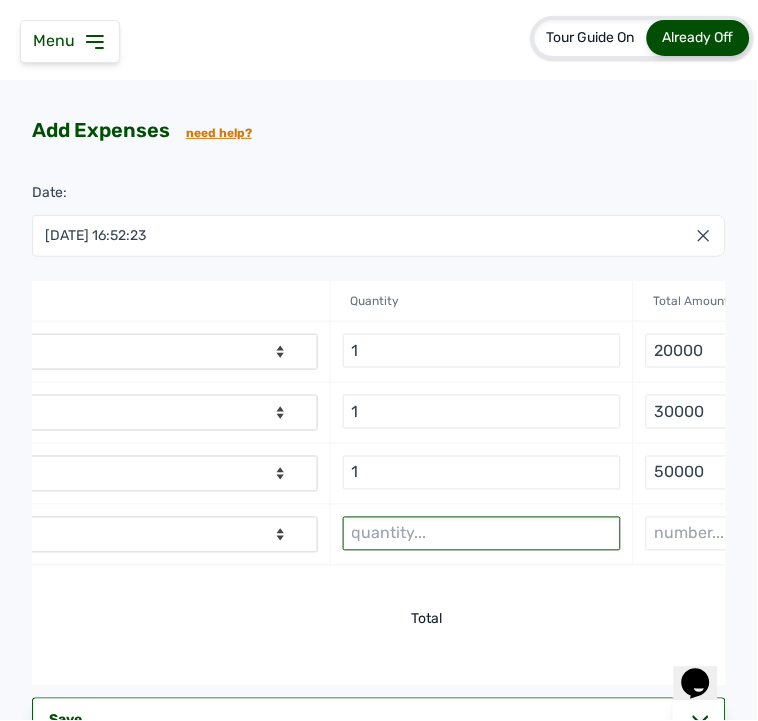 click at bounding box center [482, 534] 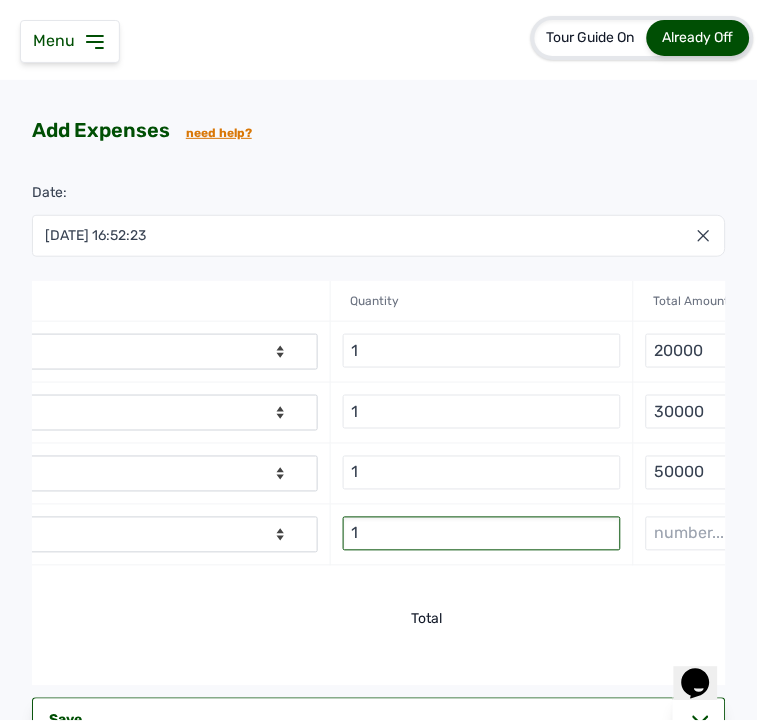 scroll, scrollTop: 0, scrollLeft: 1136, axis: horizontal 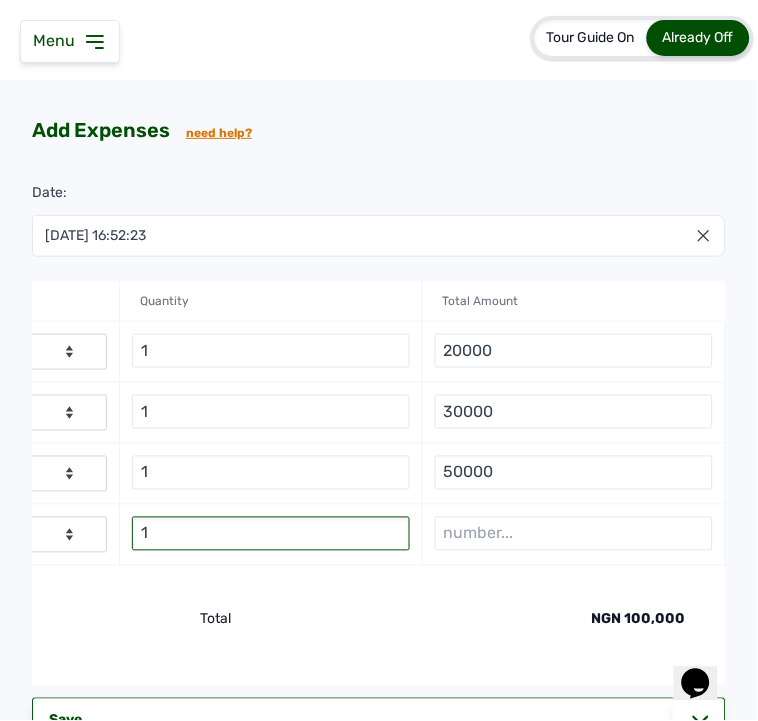 type on "1" 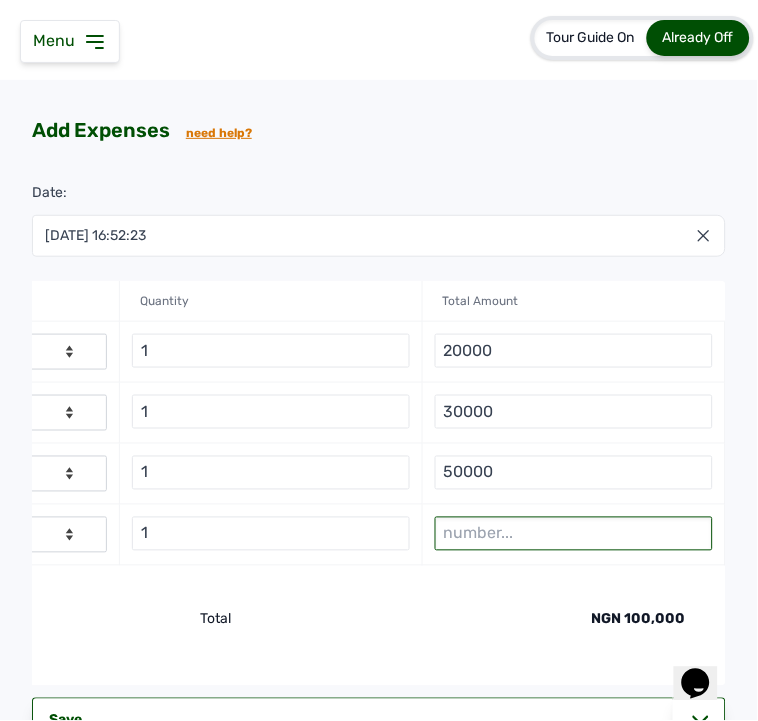 click at bounding box center [574, 534] 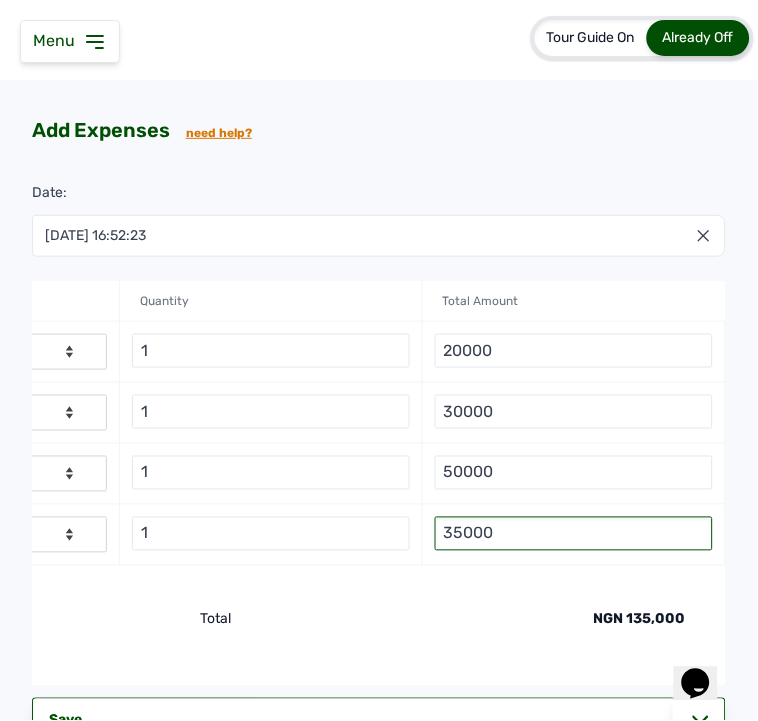 scroll, scrollTop: 0, scrollLeft: 0, axis: both 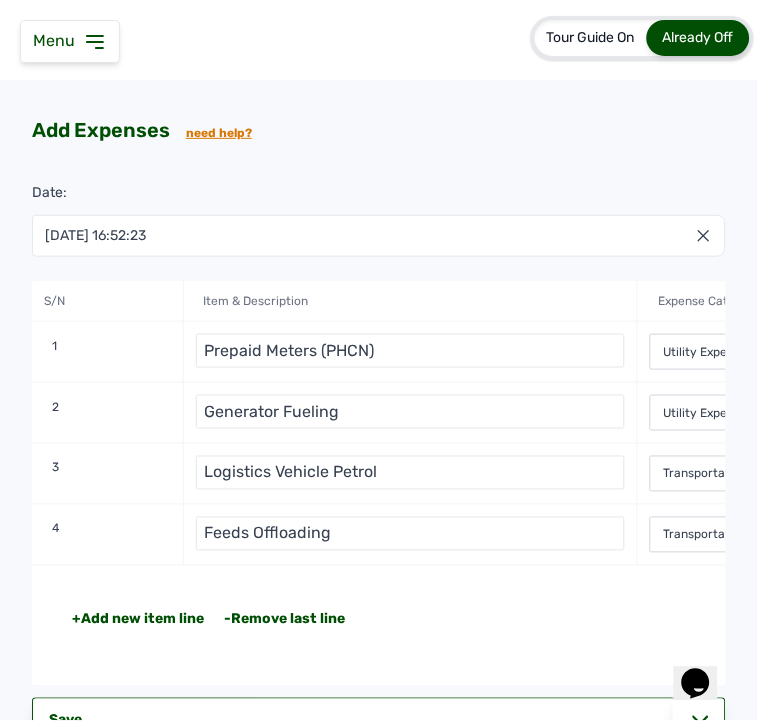 type on "35000" 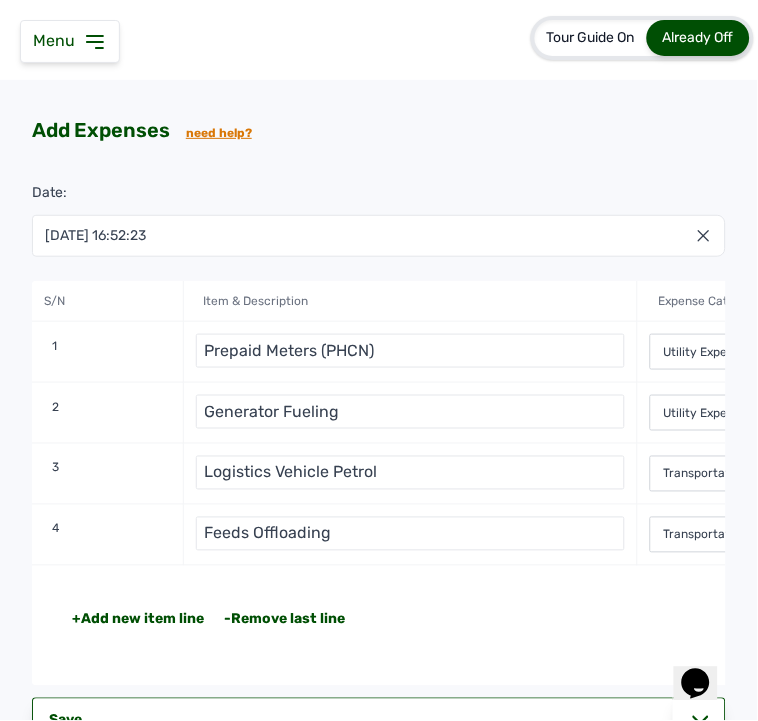click on "+Add new item line" at bounding box center [138, 620] 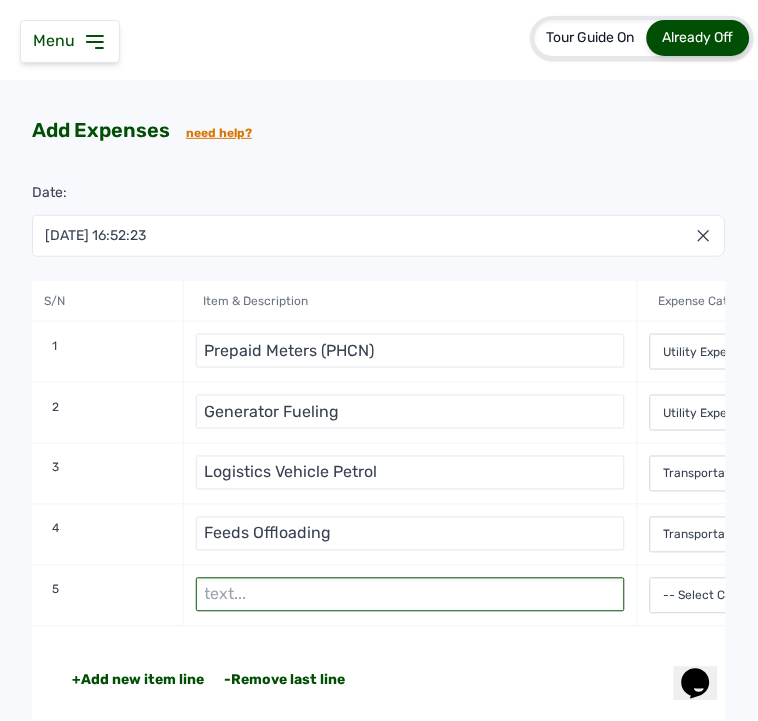 click at bounding box center [411, 595] 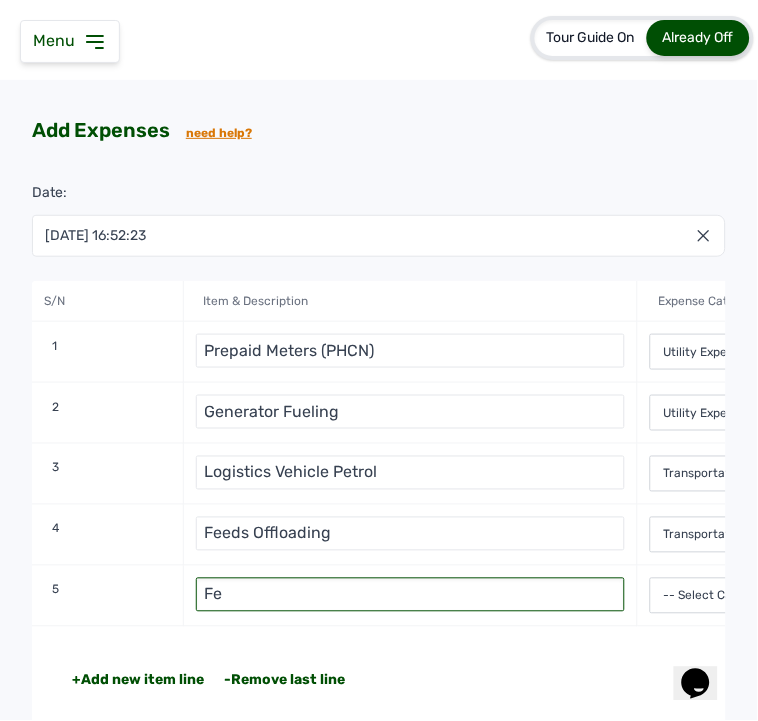 type on "F" 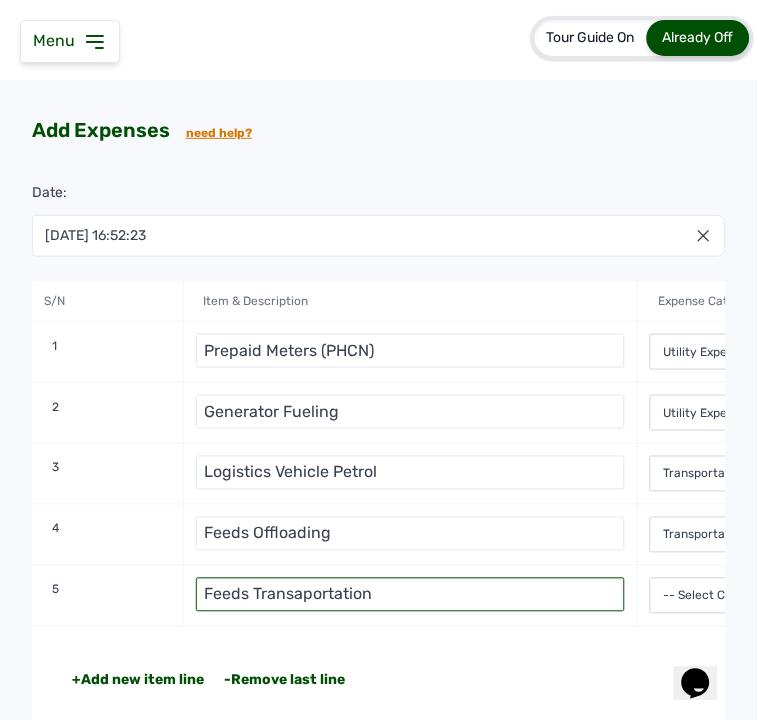 click on "Feeds Transaportation" at bounding box center [411, 595] 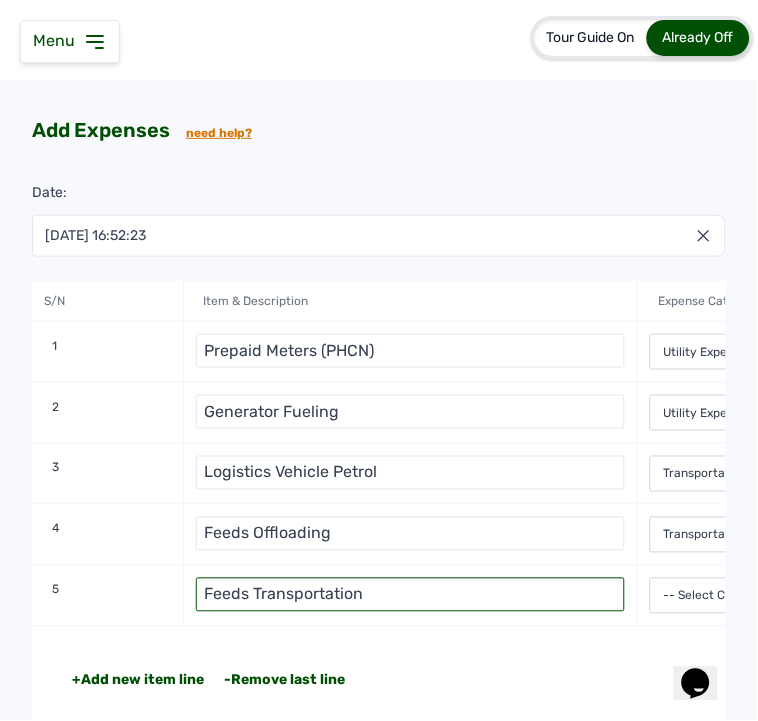 scroll, scrollTop: 0, scrollLeft: 111, axis: horizontal 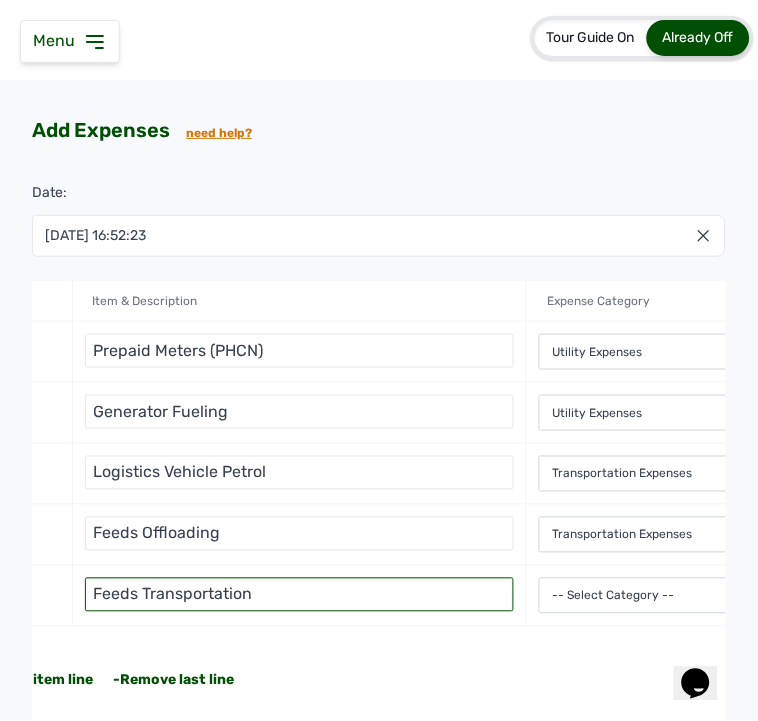 type on "Feeds Transportation" 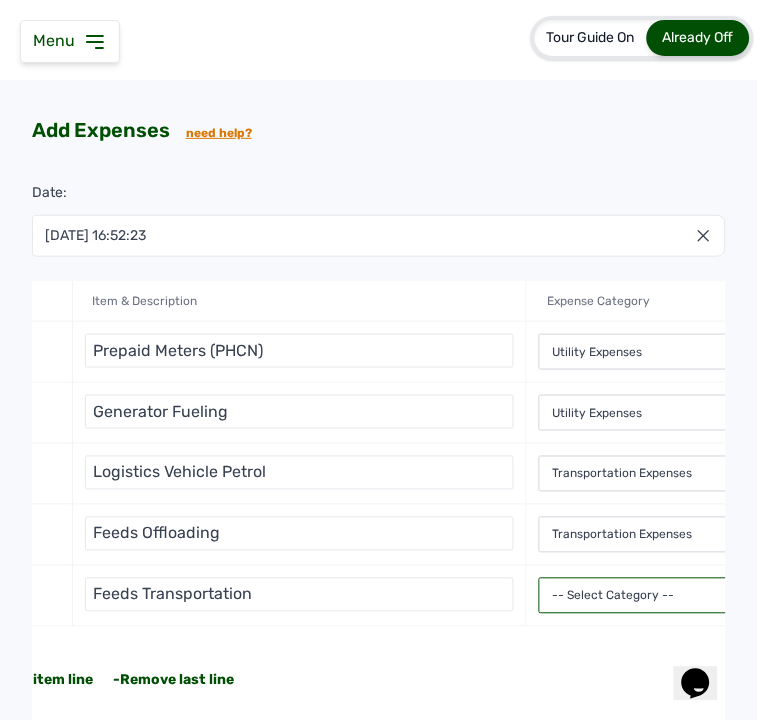 click on "-- Select Category -- Advertising Expenses Bank Charges Entertainment Expenses Insurance Expenses Legal Expenses Medical Expenses Office Equipments & Supplies Property Tax Rental Cost Repair & Maintenance Expenses Research Expenses Staff Salary Telephone Expenses Transportation Expenses Travelling Expenses Utility Expenses Others" at bounding box center (829, 596) 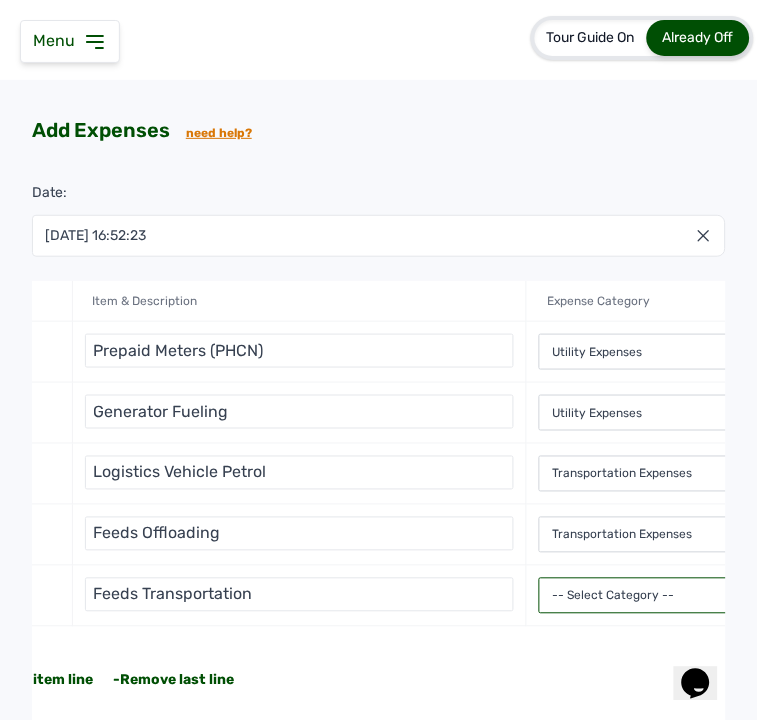 select on "Transportation Expenses" 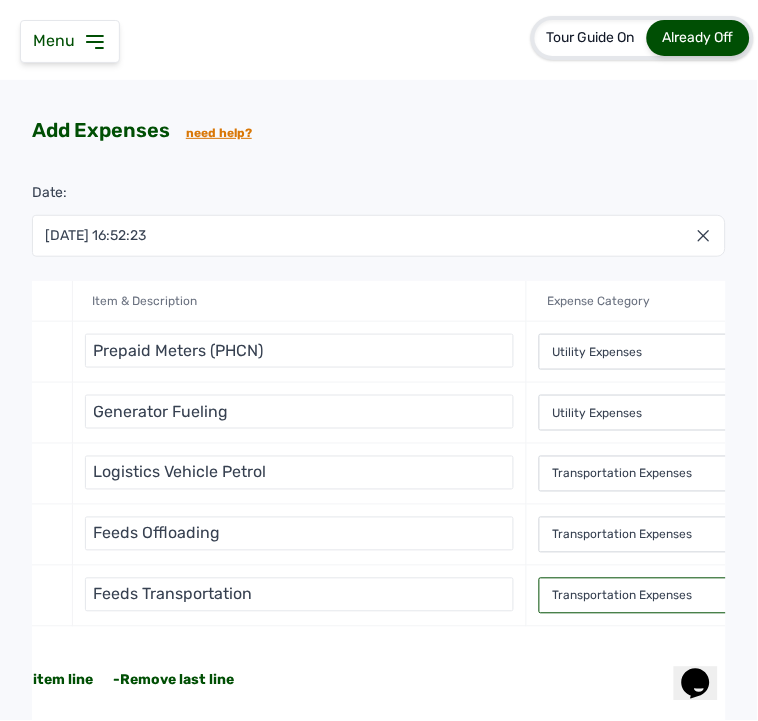 click on "-- Select Category -- Advertising Expenses Bank Charges Entertainment Expenses Insurance Expenses Legal Expenses Medical Expenses Office Equipments & Supplies Property Tax Rental Cost Repair & Maintenance Expenses Research Expenses Staff Salary Telephone Expenses Transportation Expenses Travelling Expenses Utility Expenses Others" at bounding box center [829, 596] 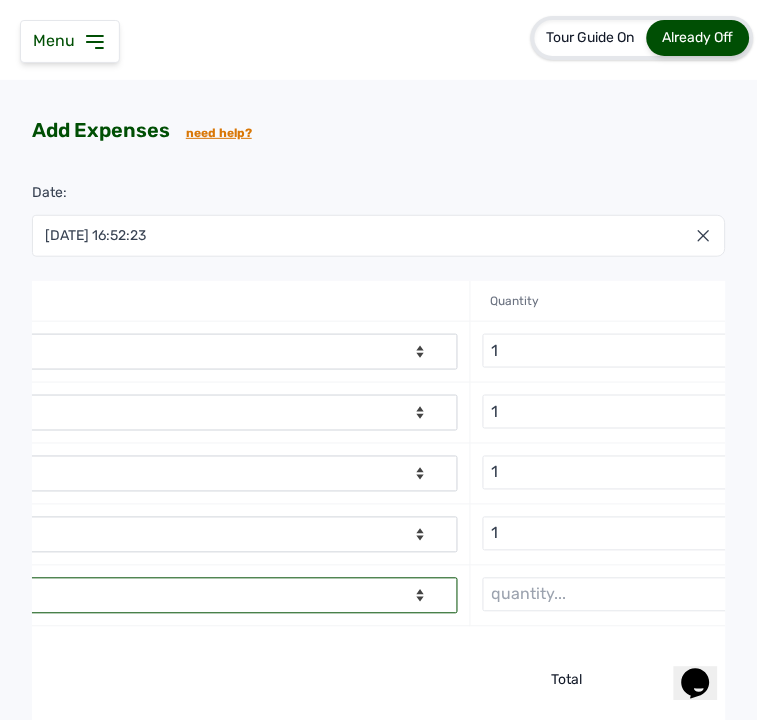 scroll, scrollTop: 0, scrollLeft: 1111, axis: horizontal 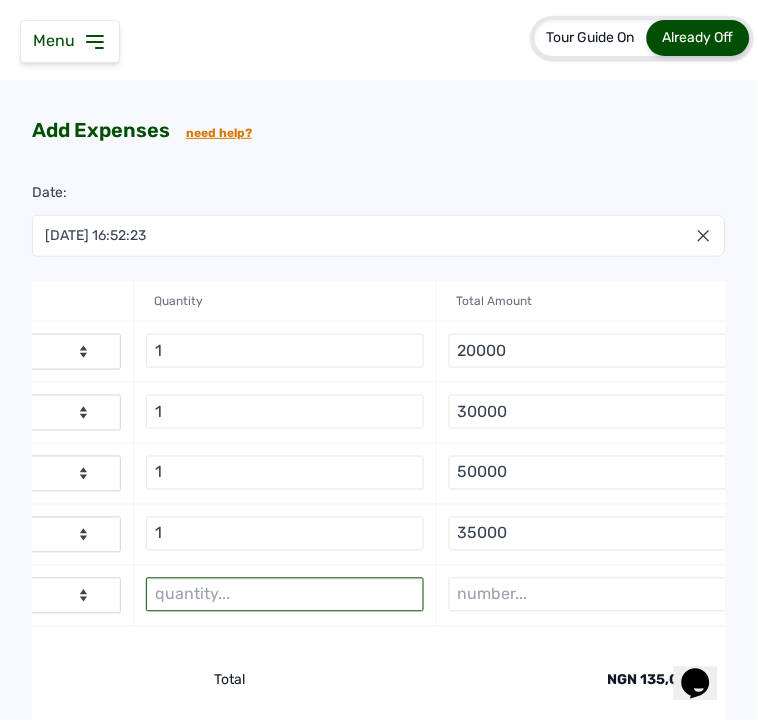 click at bounding box center [285, 595] 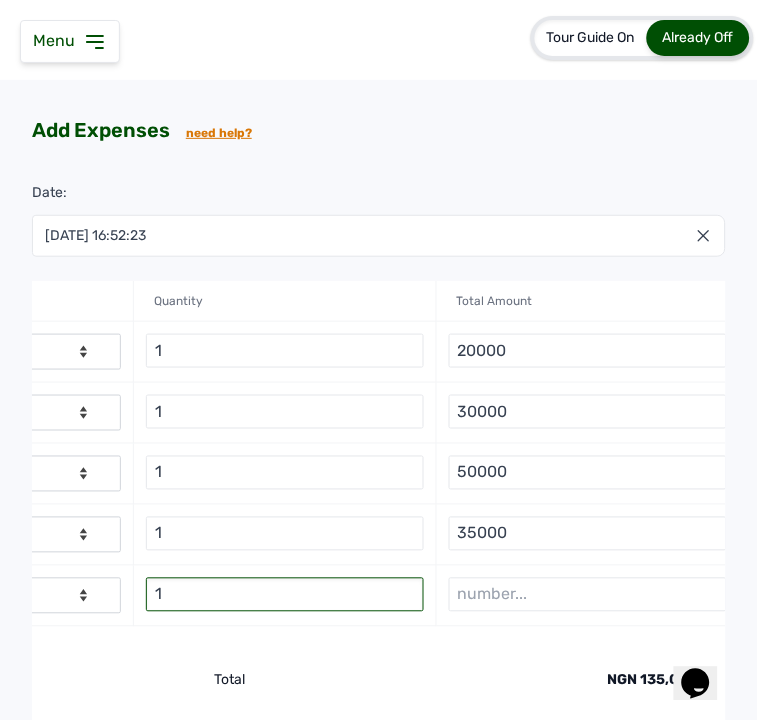 type on "1" 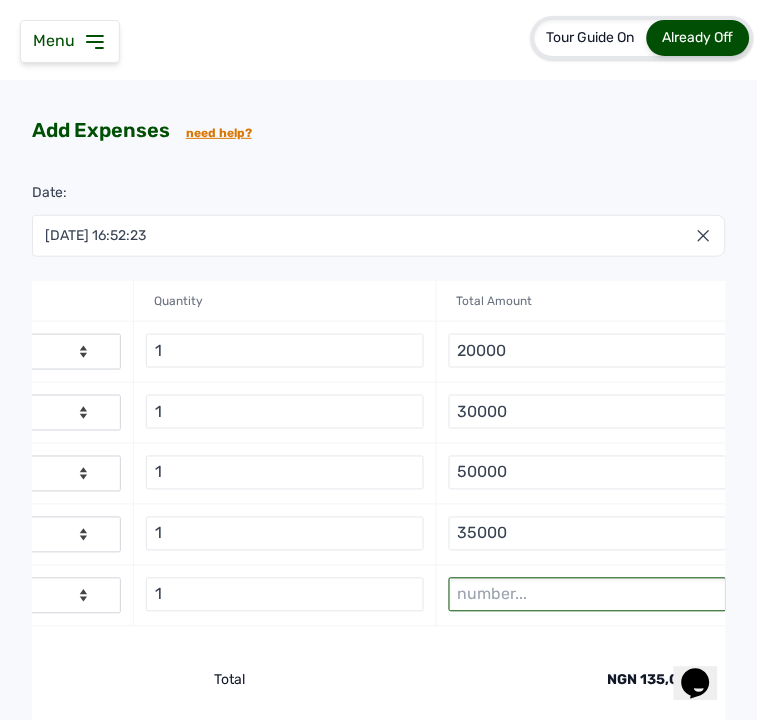 click at bounding box center [588, 595] 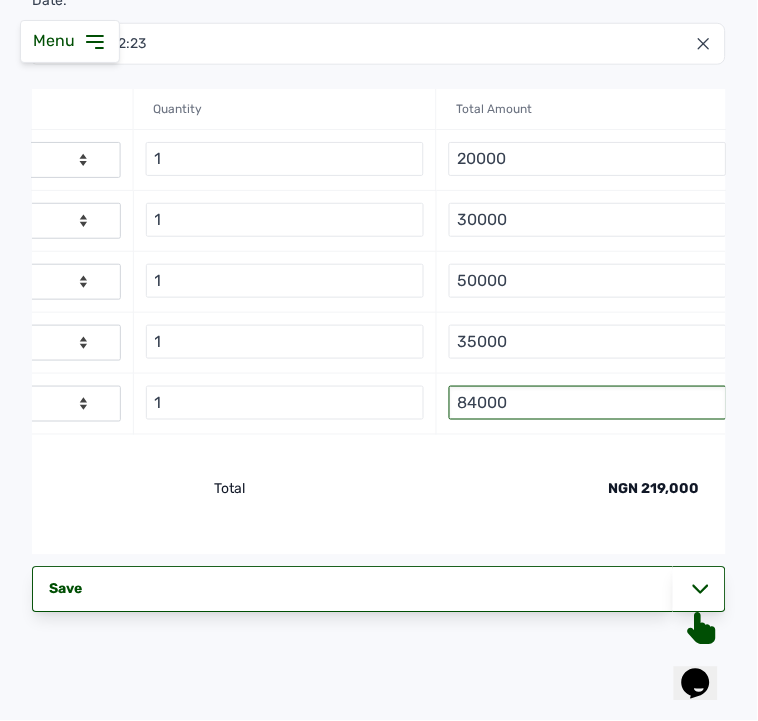 scroll, scrollTop: 202, scrollLeft: 0, axis: vertical 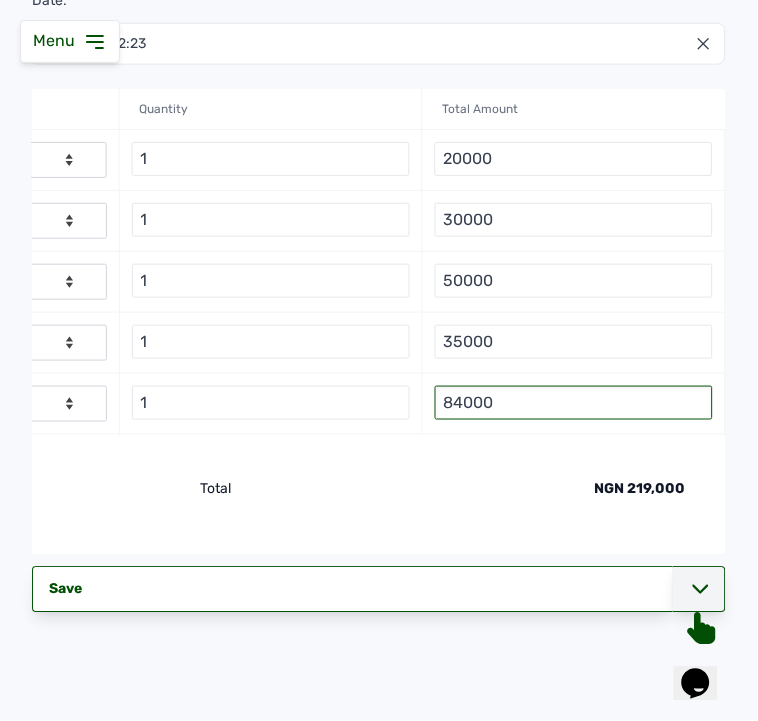 type on "84000" 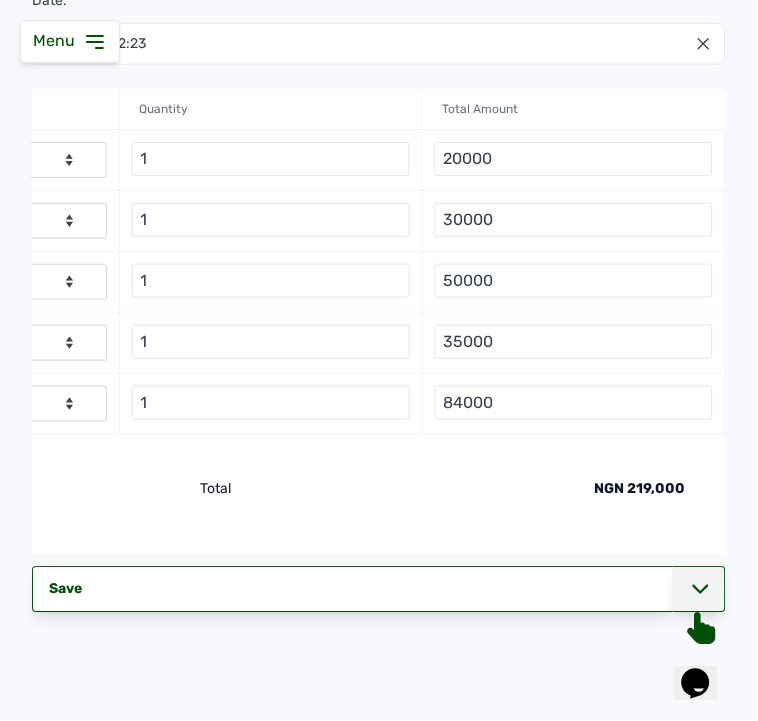 click at bounding box center [699, 590] 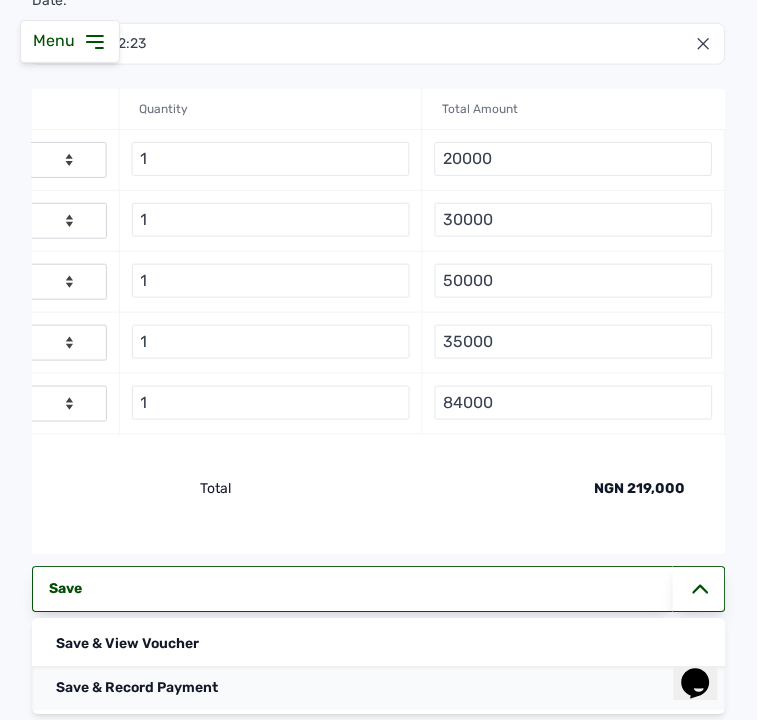 click on "Save & Record Payment" at bounding box center [379, 689] 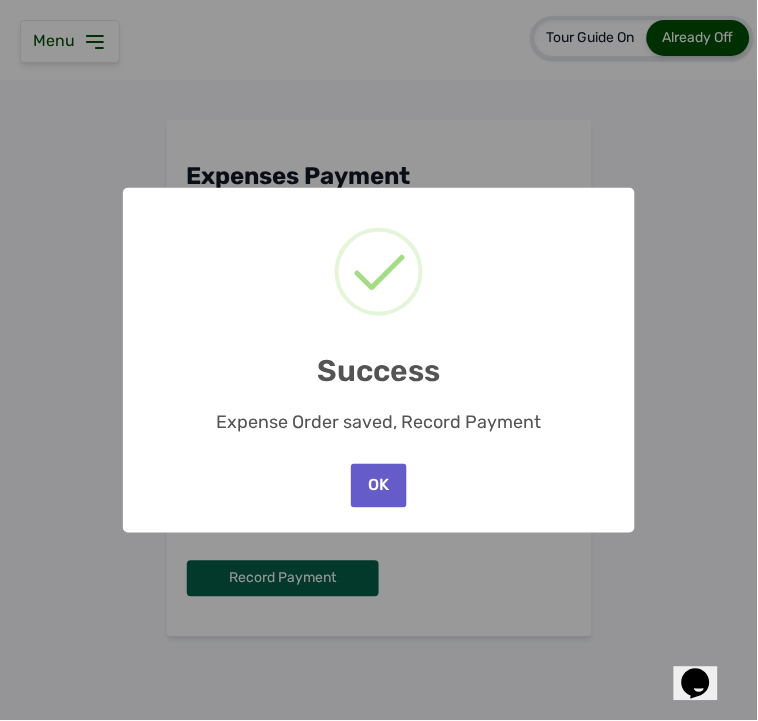 click on "OK" at bounding box center (379, 486) 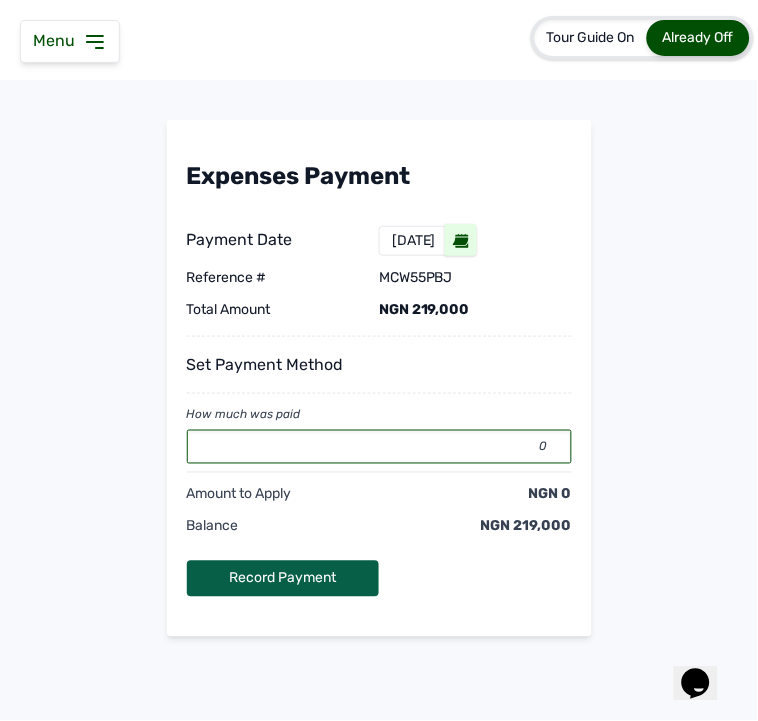 click on "0" at bounding box center (379, 447) 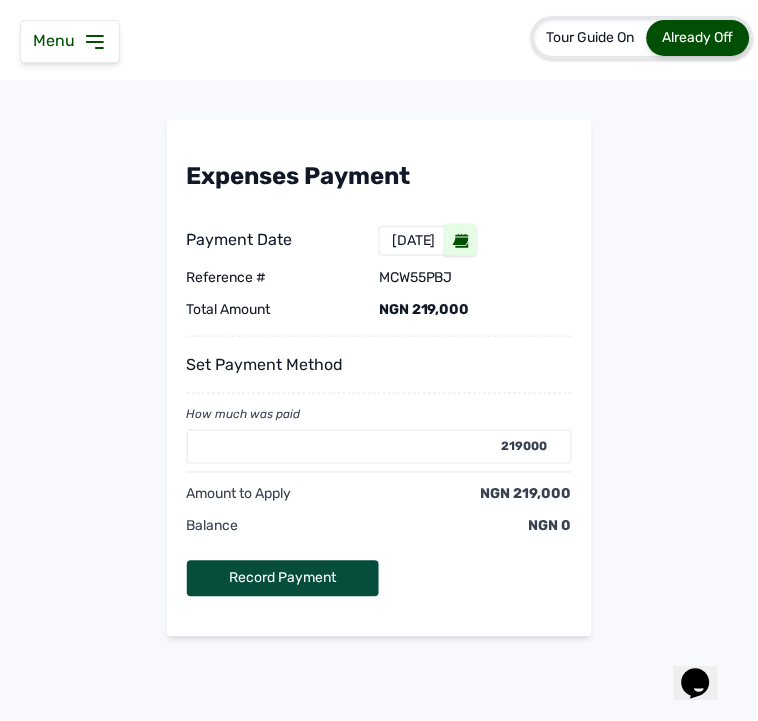 click on "Record Payment" at bounding box center (283, 579) 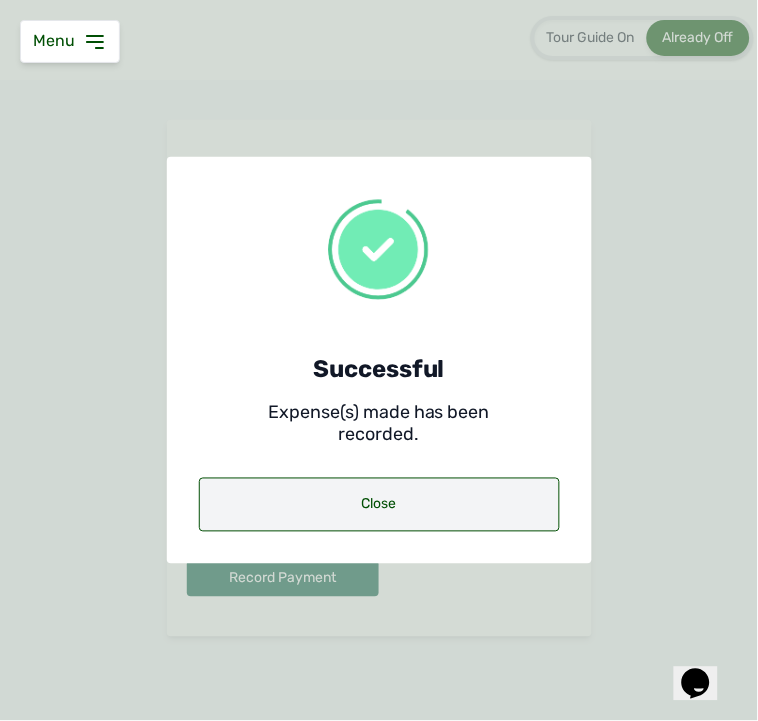click on "Close" at bounding box center [379, 505] 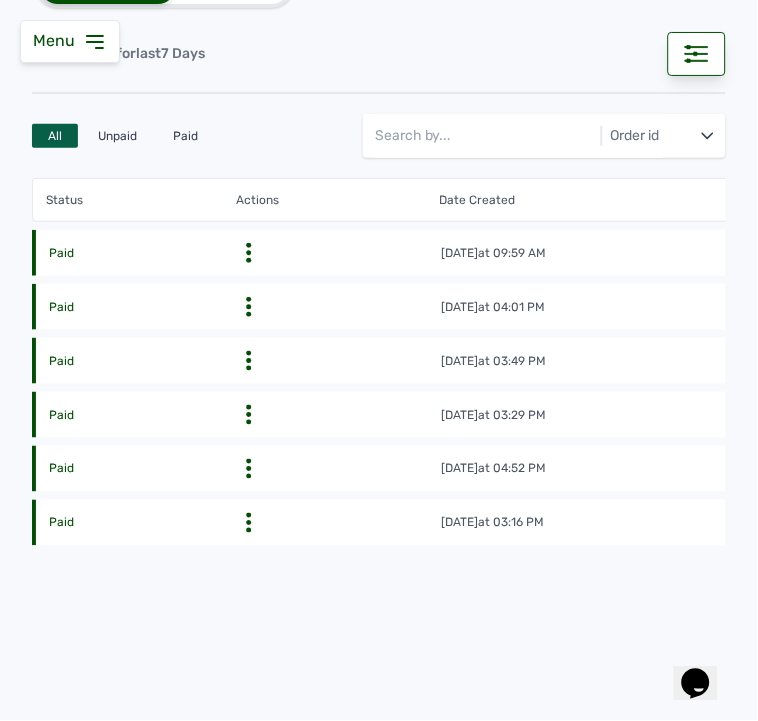scroll, scrollTop: 332, scrollLeft: 0, axis: vertical 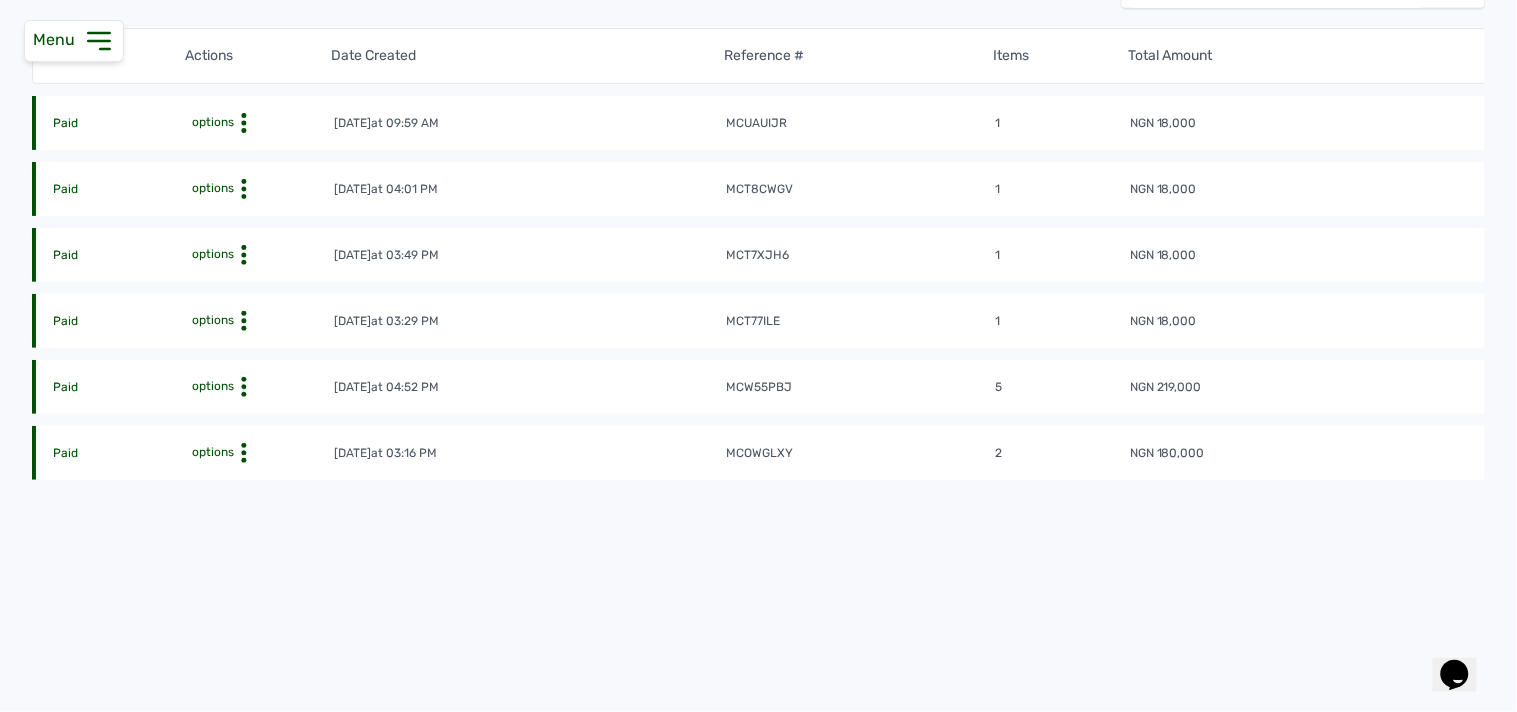 click 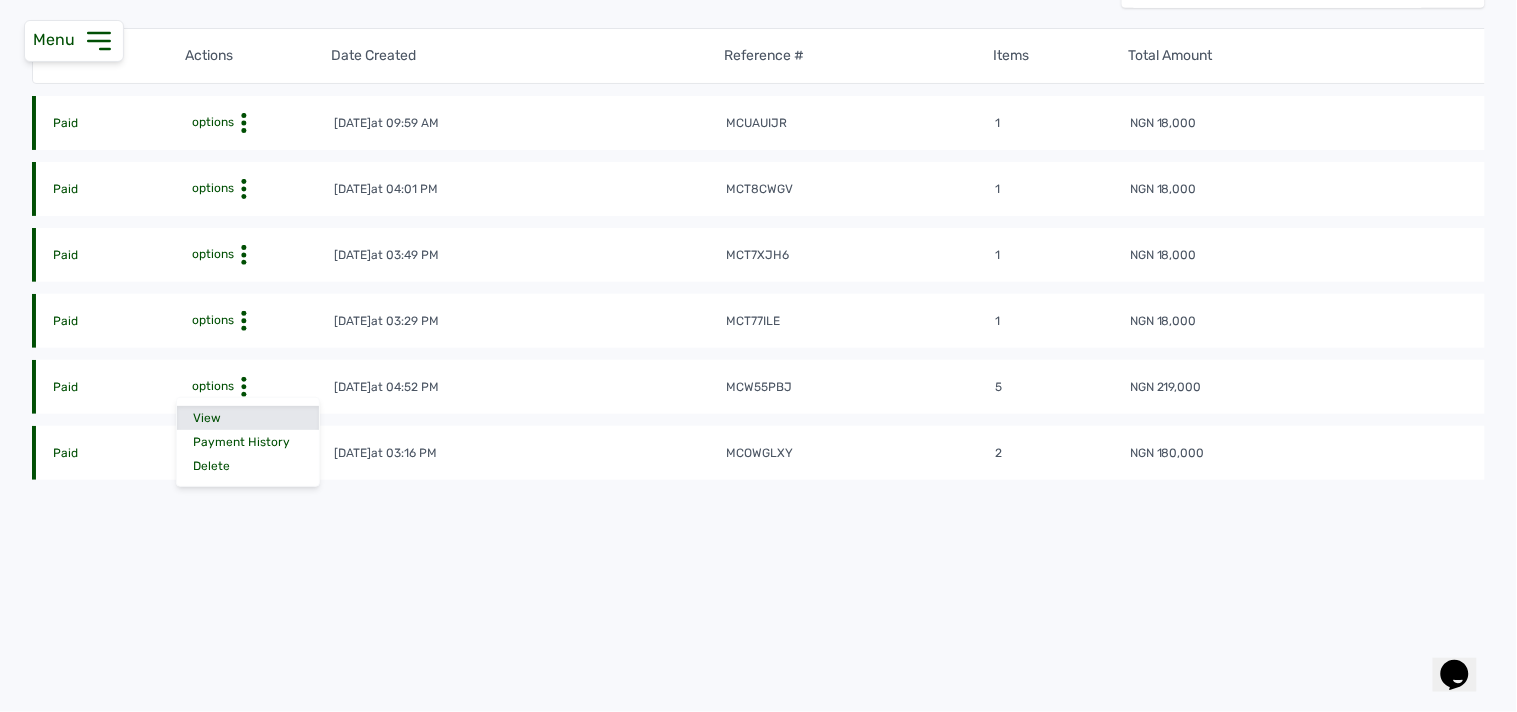 click on "View" at bounding box center (248, 418) 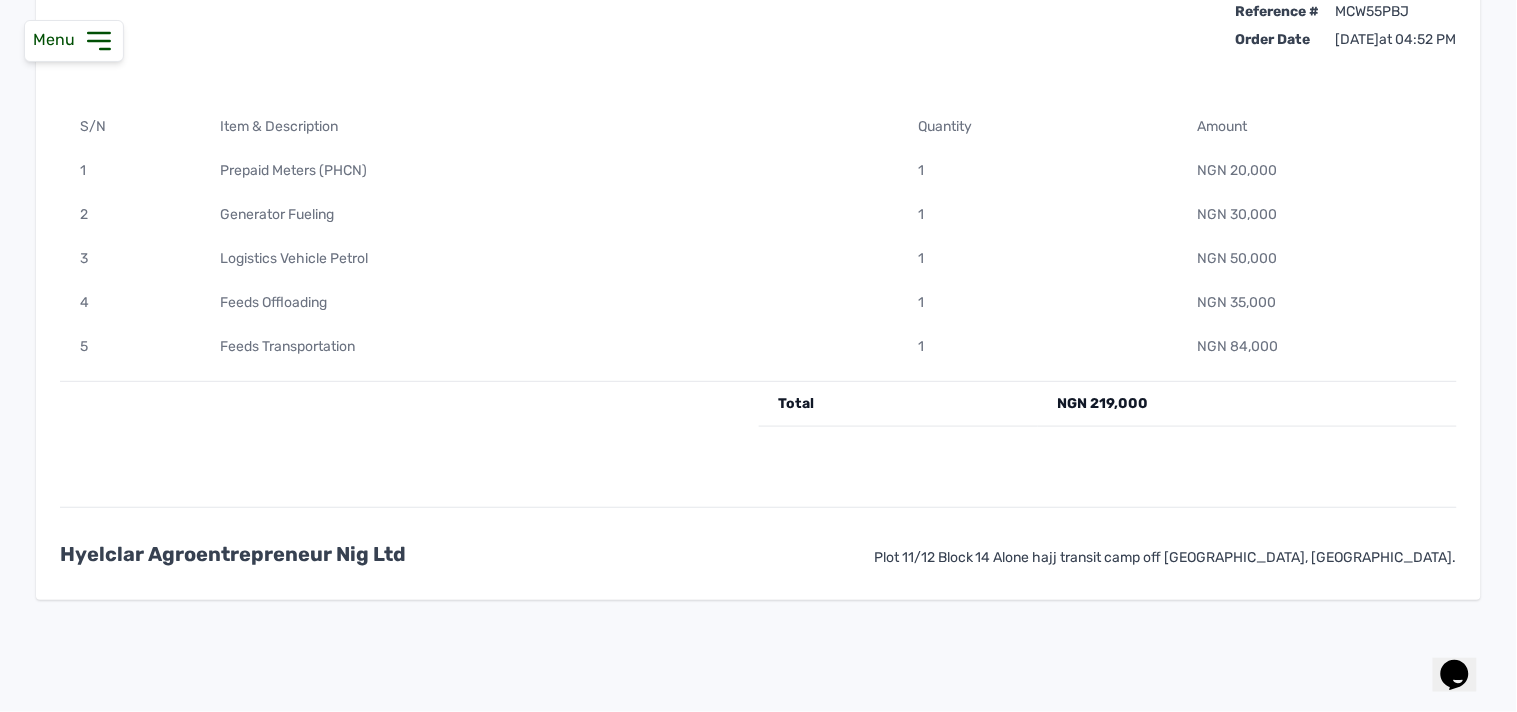 scroll, scrollTop: 412, scrollLeft: 0, axis: vertical 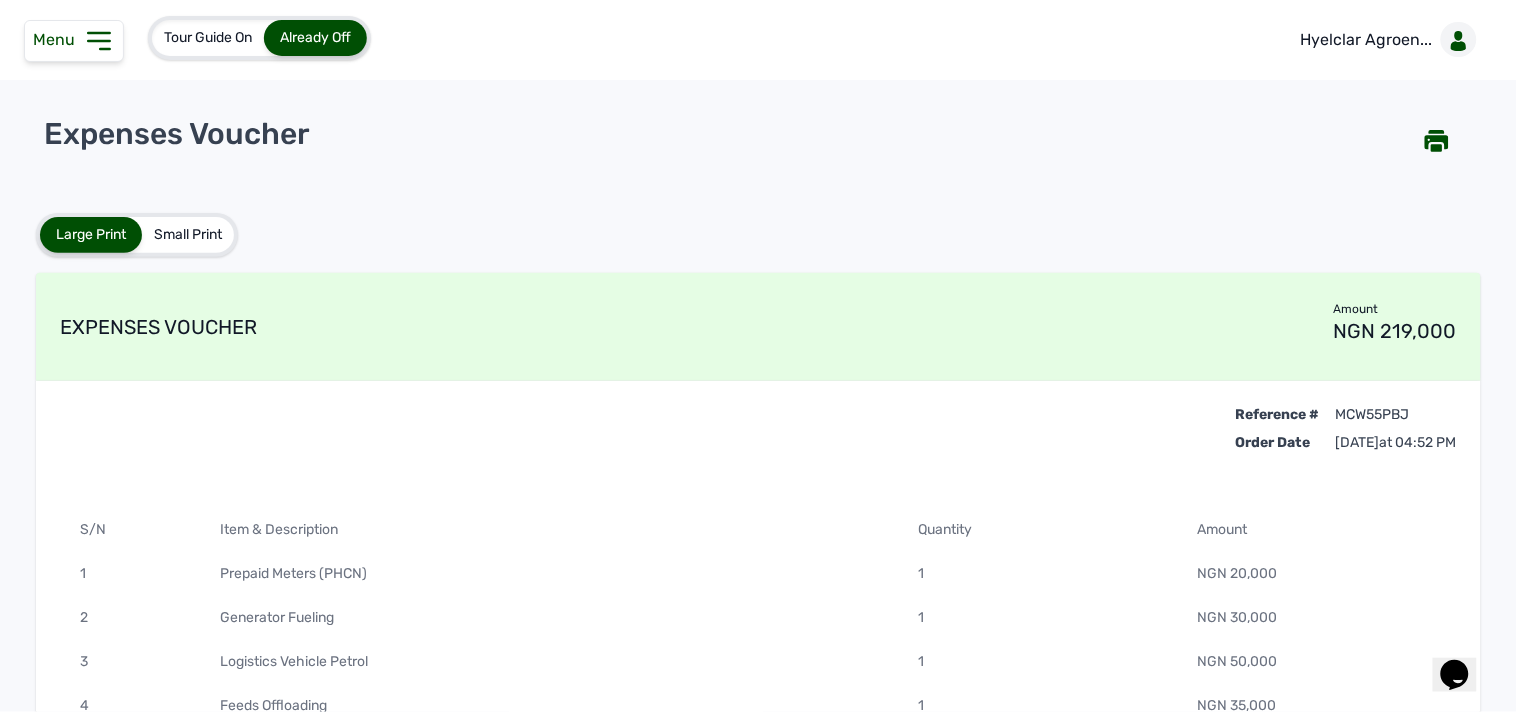 click 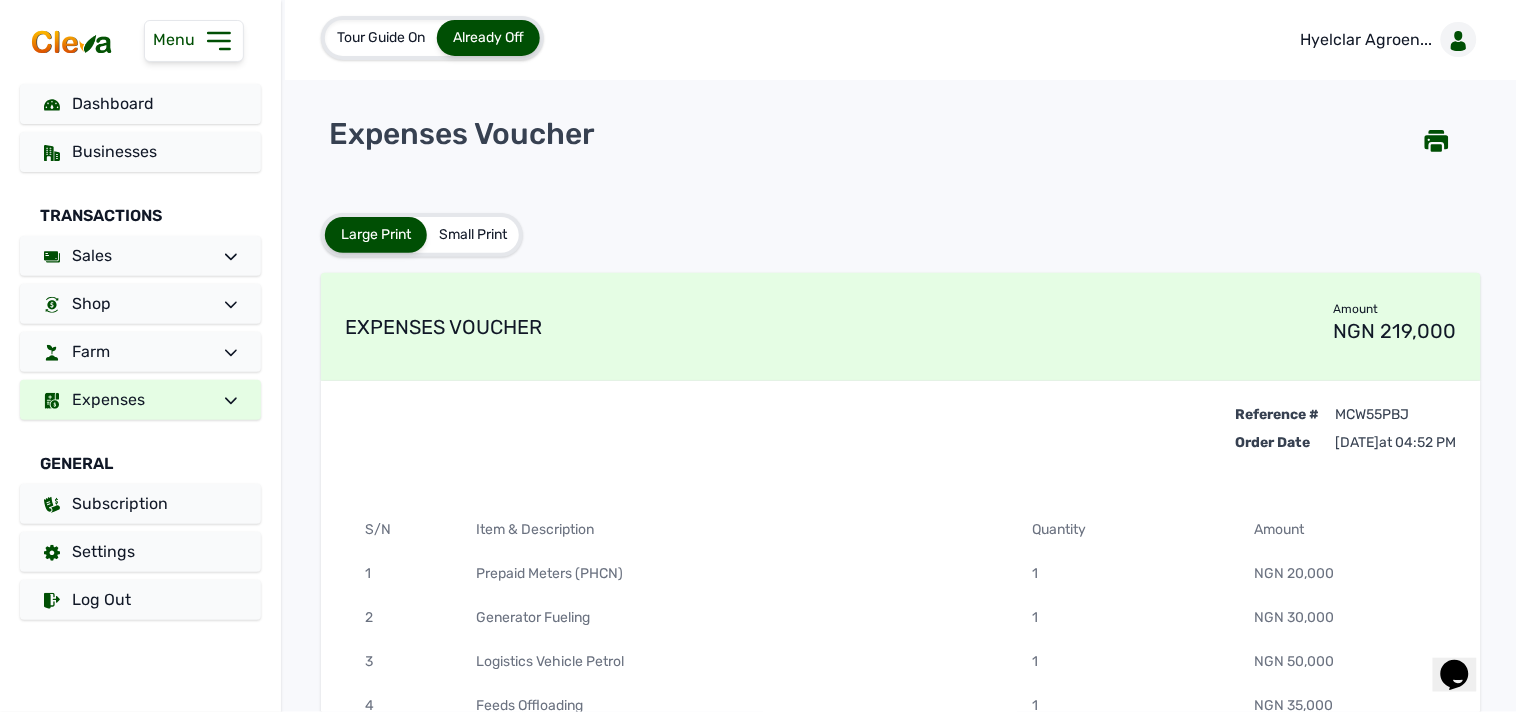 click 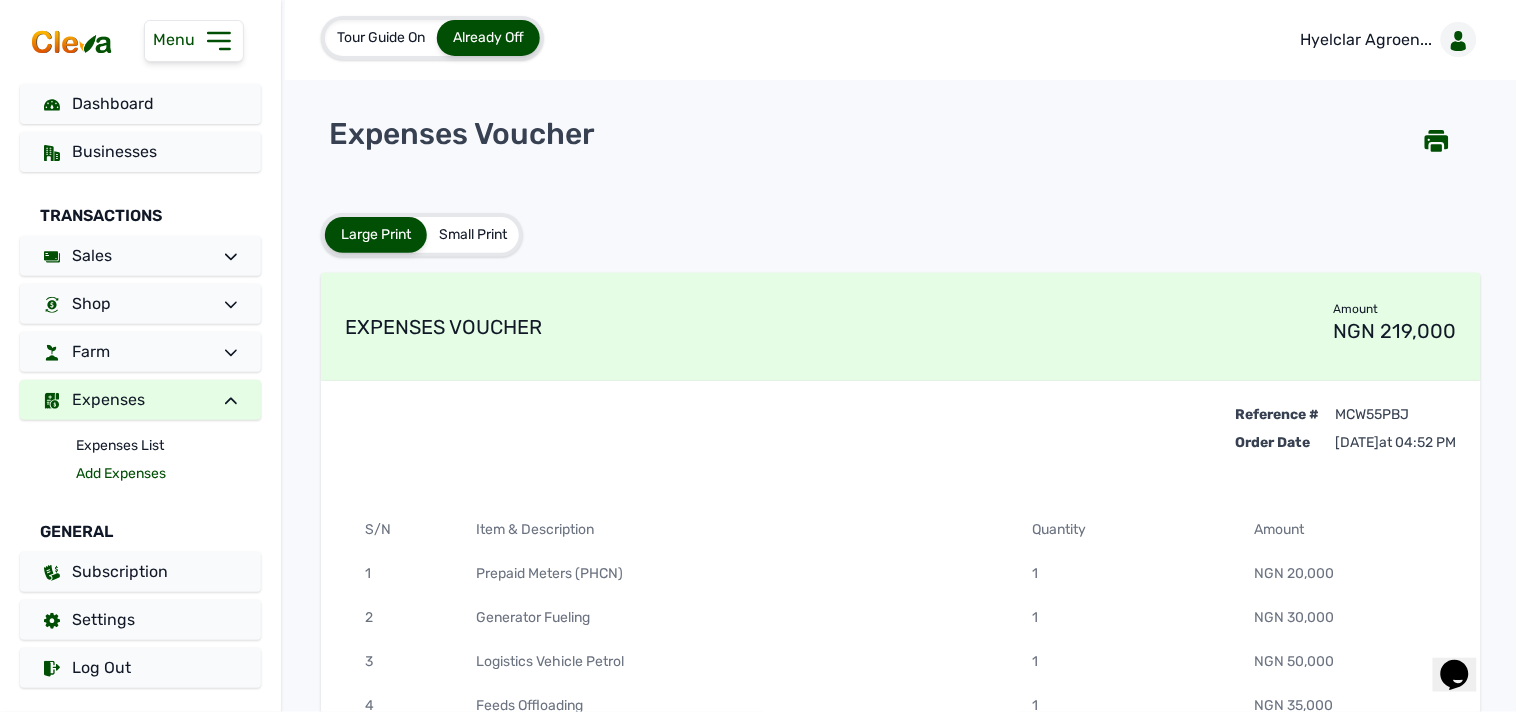 click on "Add Expenses" at bounding box center [168, 474] 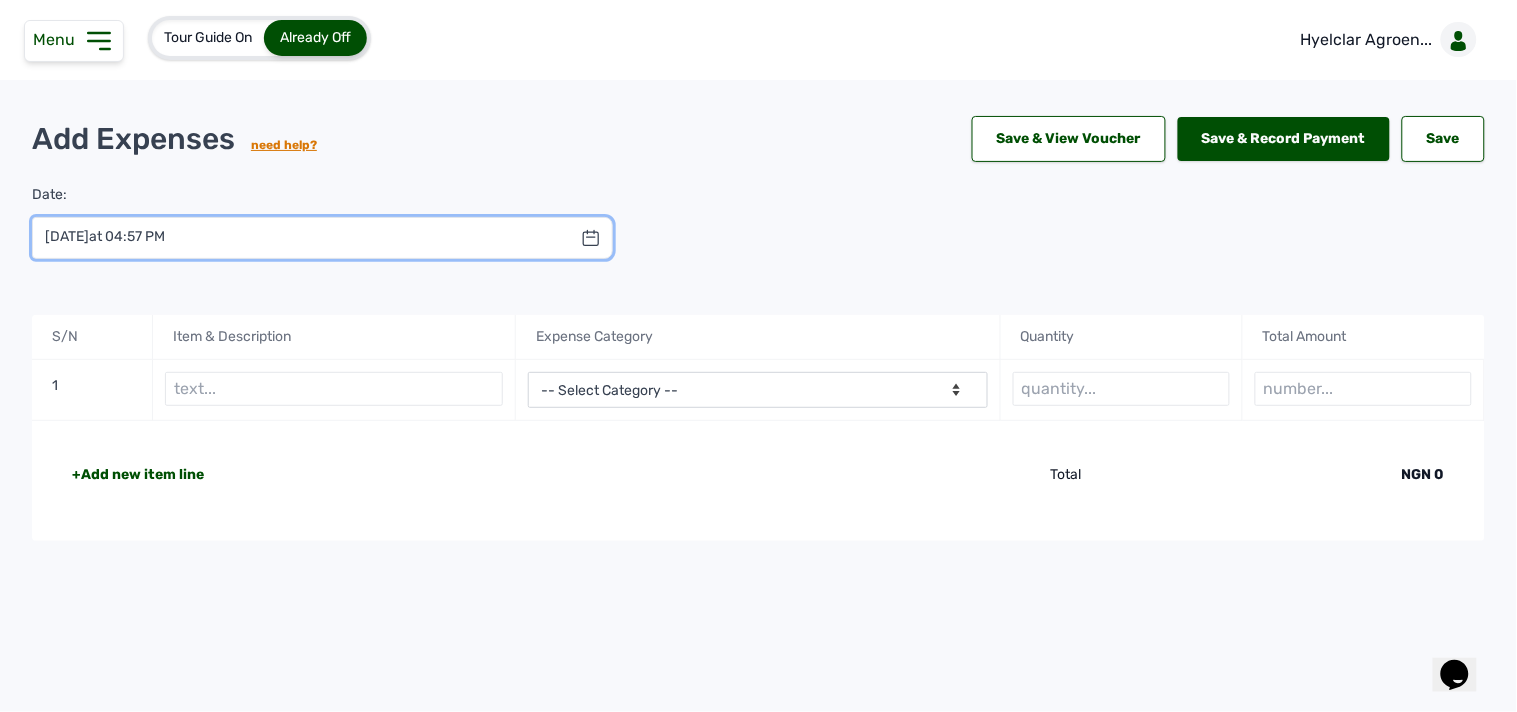 click at bounding box center (322, 238) 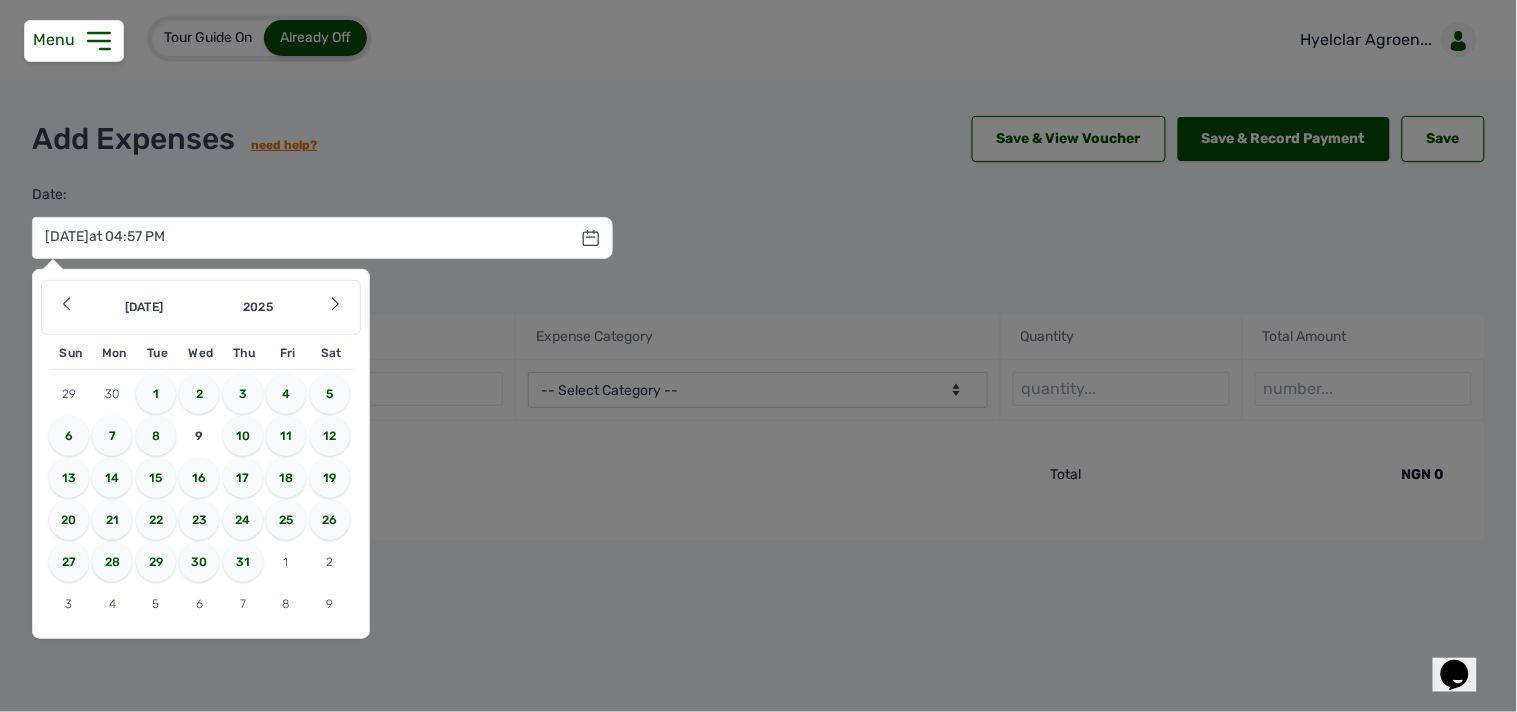 click on "3" at bounding box center (243, 394) 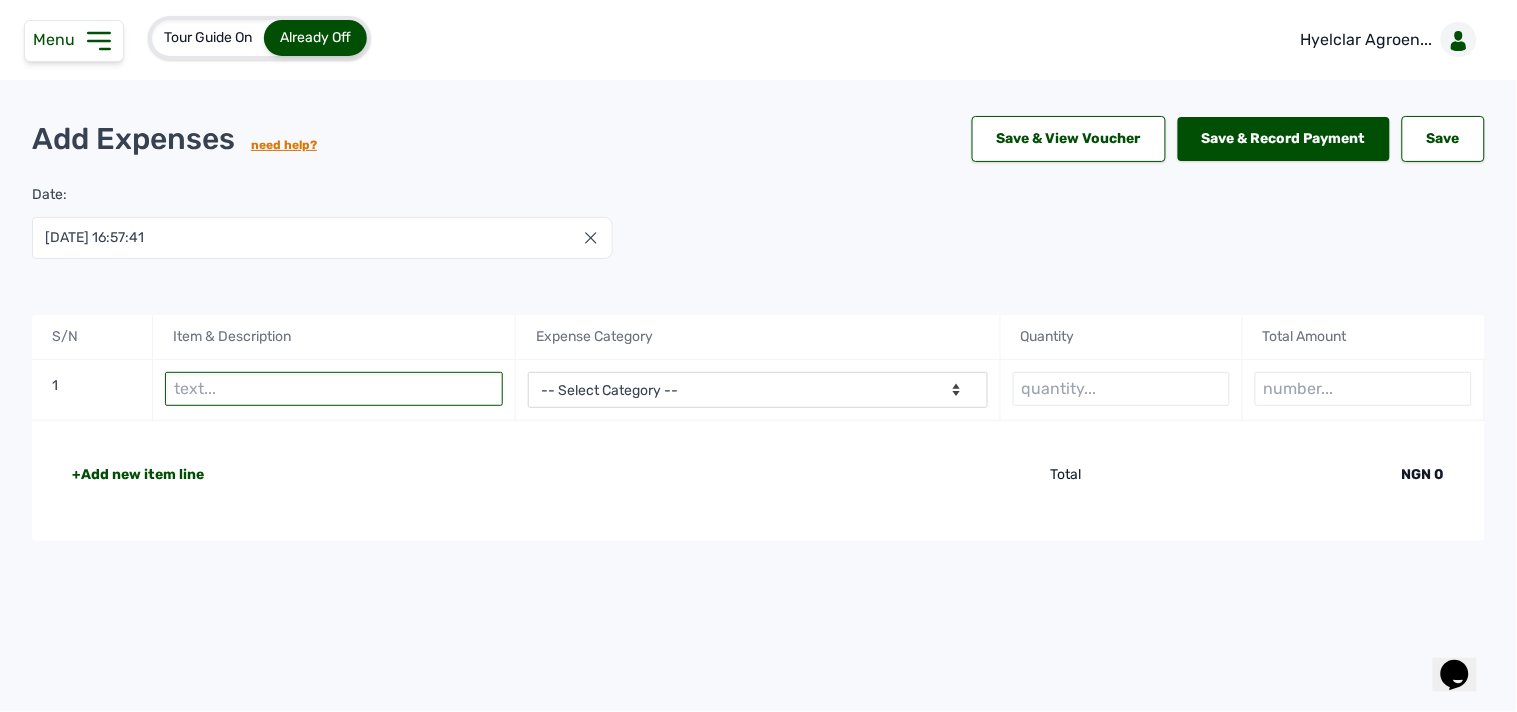 click at bounding box center [334, 389] 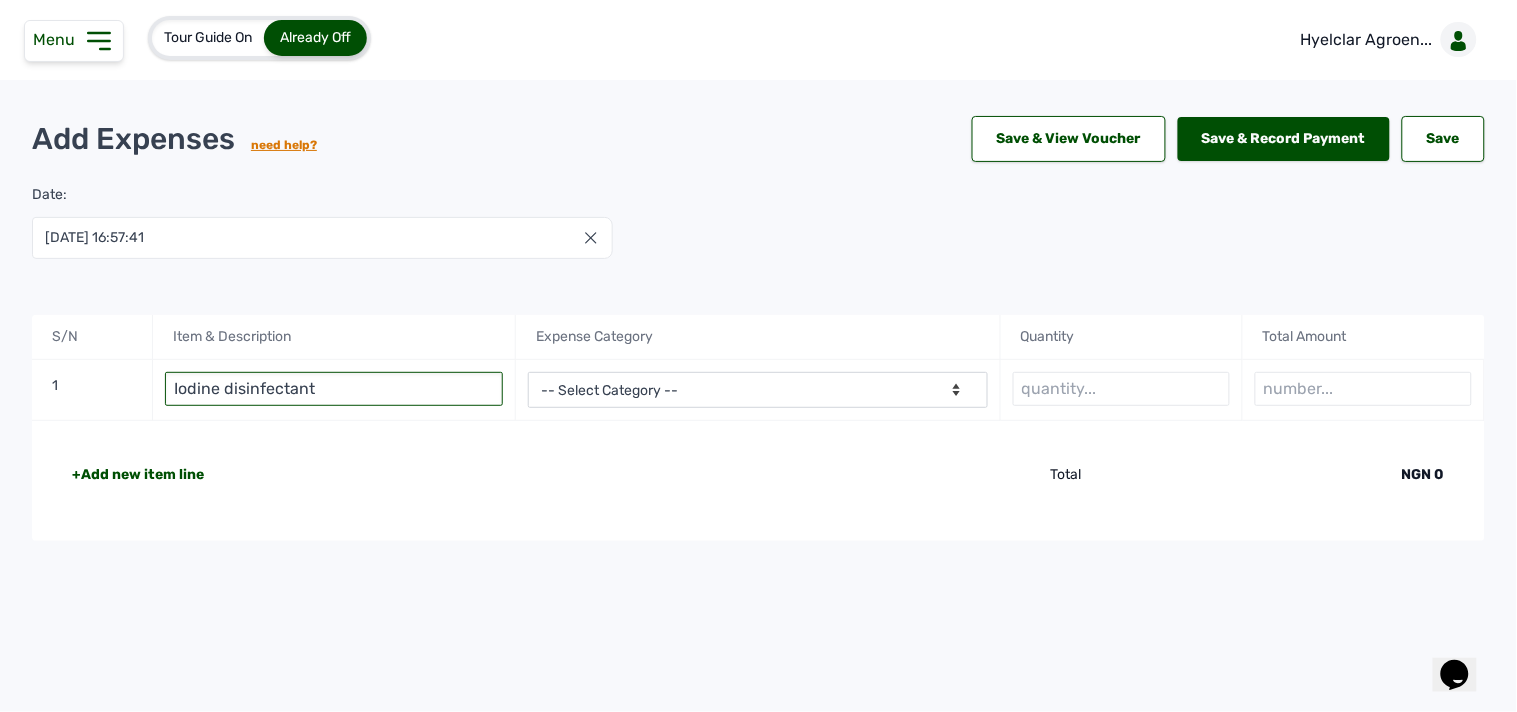 type on "Iodine disinfectant" 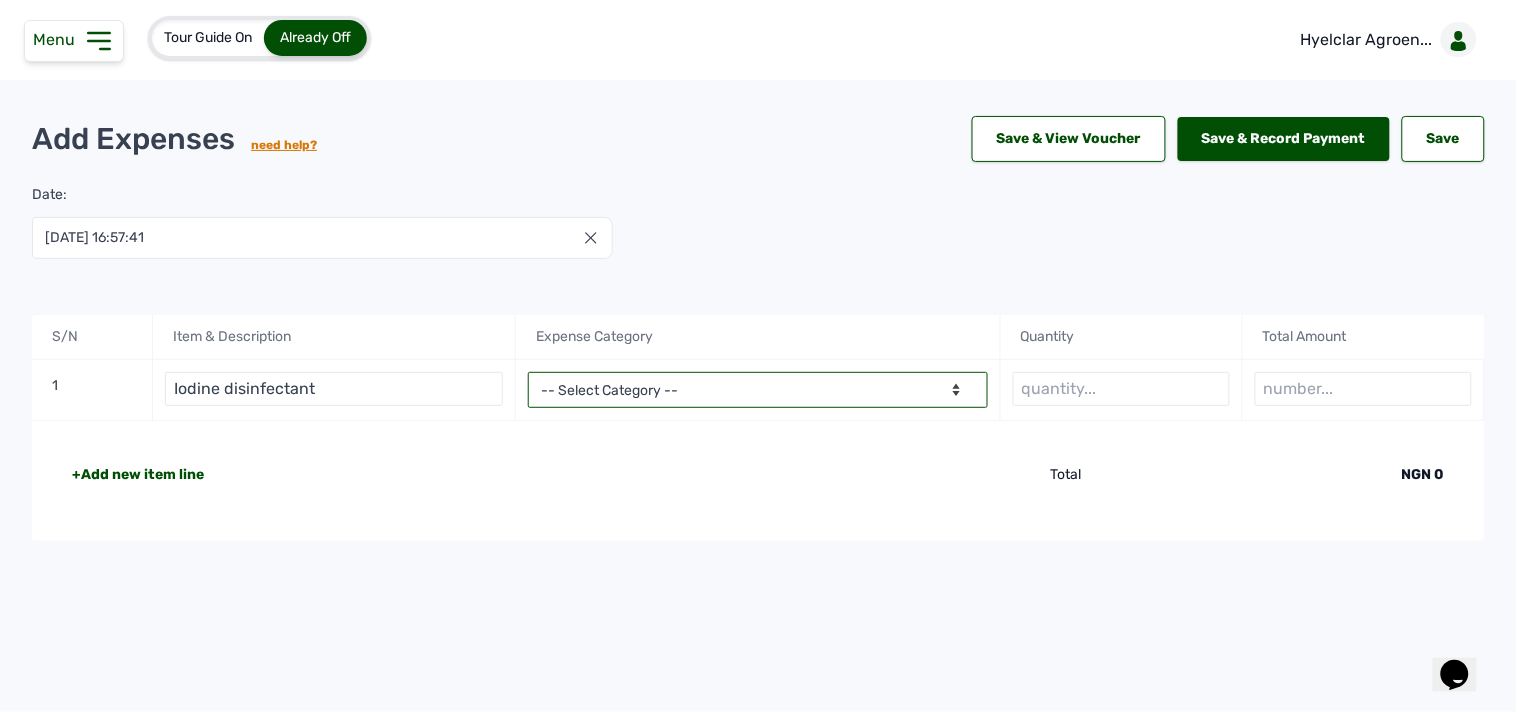 click on "-- Select Category -- Advertising Expenses Bank Charges Entertainment Expenses Insurance Expenses Legal Expenses Medical Expenses Office Equipments & Supplies Property Tax Rental Cost Repair & Maintenance Expenses Research Expenses Staff Salary Telephone Expenses Transportation Expenses Travelling Expenses Utility Expenses Others" at bounding box center (757, 390) 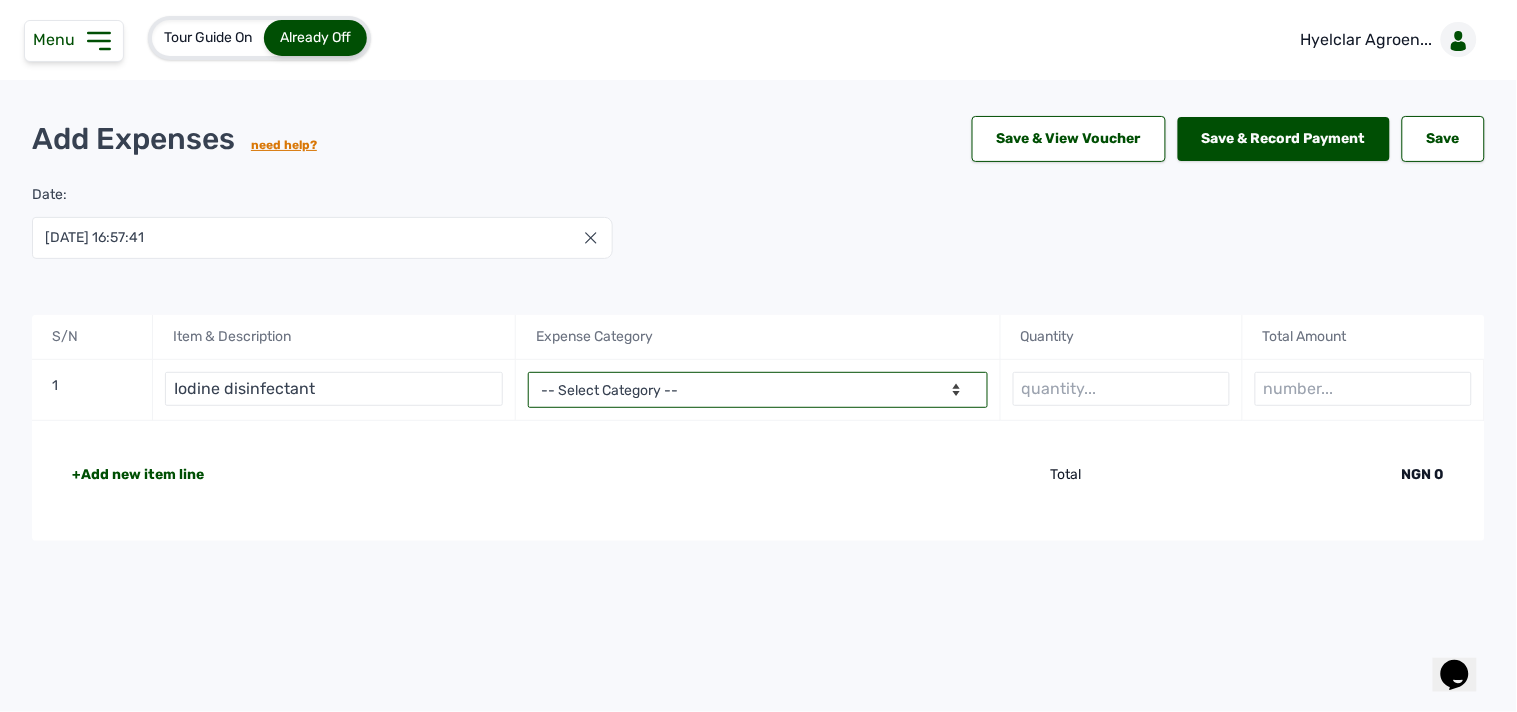 select on "Repair & Maintenance Expenses" 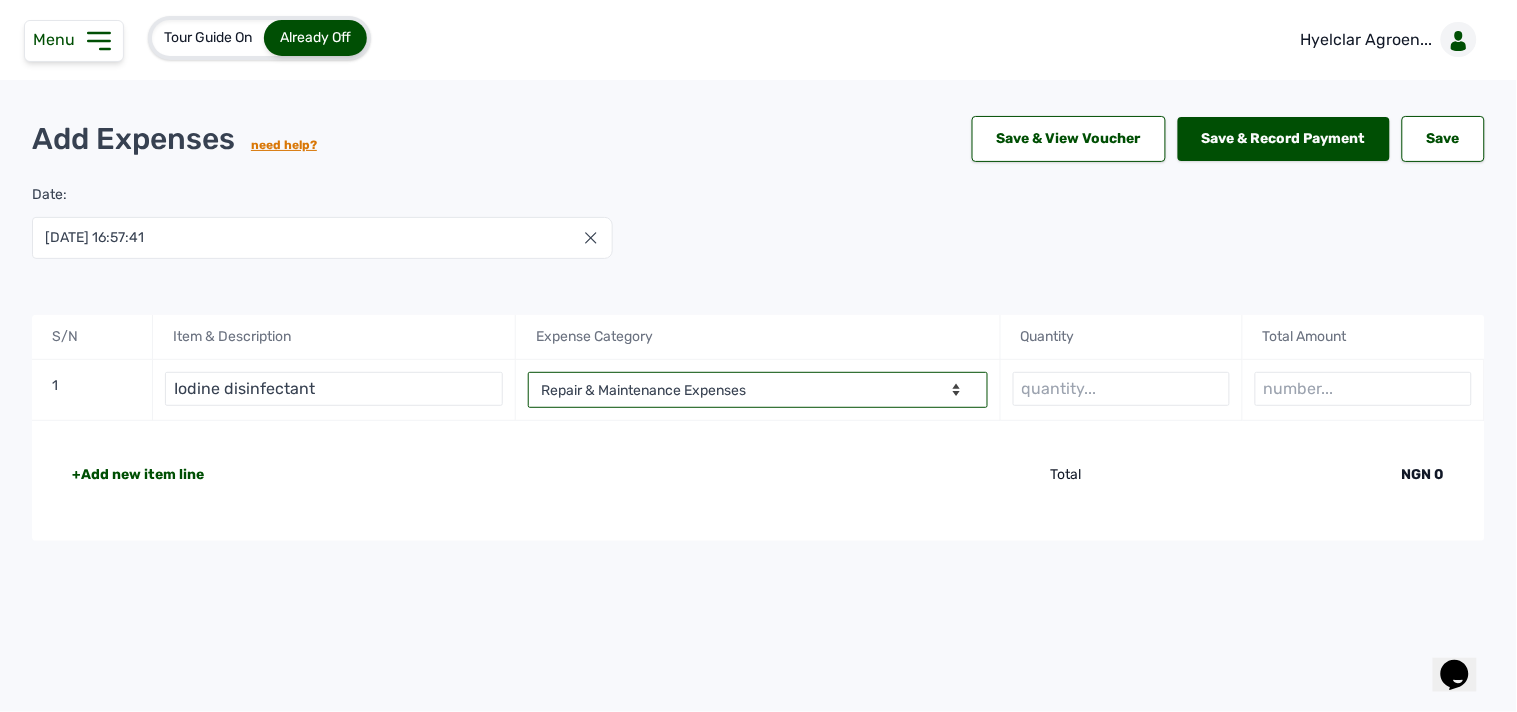 click on "-- Select Category -- Advertising Expenses Bank Charges Entertainment Expenses Insurance Expenses Legal Expenses Medical Expenses Office Equipments & Supplies Property Tax Rental Cost Repair & Maintenance Expenses Research Expenses Staff Salary Telephone Expenses Transportation Expenses Travelling Expenses Utility Expenses Others" at bounding box center (757, 390) 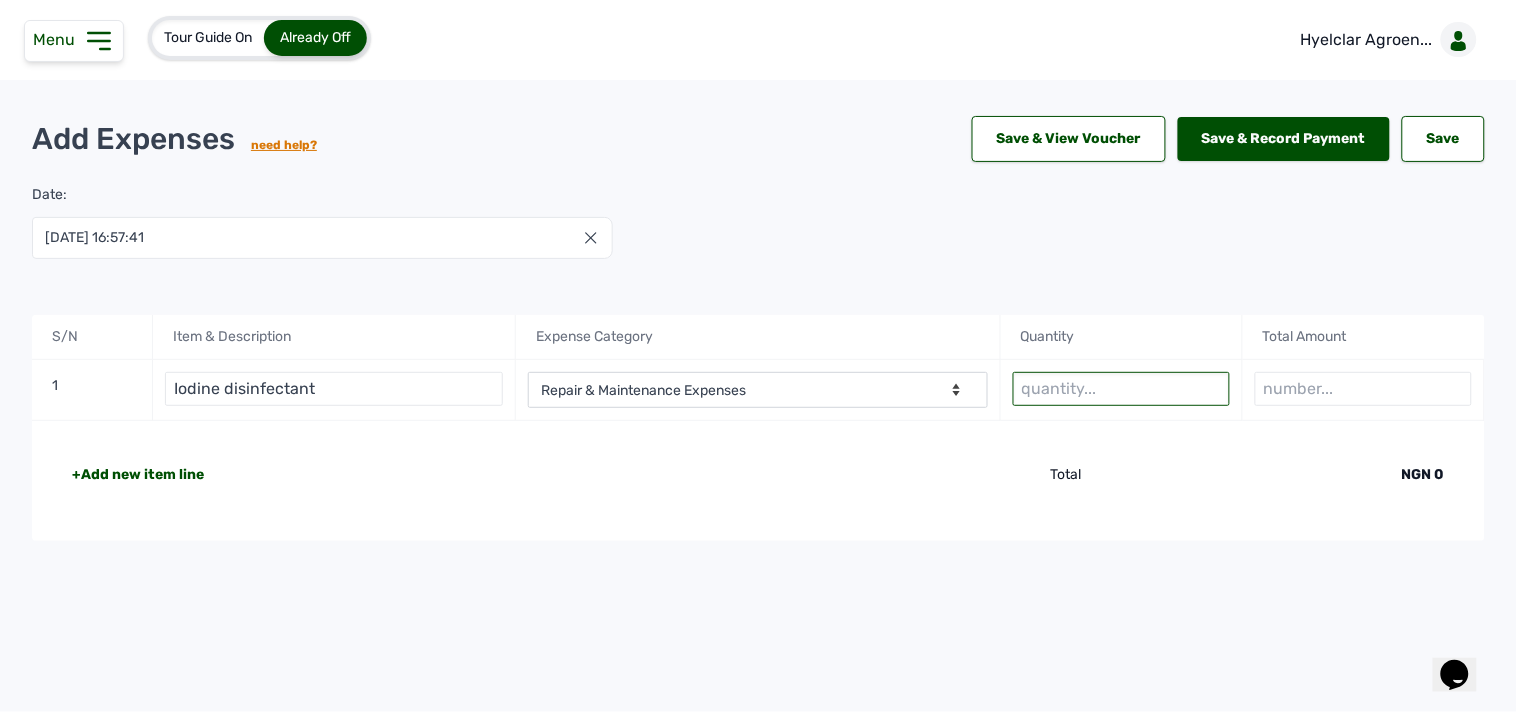 click at bounding box center [1121, 389] 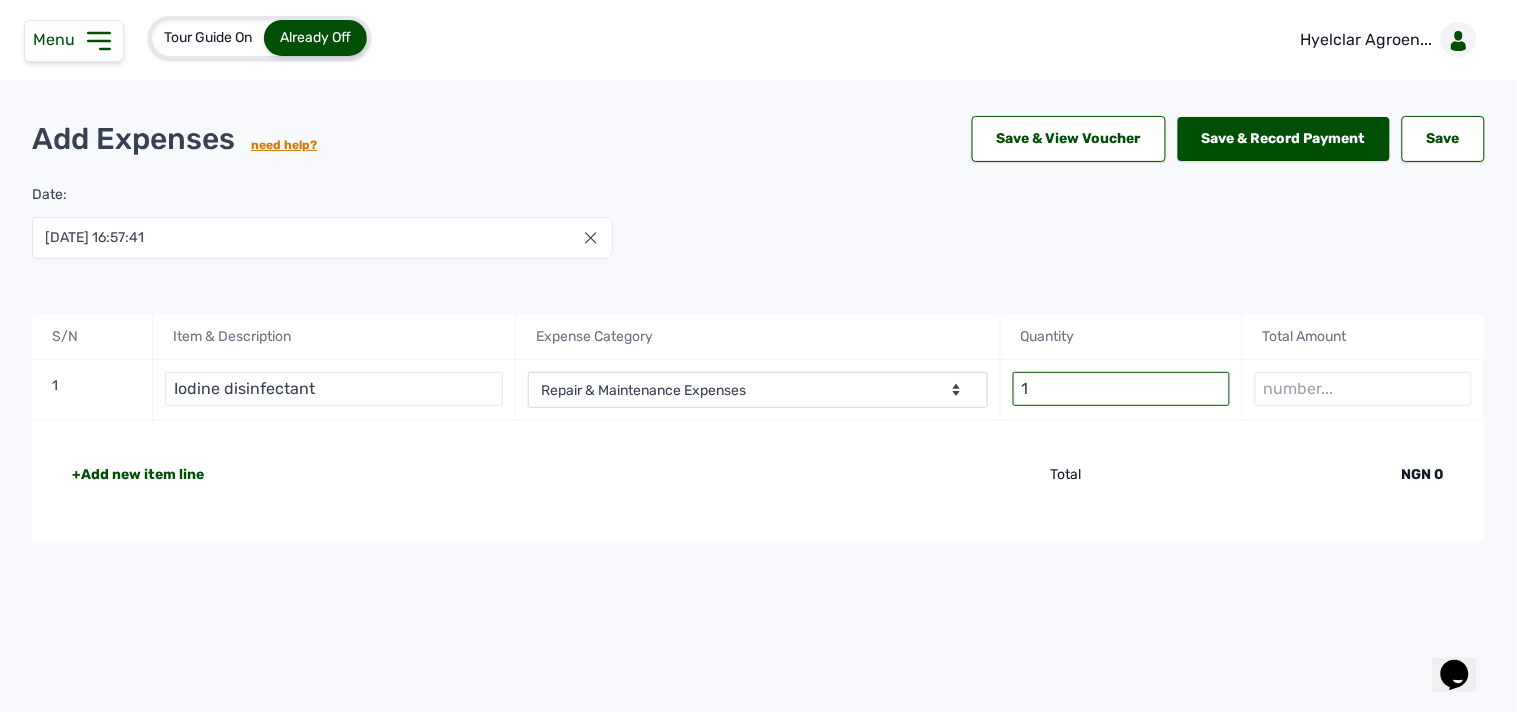 type on "1" 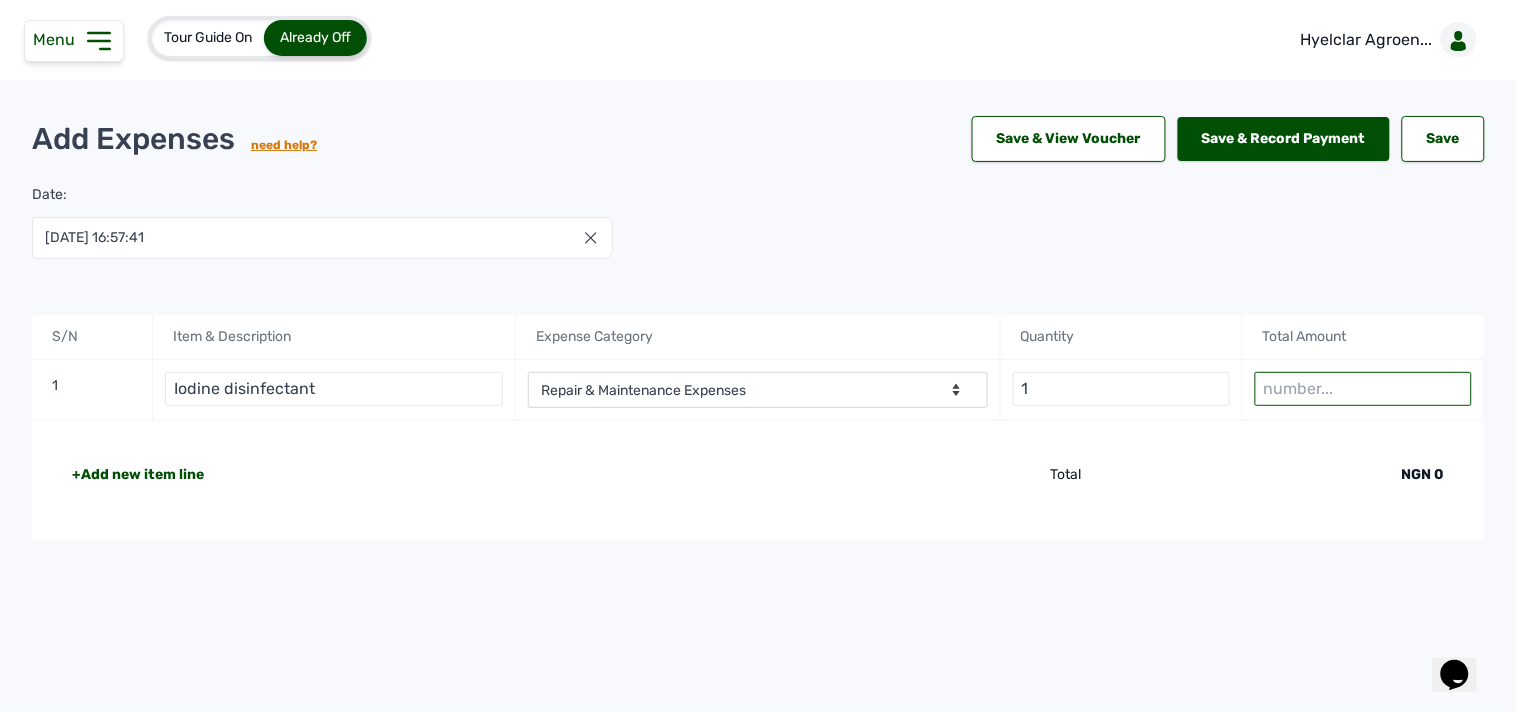 click at bounding box center (1363, 389) 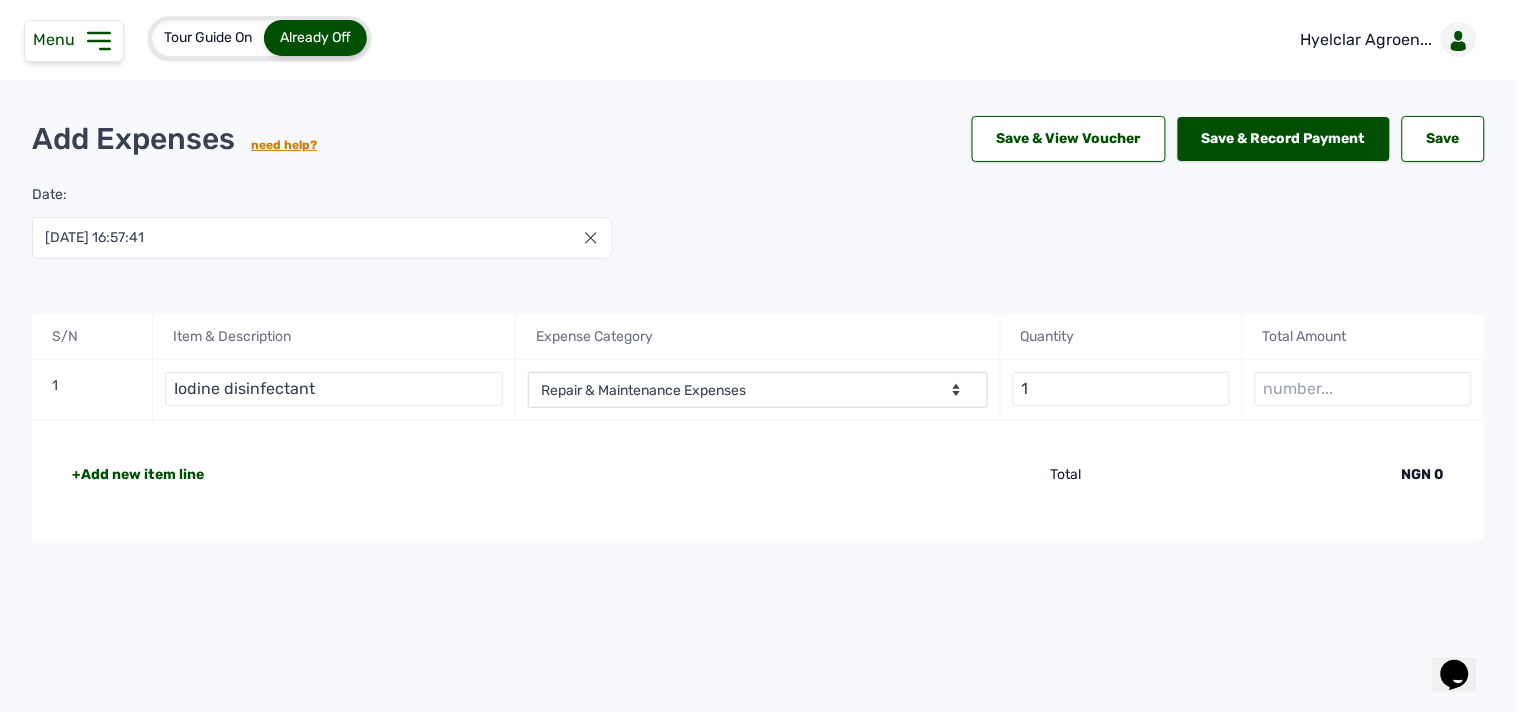 click on "+Add new item line" at bounding box center [415, 475] 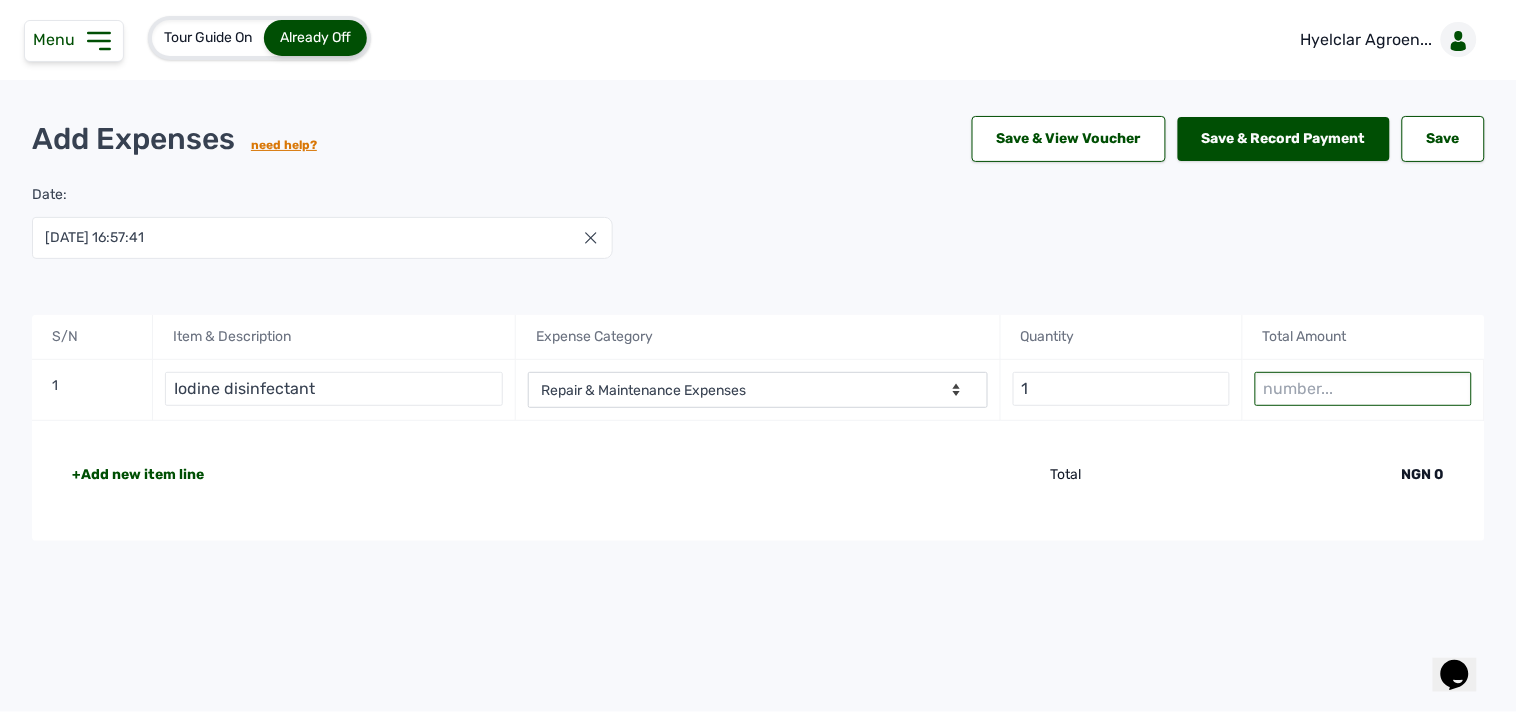 click at bounding box center (1363, 389) 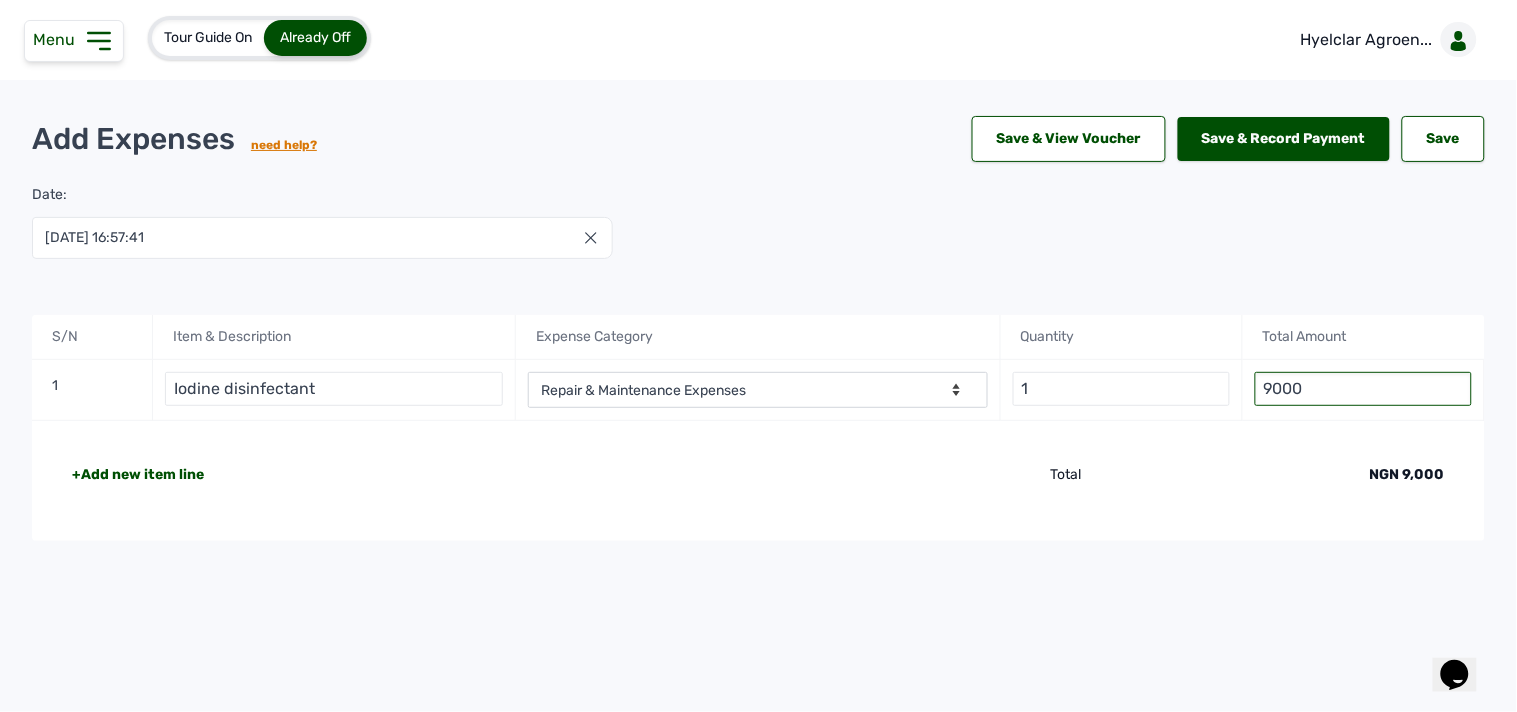 type on "9000" 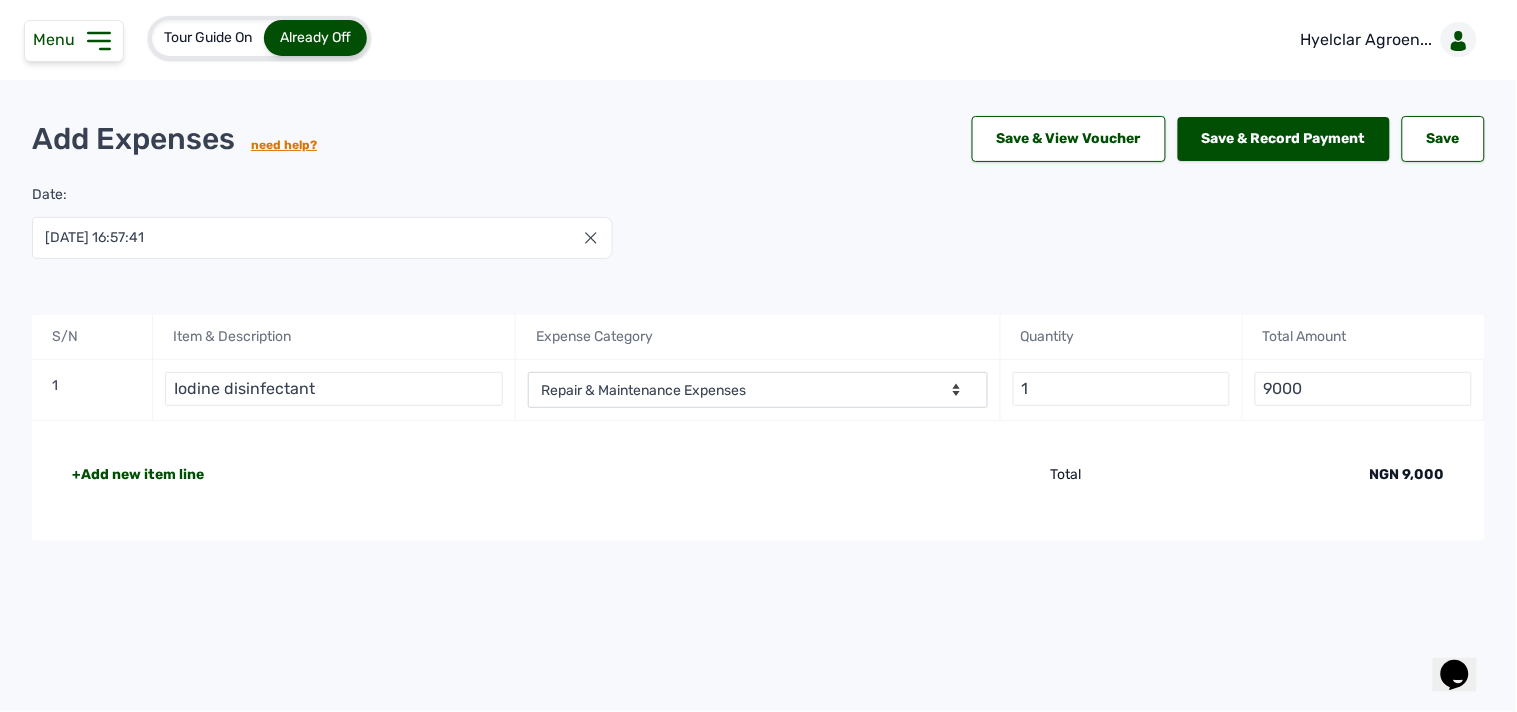 click on "+Add new item line" at bounding box center (138, 475) 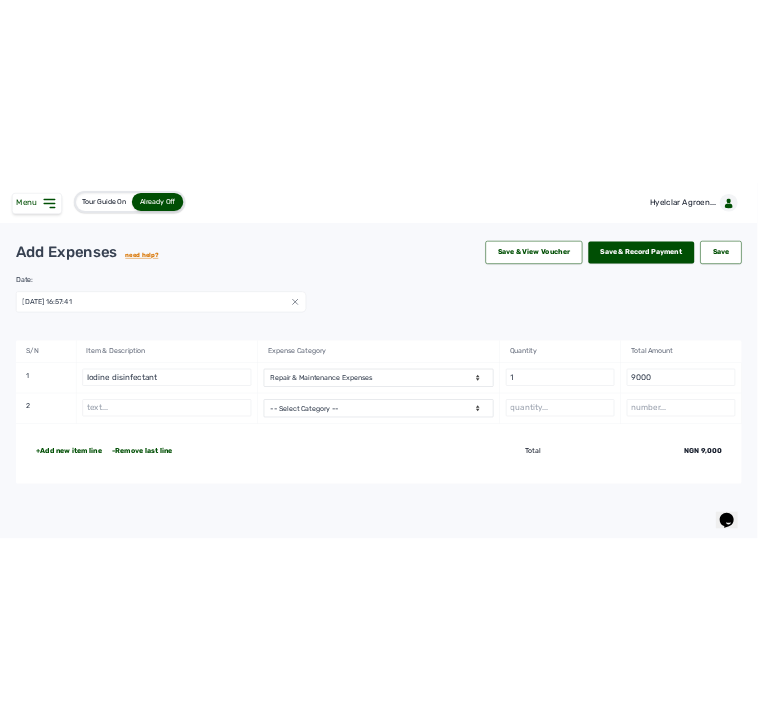 scroll, scrollTop: 7, scrollLeft: 0, axis: vertical 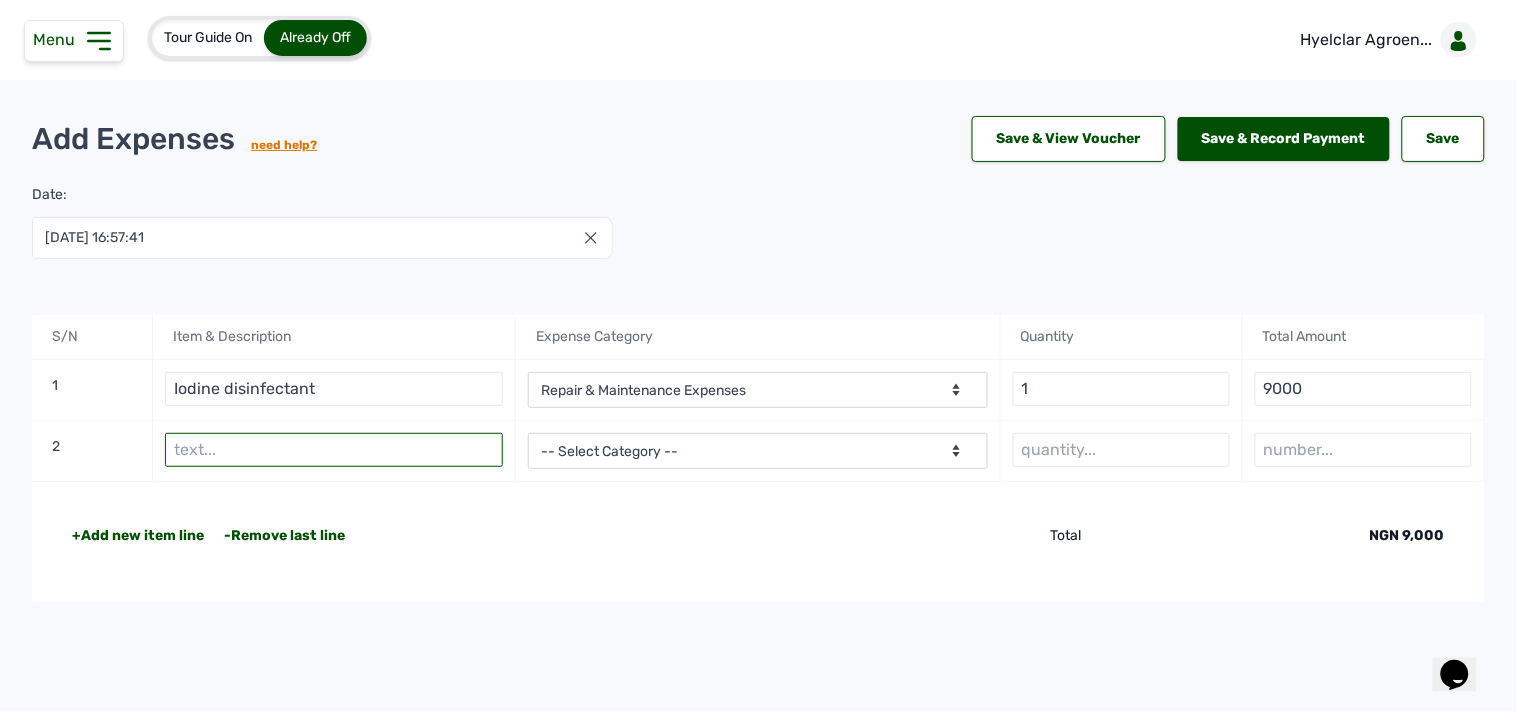 click at bounding box center [334, 450] 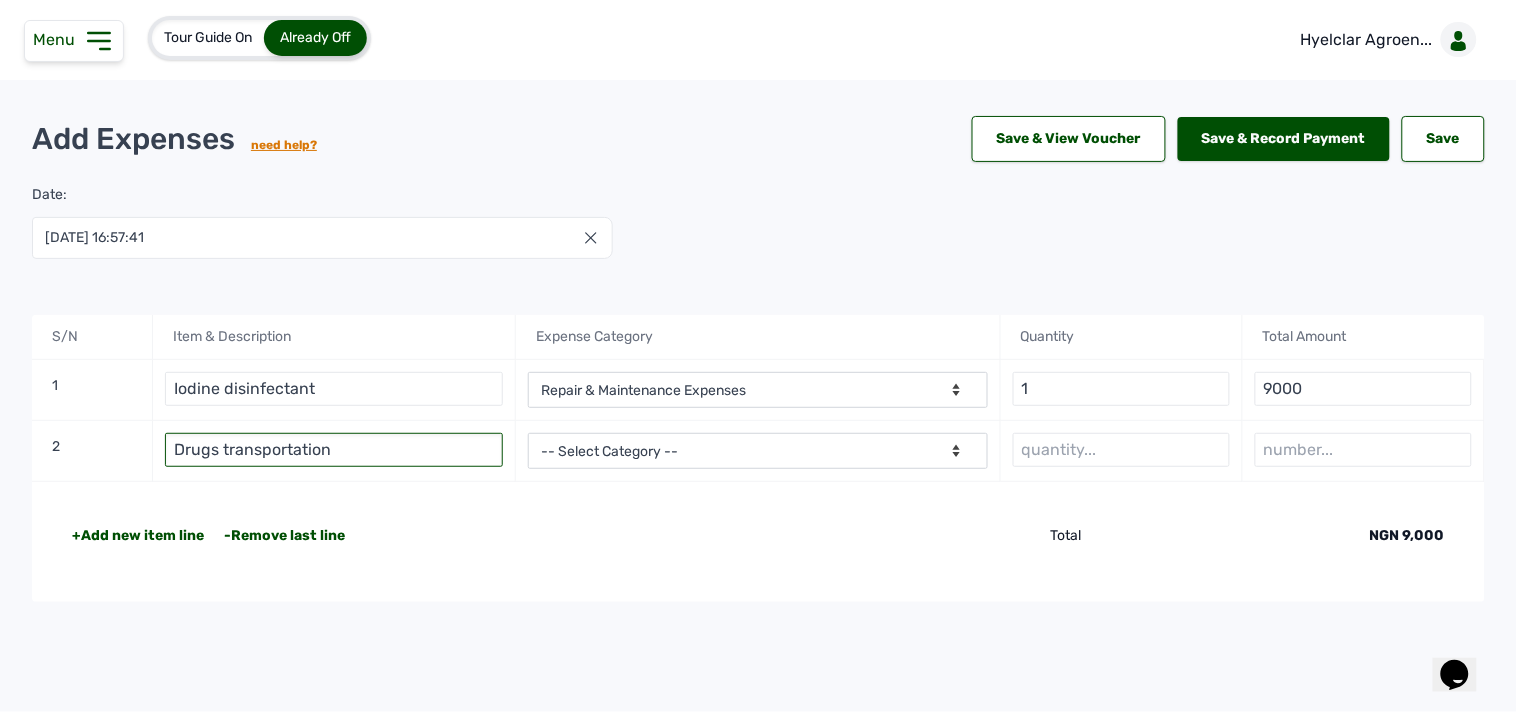 type on "Drugs transportation" 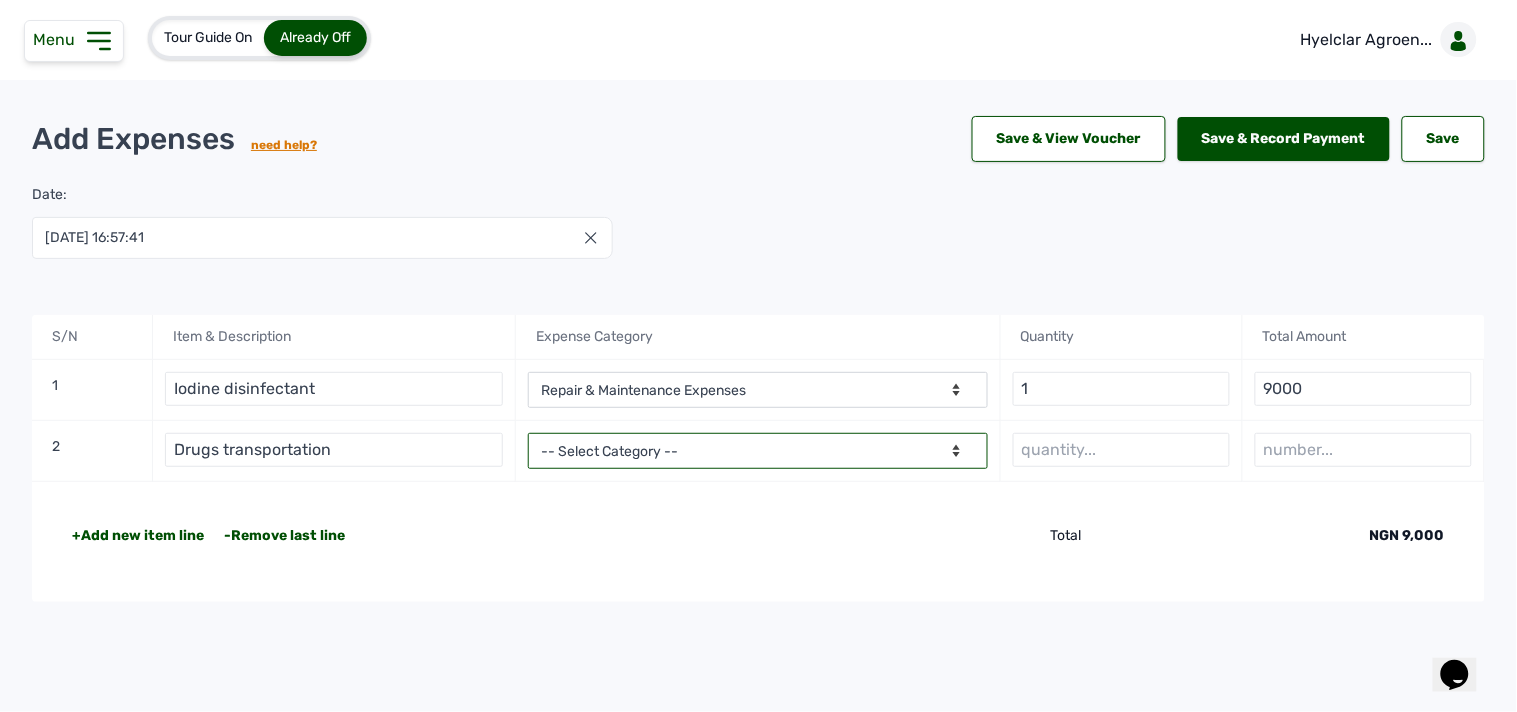 click on "-- Select Category -- Advertising Expenses Bank Charges Entertainment Expenses Insurance Expenses Legal Expenses Medical Expenses Office Equipments & Supplies Property Tax Rental Cost Repair & Maintenance Expenses Research Expenses Staff Salary Telephone Expenses Transportation Expenses Travelling Expenses Utility Expenses Others" at bounding box center [757, 451] 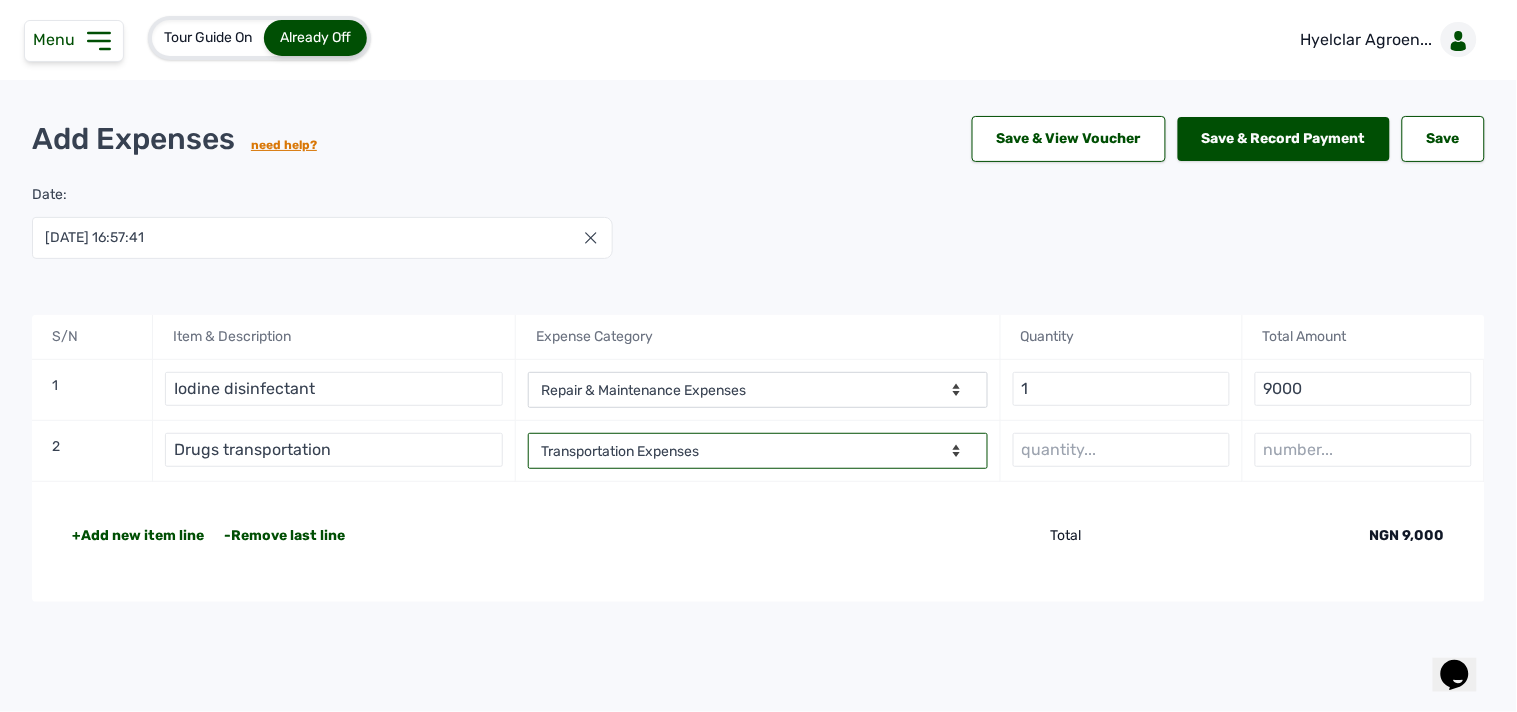 click on "-- Select Category -- Advertising Expenses Bank Charges Entertainment Expenses Insurance Expenses Legal Expenses Medical Expenses Office Equipments & Supplies Property Tax Rental Cost Repair & Maintenance Expenses Research Expenses Staff Salary Telephone Expenses Transportation Expenses Travelling Expenses Utility Expenses Others" at bounding box center [757, 451] 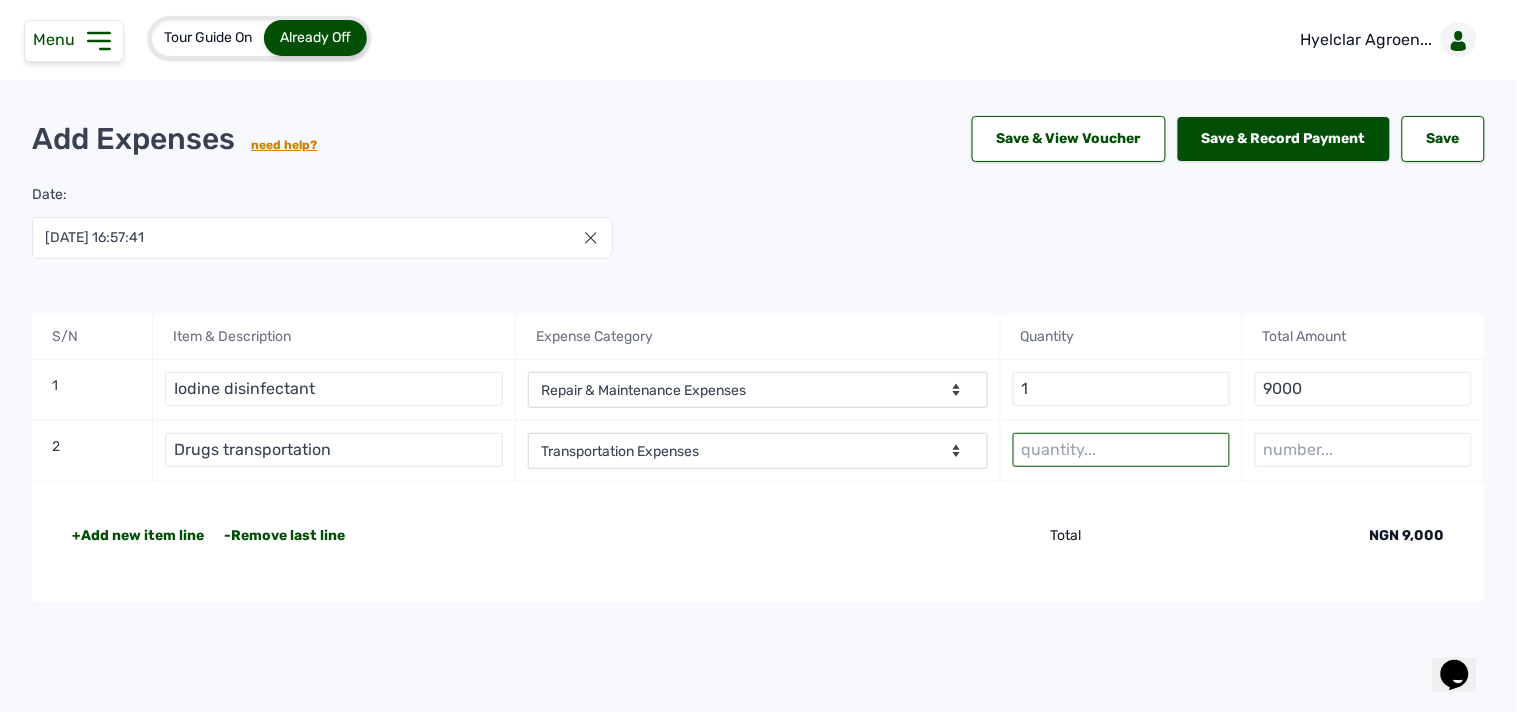 click at bounding box center (1121, 450) 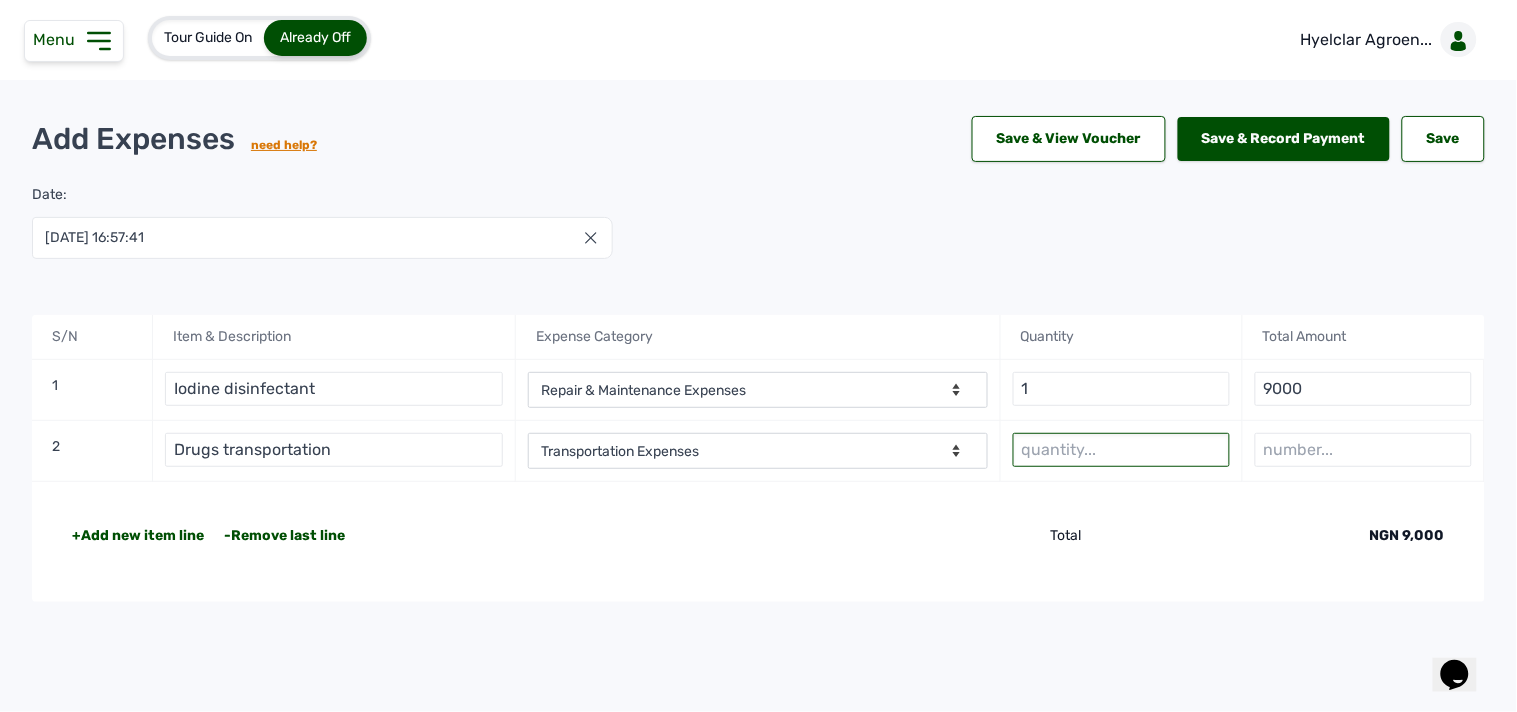 click at bounding box center [1121, 450] 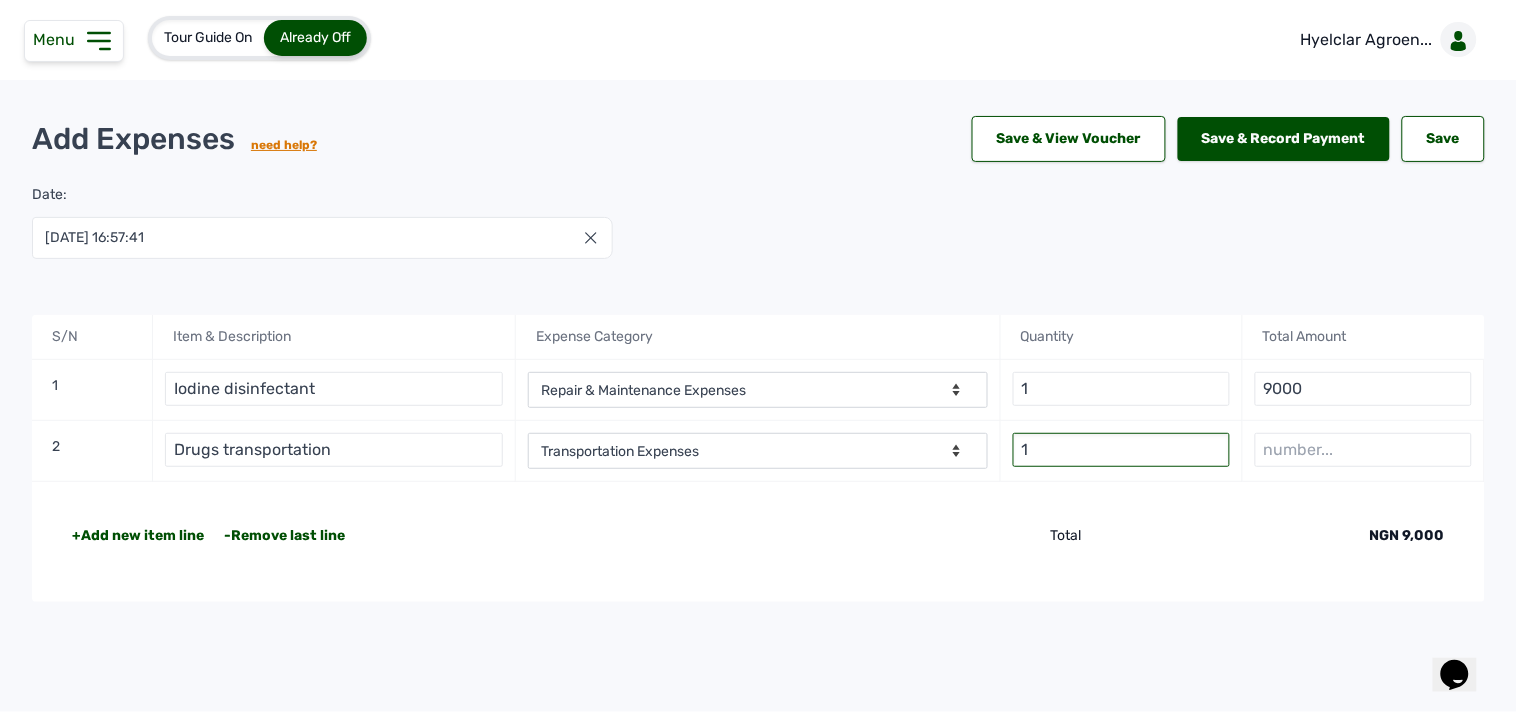 type on "1" 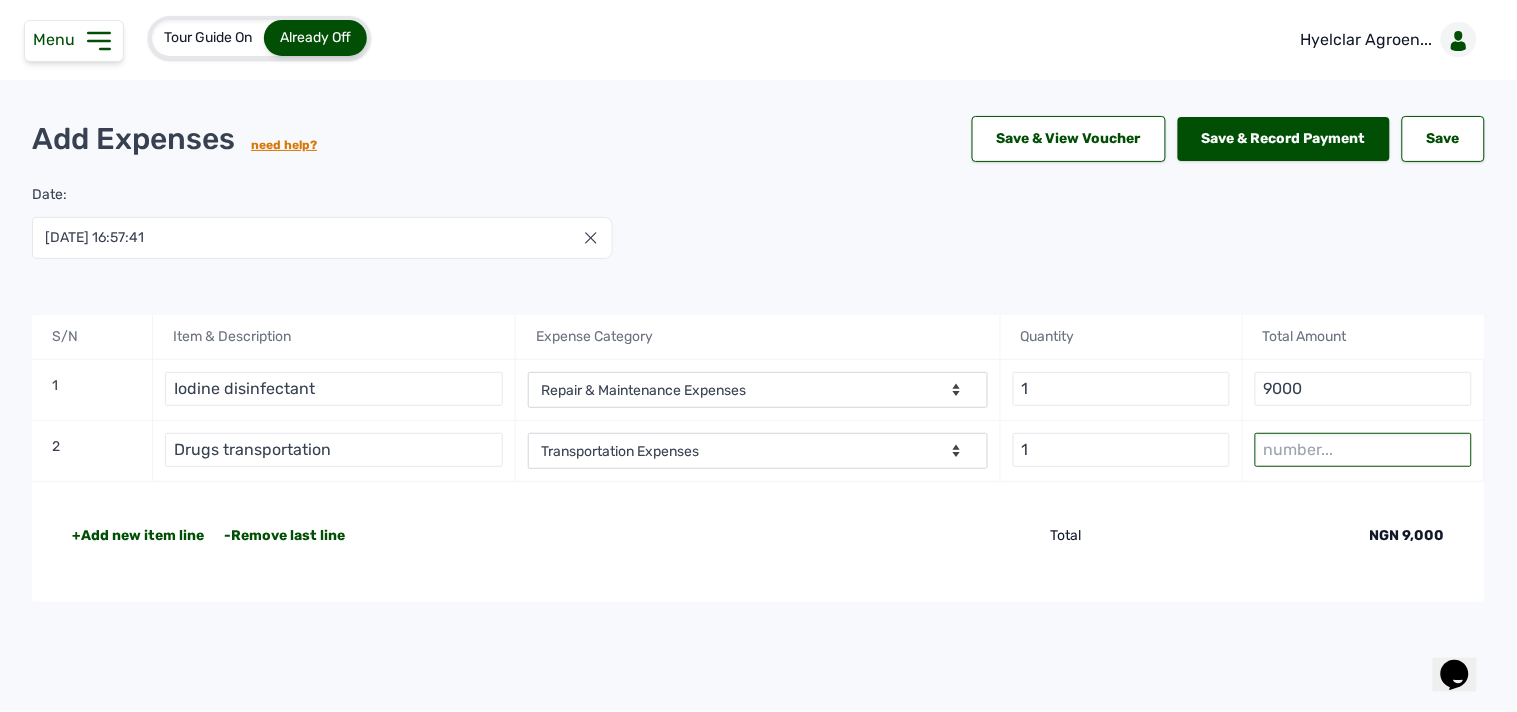 click at bounding box center [1363, 450] 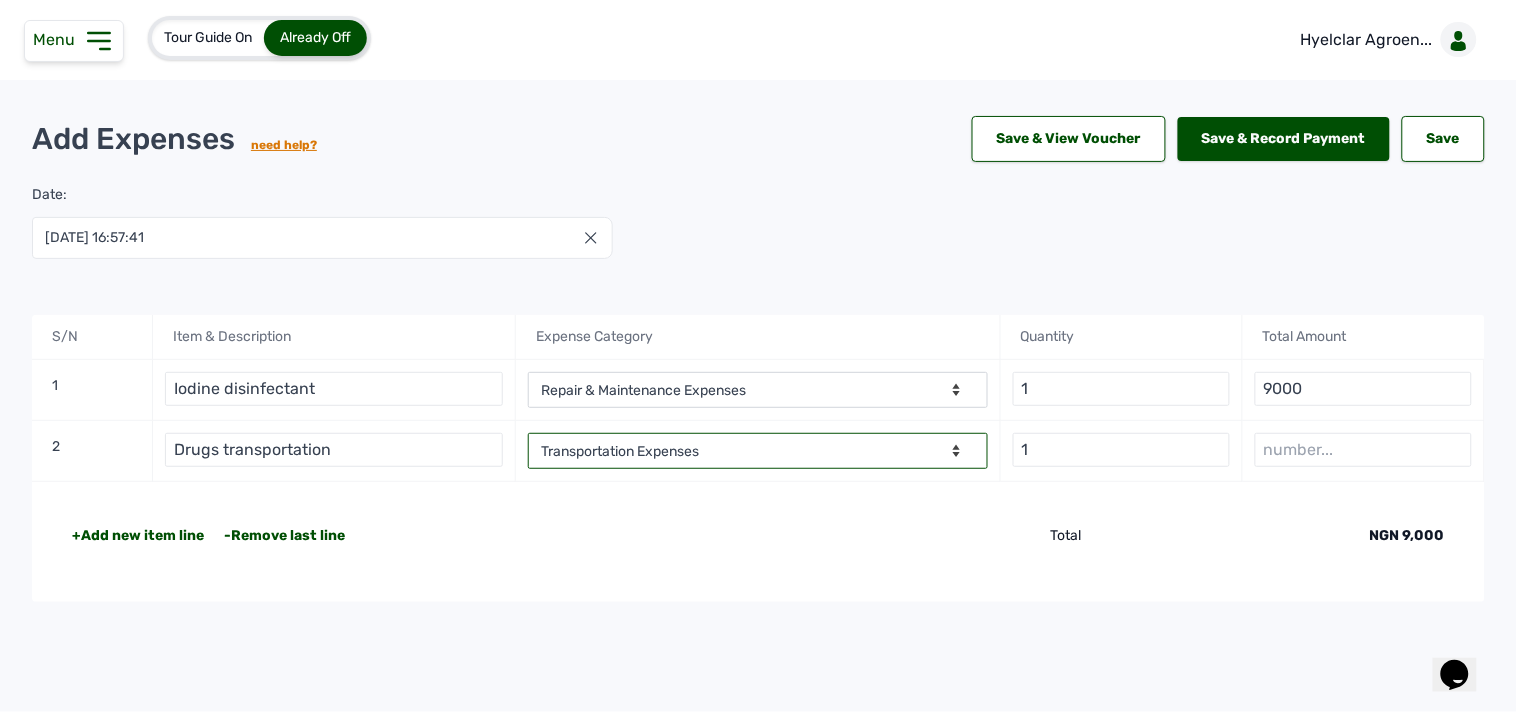 click on "-- Select Category -- Advertising Expenses Bank Charges Entertainment Expenses Insurance Expenses Legal Expenses Medical Expenses Office Equipments & Supplies Property Tax Rental Cost Repair & Maintenance Expenses Research Expenses Staff Salary Telephone Expenses Transportation Expenses Travelling Expenses Utility Expenses Others" at bounding box center [757, 451] 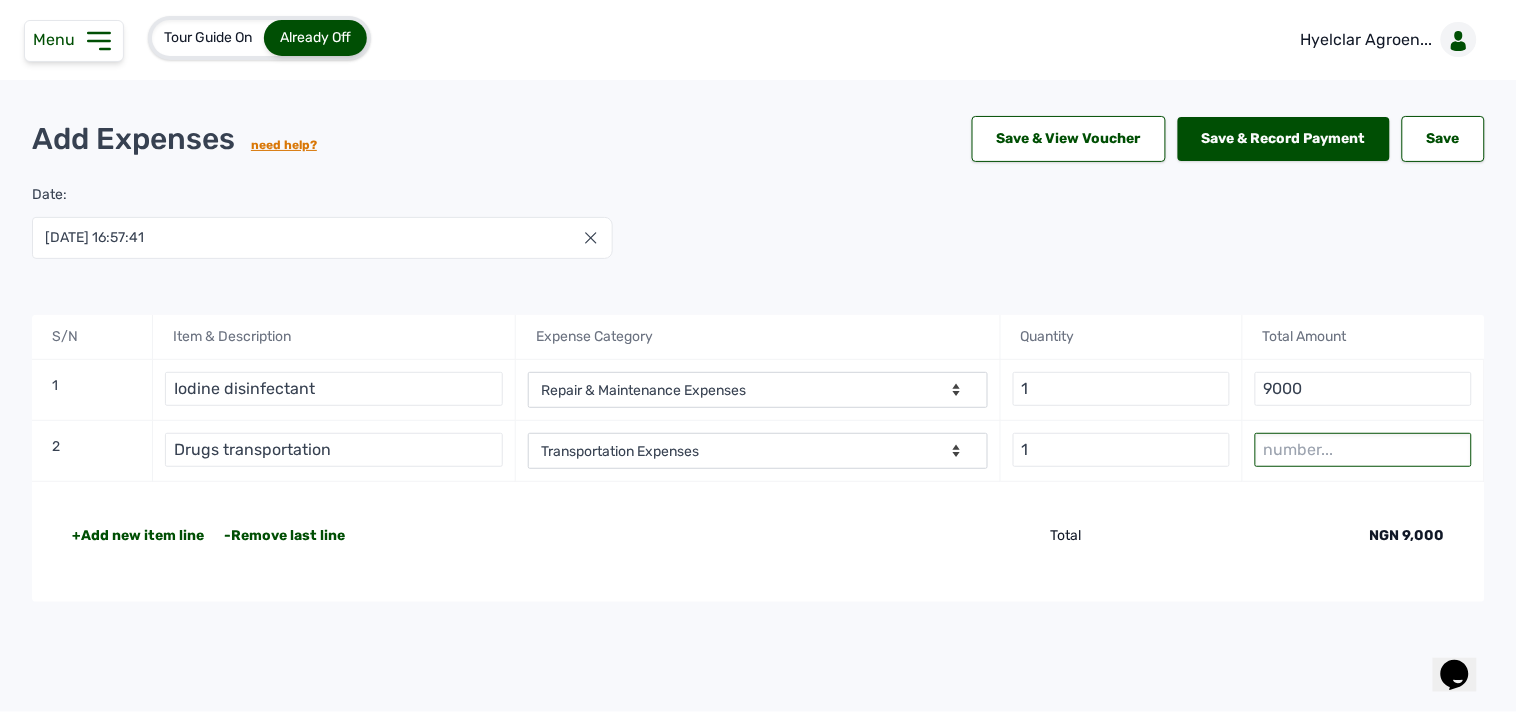 click at bounding box center [1363, 450] 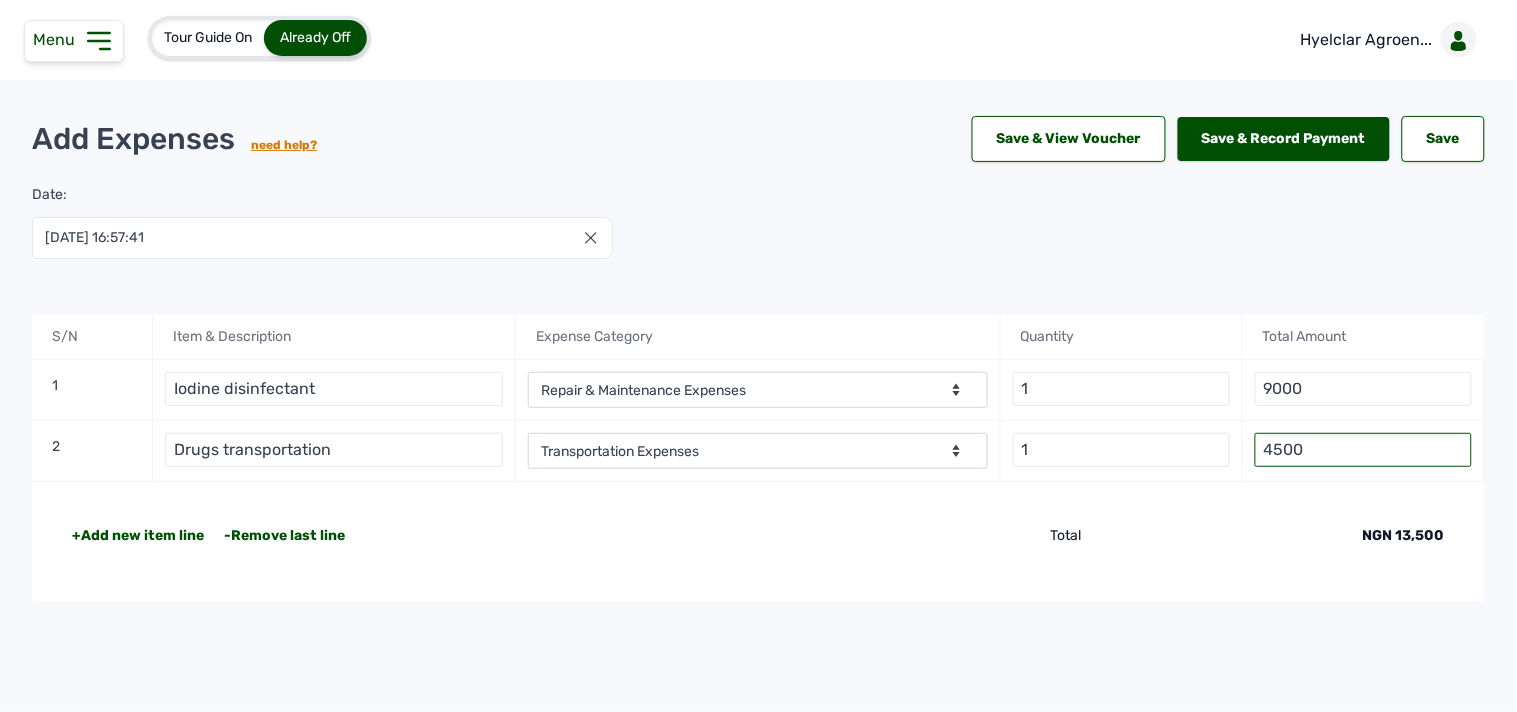 type on "4500" 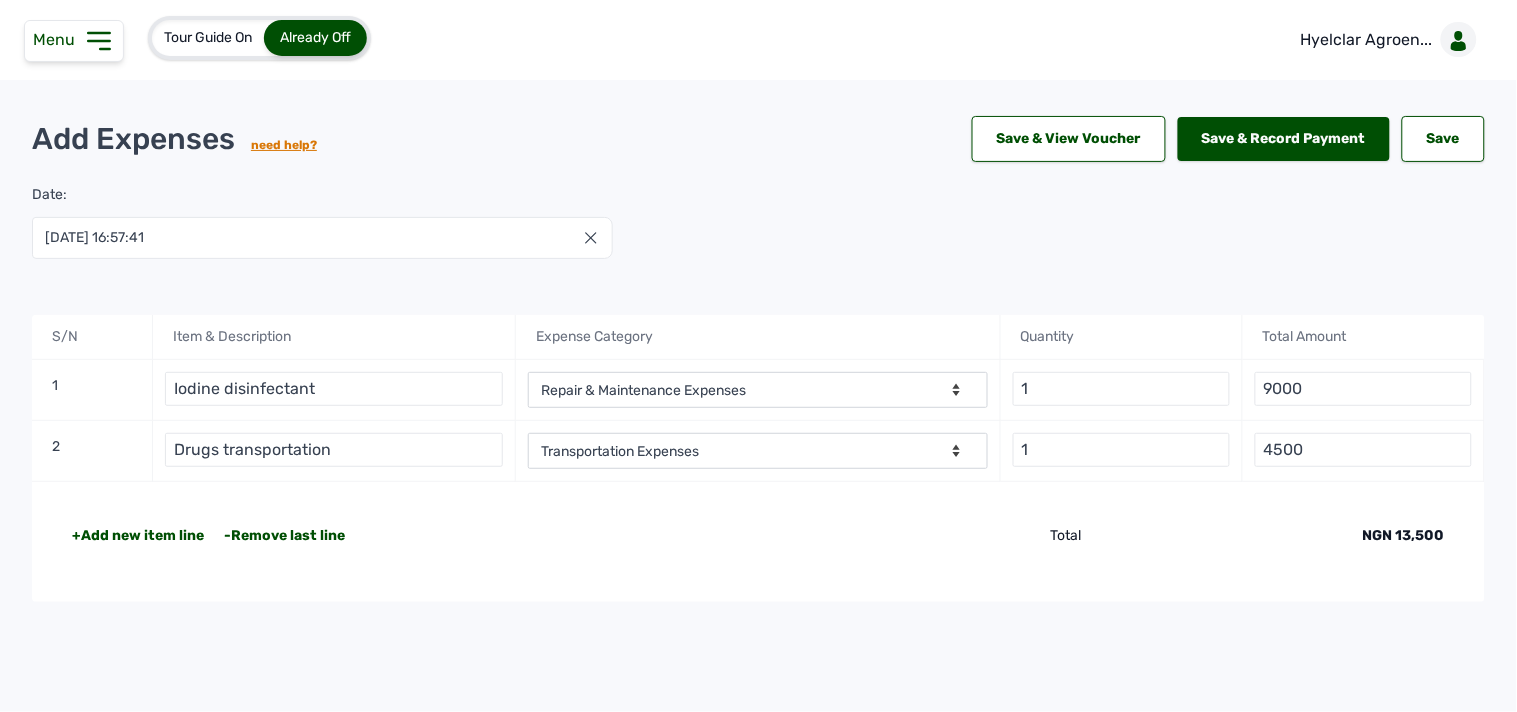 click on "Tour Guide On Already Off Hyelclar Agroen...  Add Expenses  need help? Save & View Voucher Save & Record Payment Save Save Date: 03 Jul 2025 16:57:41 Jul 2025 Jan Feb Mar Apr May Jun Jul Aug Sep Oct Nov Dec 2025 2026 2027 2028 2029 2030 2031 2032 2033 2034 2035 2036 Sun Mon Tue Wed Thu Fri Sat 29 30 1 2 3 4 5 6 7 8 9 10 11 12 13 14 15 16 17 18 19 20 21 22 23 24 25 26 27 28 29 30 31 1 2 3 4 5 6 7 8 9 Cancel S/N Item & Description Expense Category Quantity Total Amount 1 Iodine disinfectant -- Select Category -- Advertising Expenses Bank Charges Entertainment Expenses Insurance Expenses Legal Expenses Medical Expenses Office Equipments & Supplies Property Tax Rental Cost Repair & Maintenance Expenses Research Expenses Staff Salary Telephone Expenses Transportation Expenses Travelling Expenses Utility Expenses Others 1 9000 2 Drugs transportation -- Select Category -- Advertising Expenses Bank Charges Entertainment Expenses Insurance Expenses Legal Expenses Medical Expenses Office Equipments & Supplies Others 1" at bounding box center (758, 356) 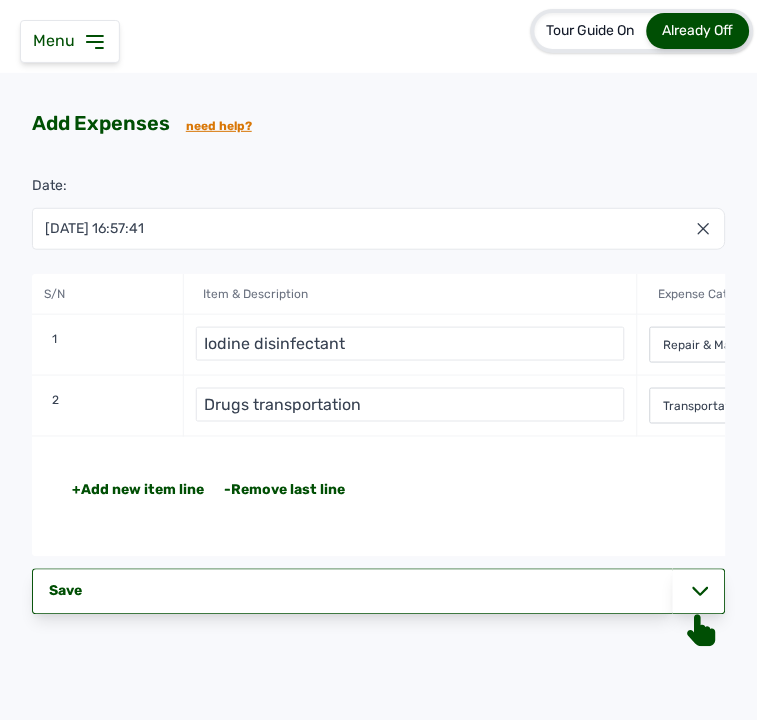 click on "+Add new item line" at bounding box center [138, 491] 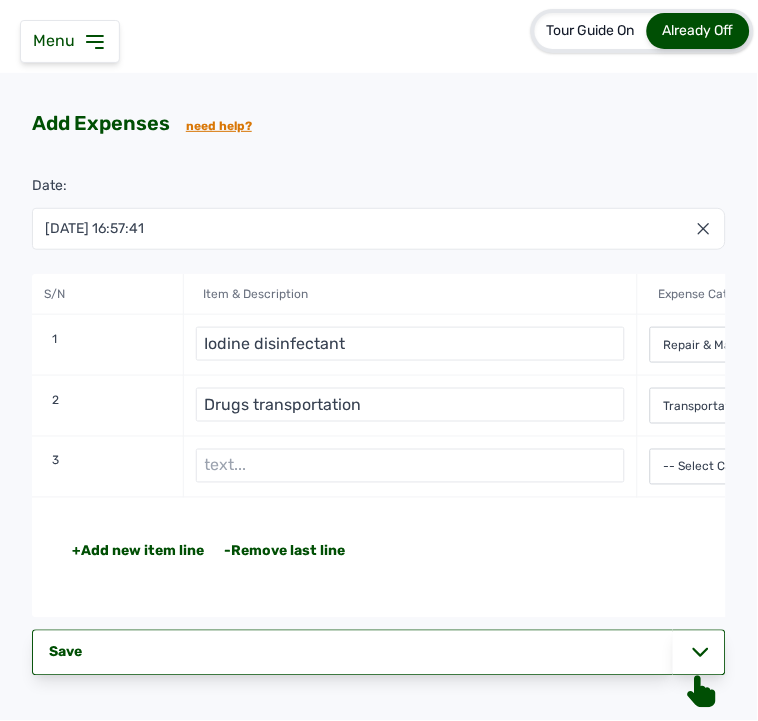 click on "+Add new item line -Remove last line Total NGN 13,500" 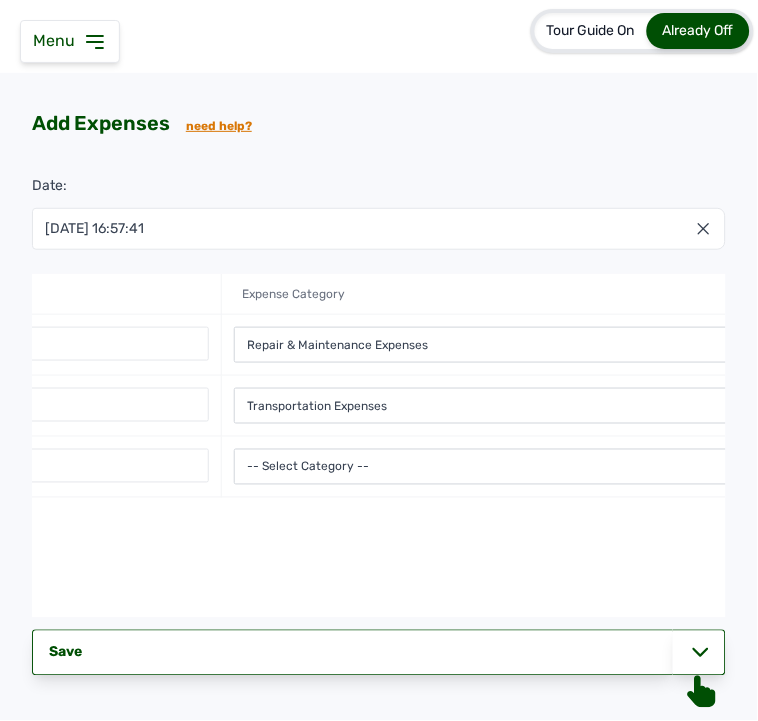 scroll, scrollTop: 0, scrollLeft: 0, axis: both 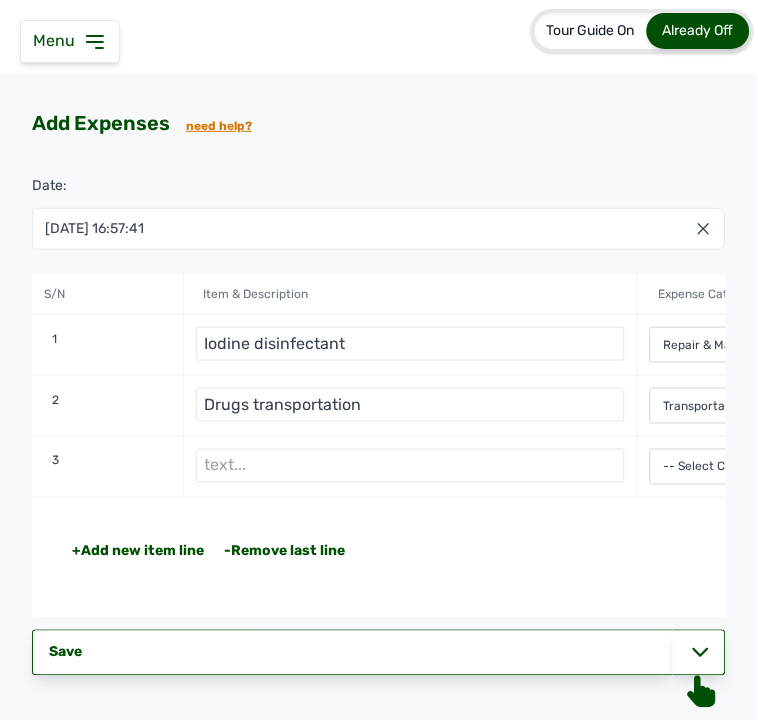 click on "-Remove last line" at bounding box center [274, 552] 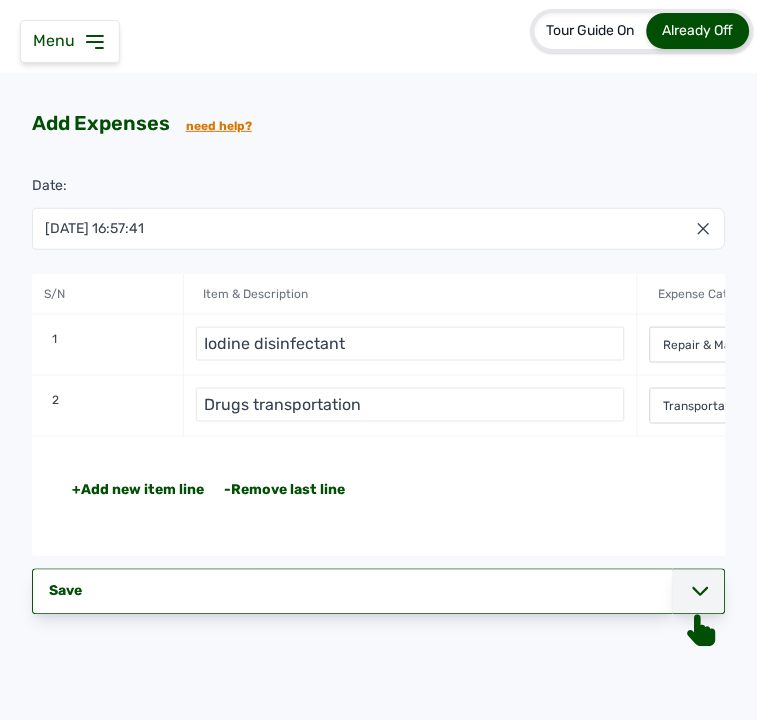 click at bounding box center (699, 592) 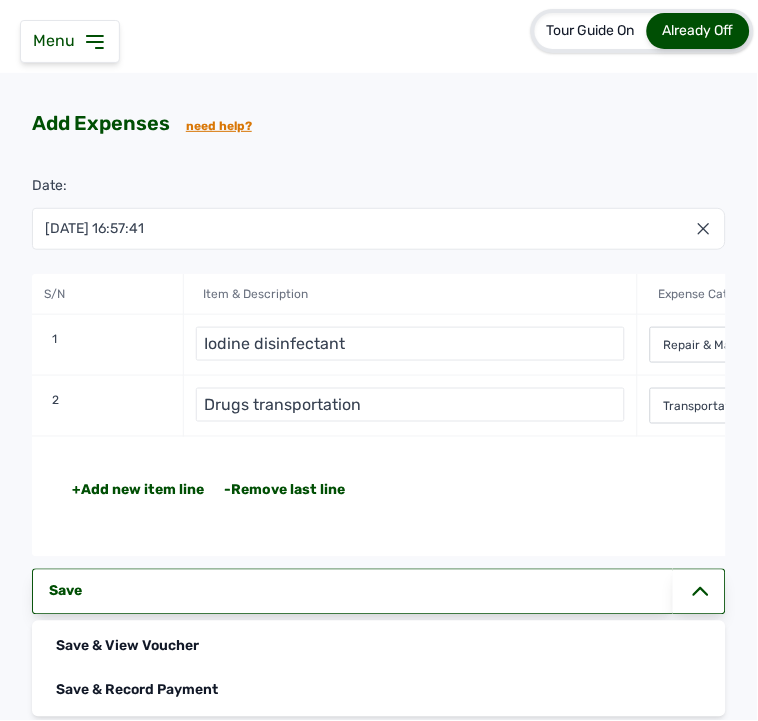 click on "+Add new item line -Remove last line" at bounding box center (507, 491) 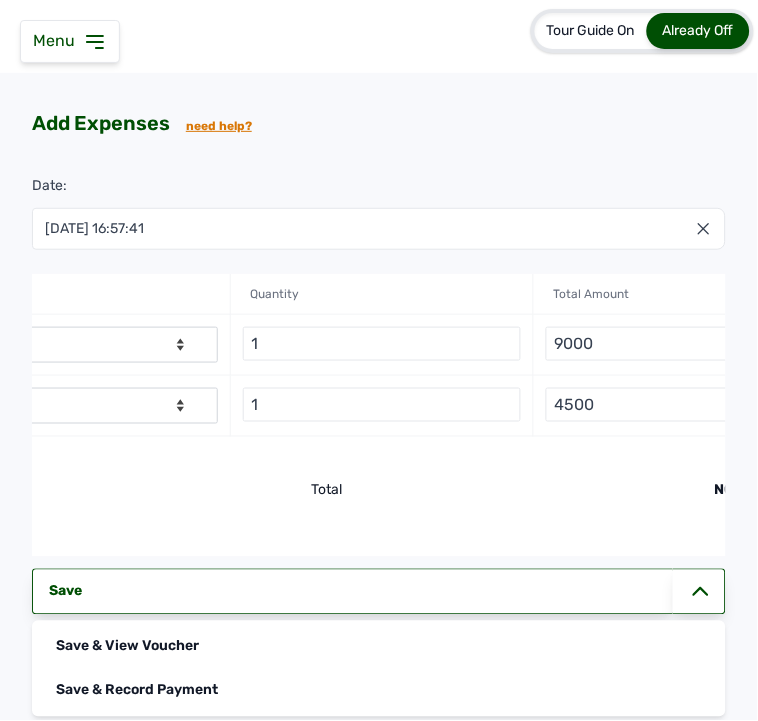 scroll, scrollTop: 0, scrollLeft: 1136, axis: horizontal 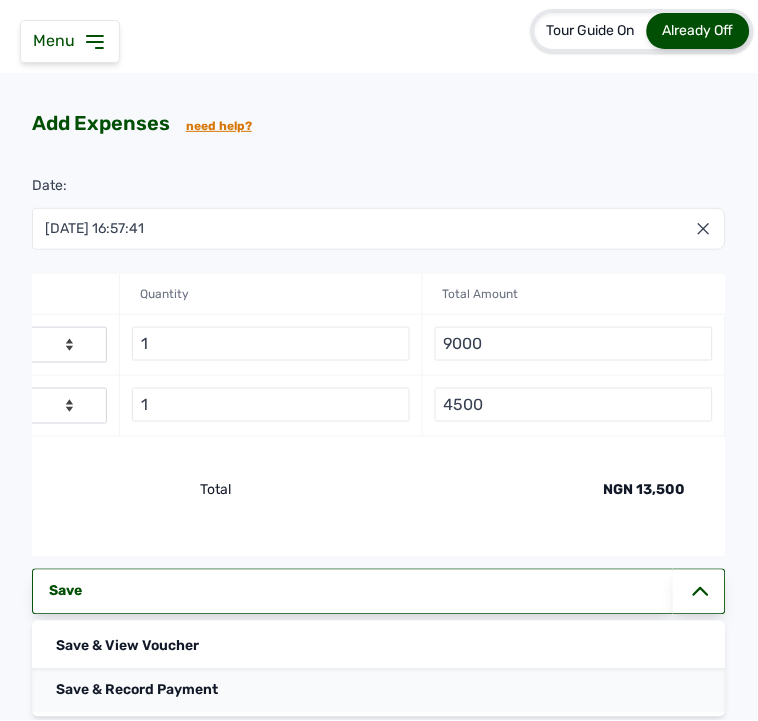 click on "Save & Record Payment" at bounding box center [379, 691] 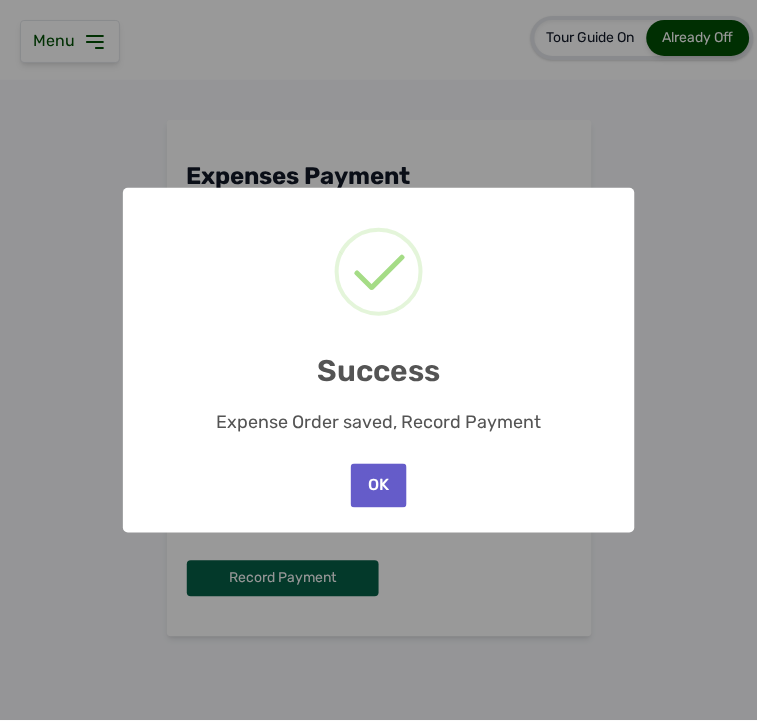 click on "OK" at bounding box center (379, 486) 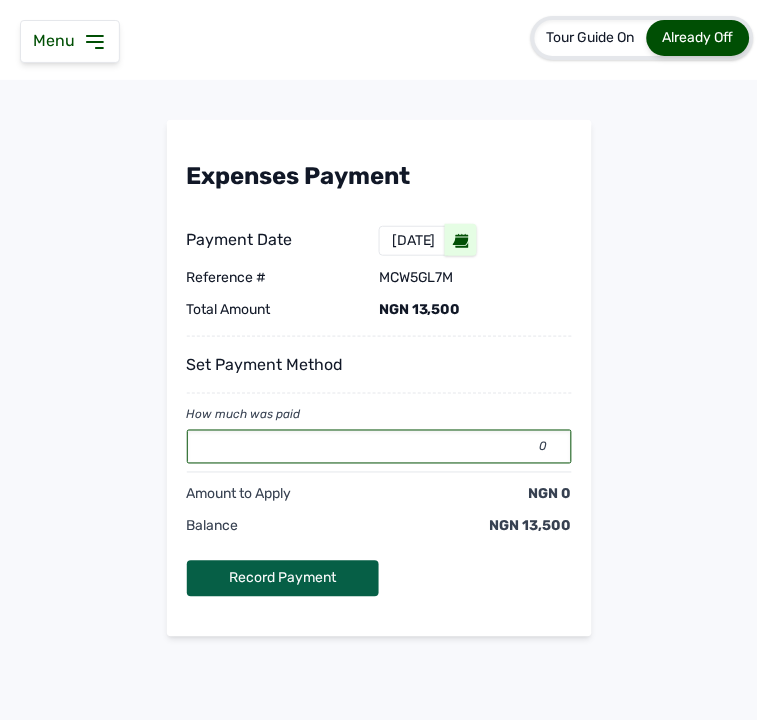 click on "0" at bounding box center [379, 447] 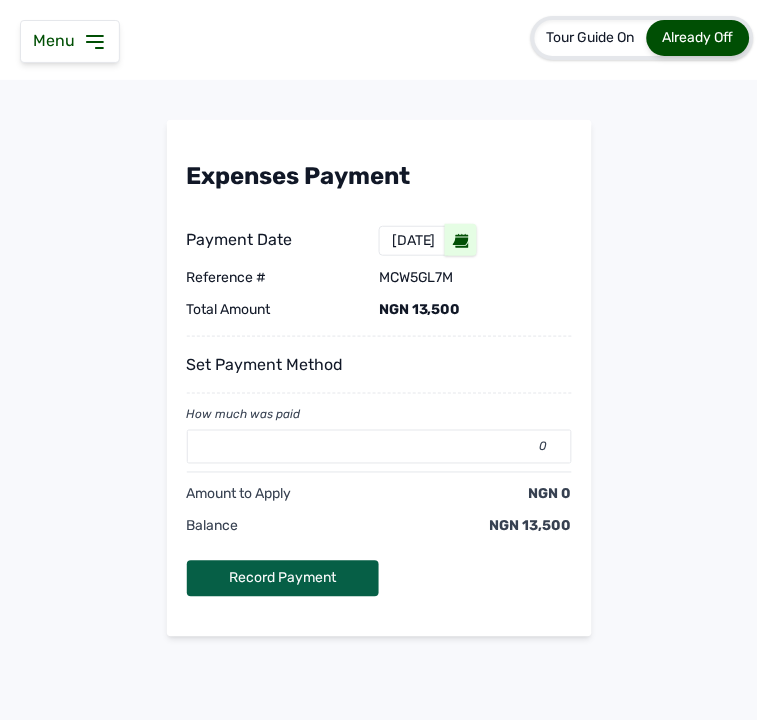 click at bounding box center [379, 472] 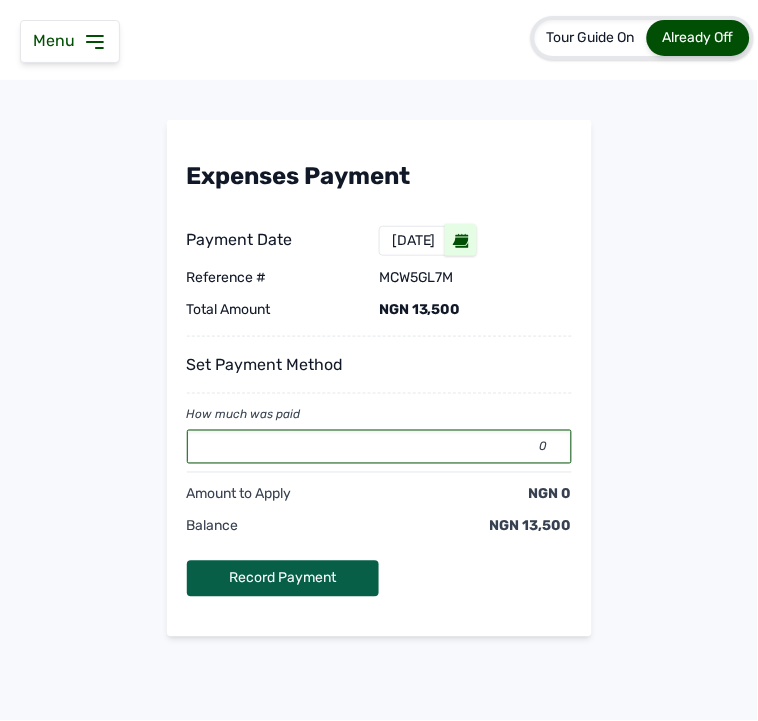 click on "0" at bounding box center (379, 447) 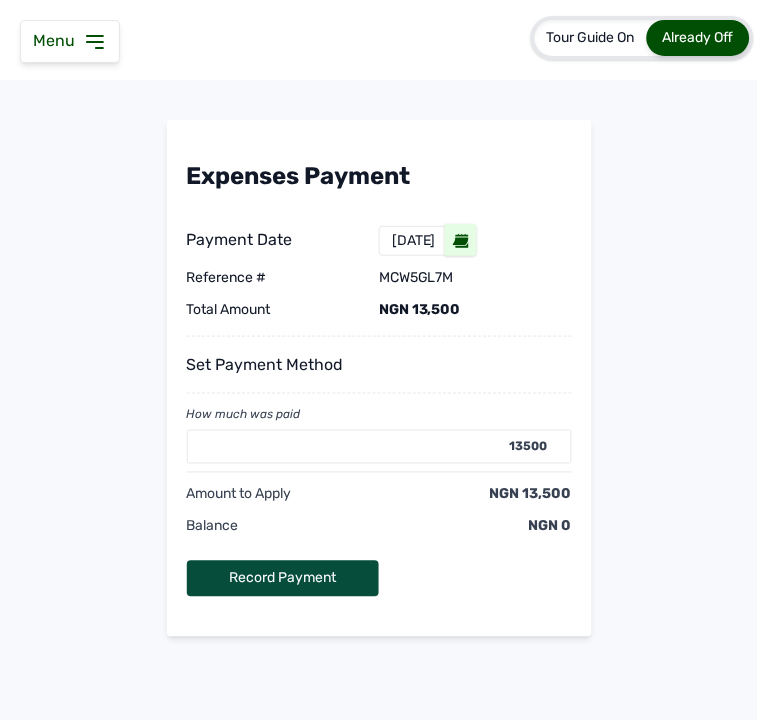 click on "Record Payment" at bounding box center (283, 579) 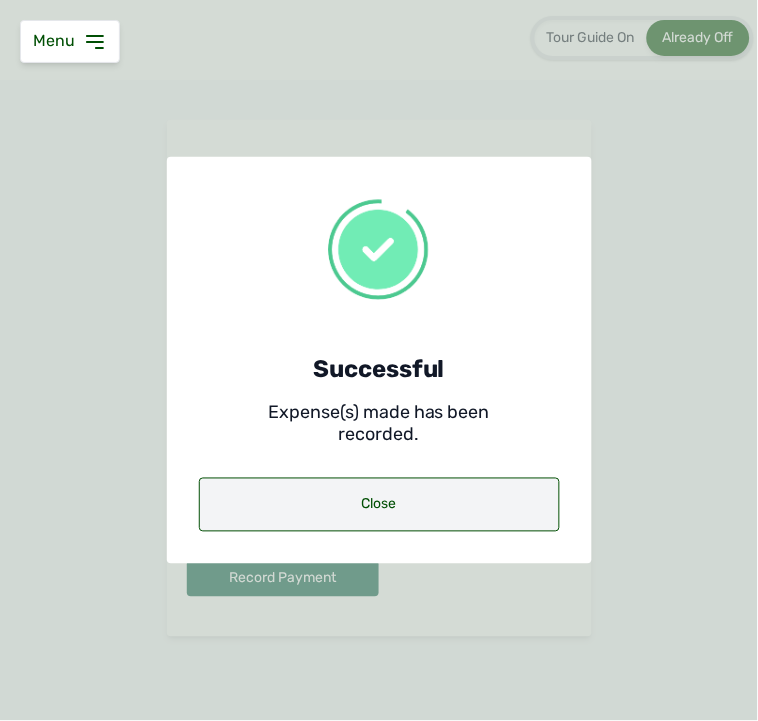 click on "Close" at bounding box center [379, 505] 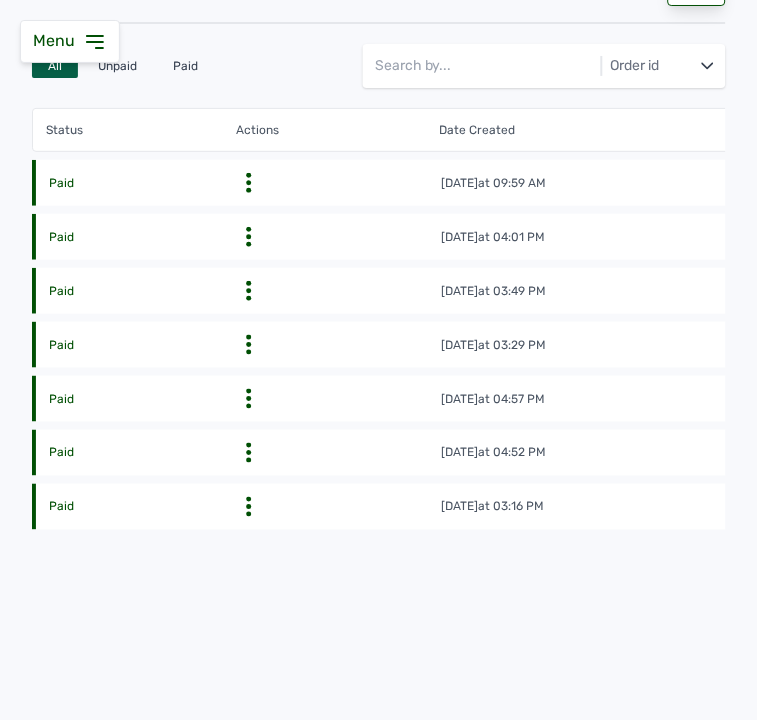 scroll, scrollTop: 357, scrollLeft: 0, axis: vertical 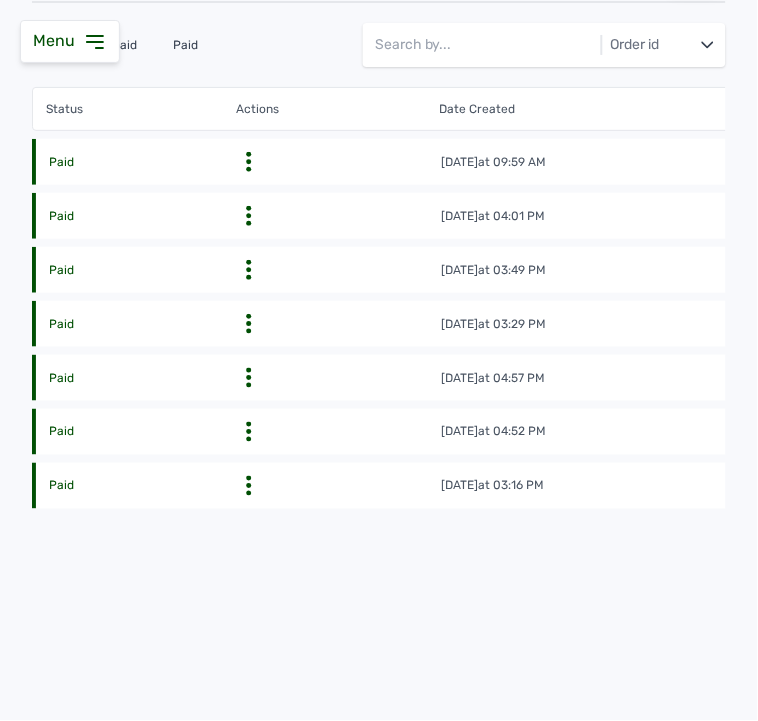 click on "Paid options 3rd Jul 2025   at 04:57 PM mcw5gl7m 2 NGN 13,500" 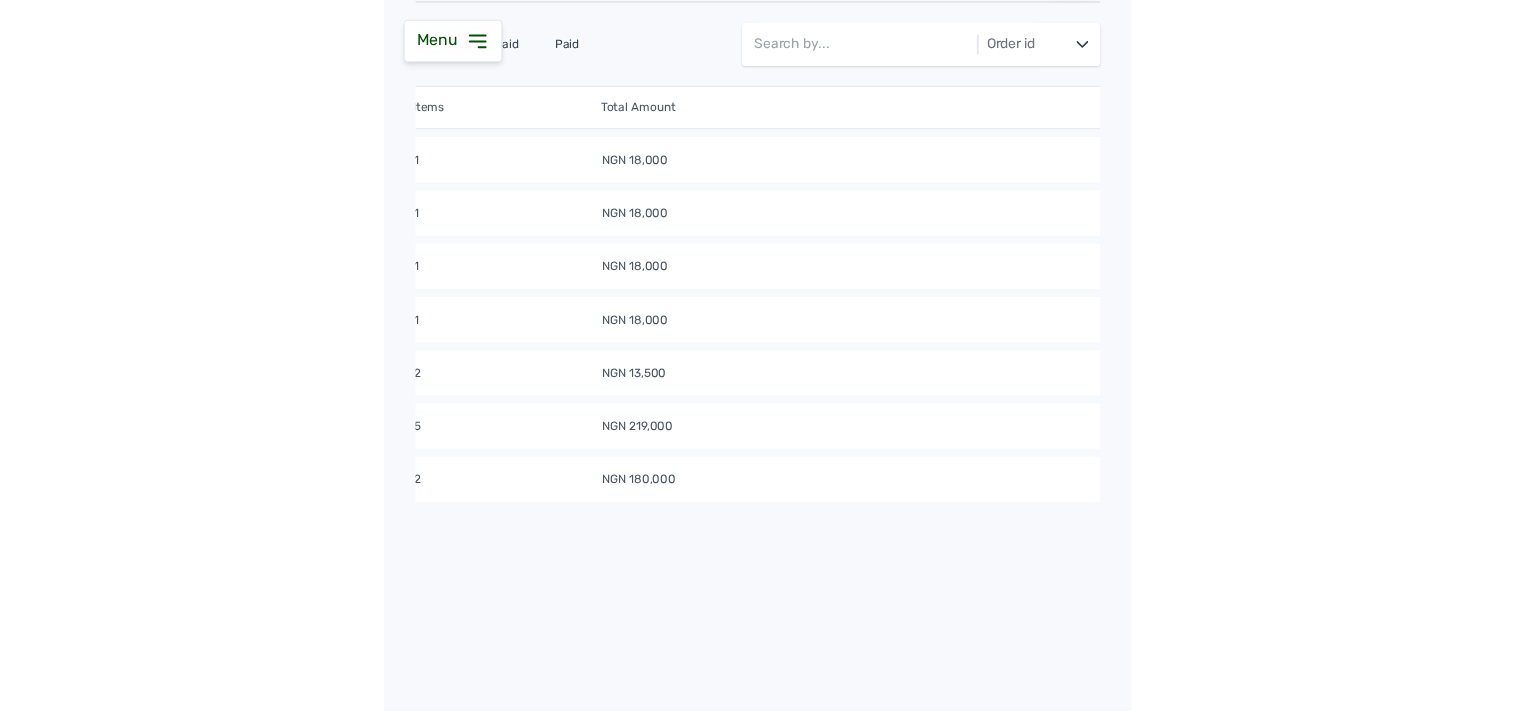 scroll, scrollTop: 0, scrollLeft: 1440, axis: horizontal 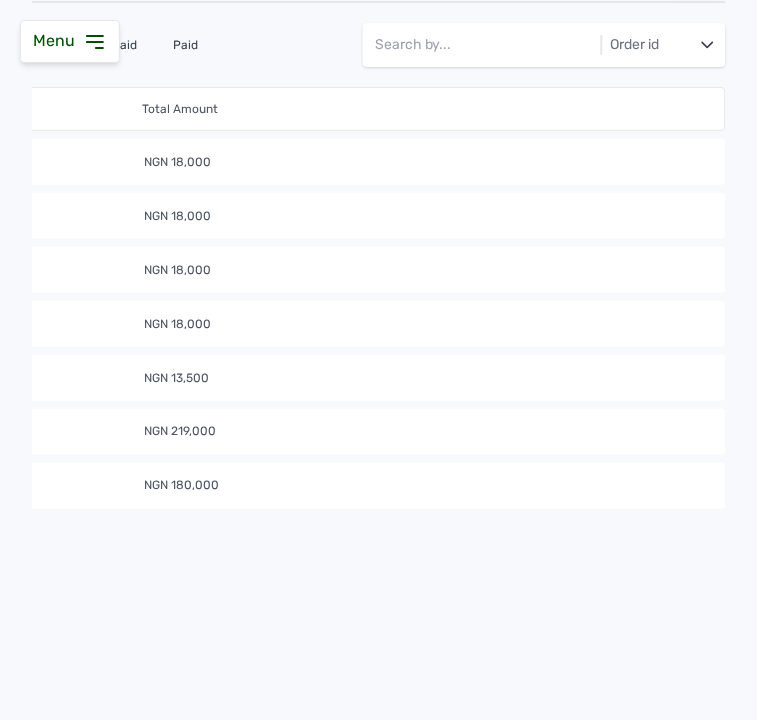 click 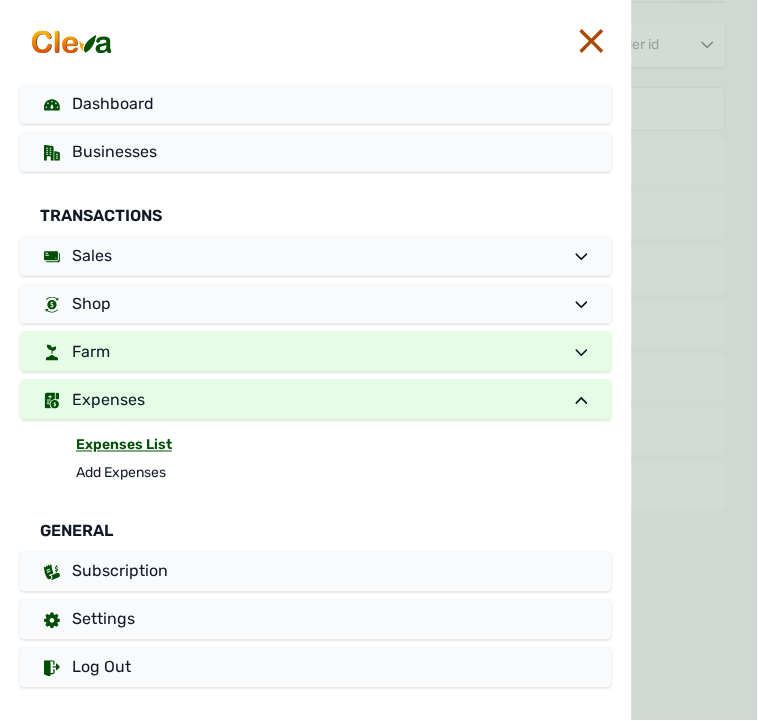 click on "Farm" at bounding box center [316, 352] 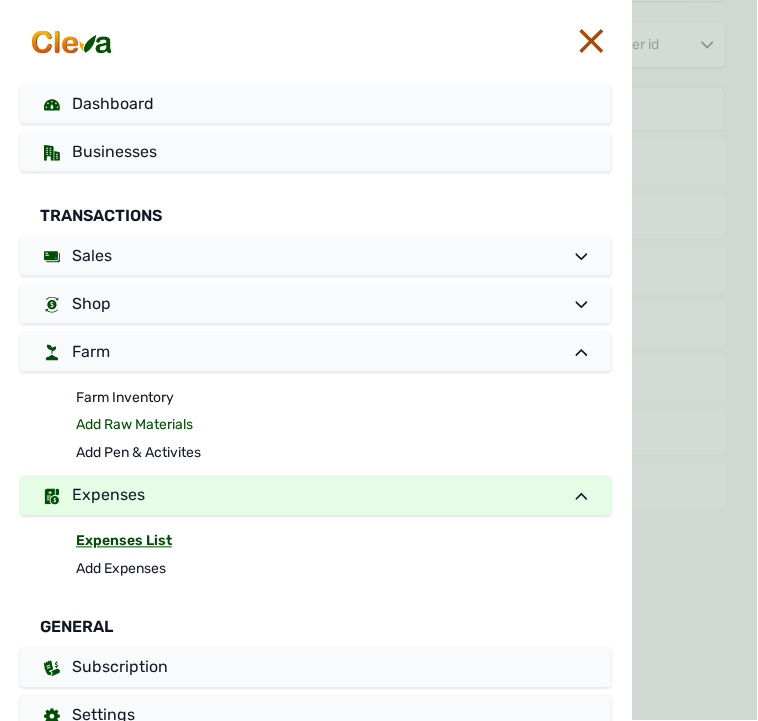 click on "Add Raw Materials" at bounding box center (344, 426) 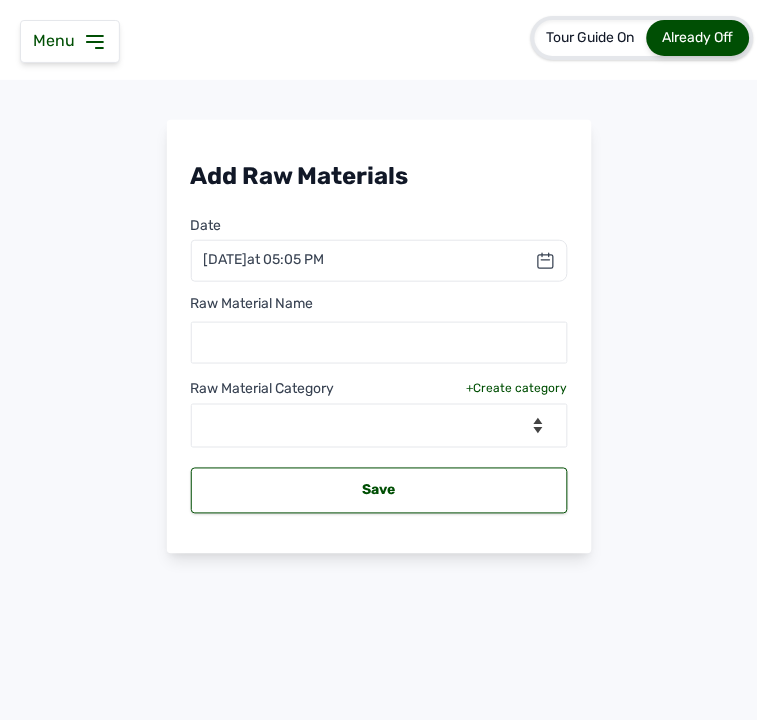 click on "9th Jul 2025   at 05:05 PM" at bounding box center [264, 260] 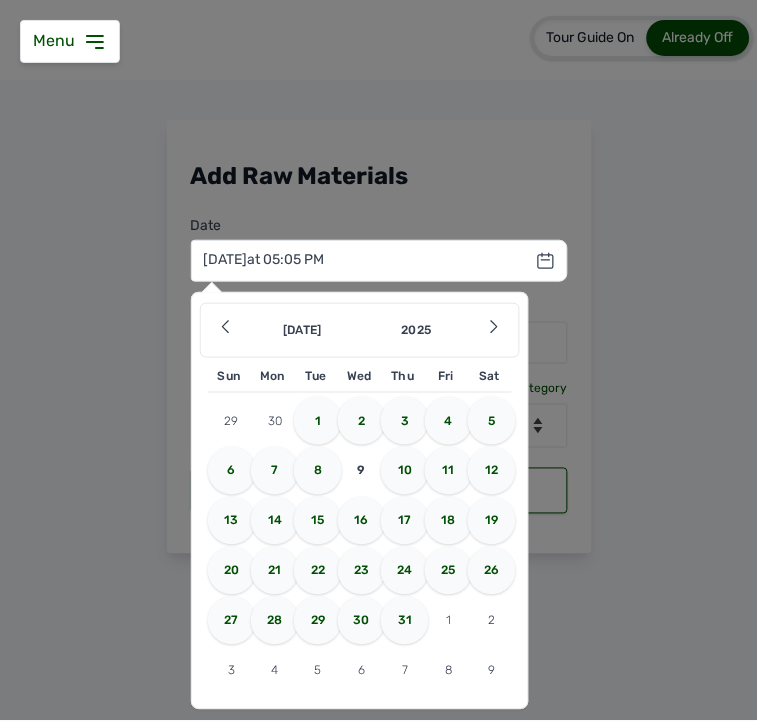 click on "3" at bounding box center (405, 421) 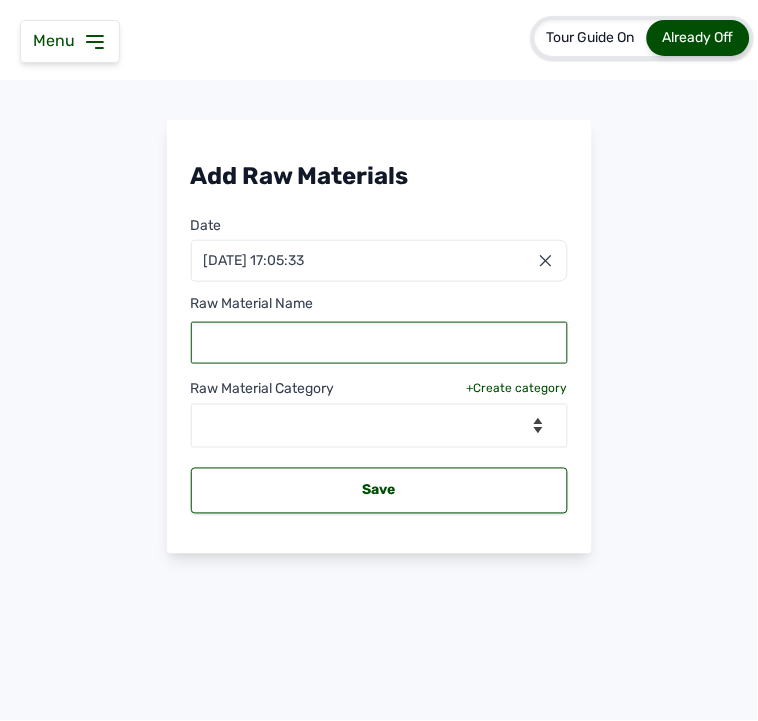 click at bounding box center [379, 343] 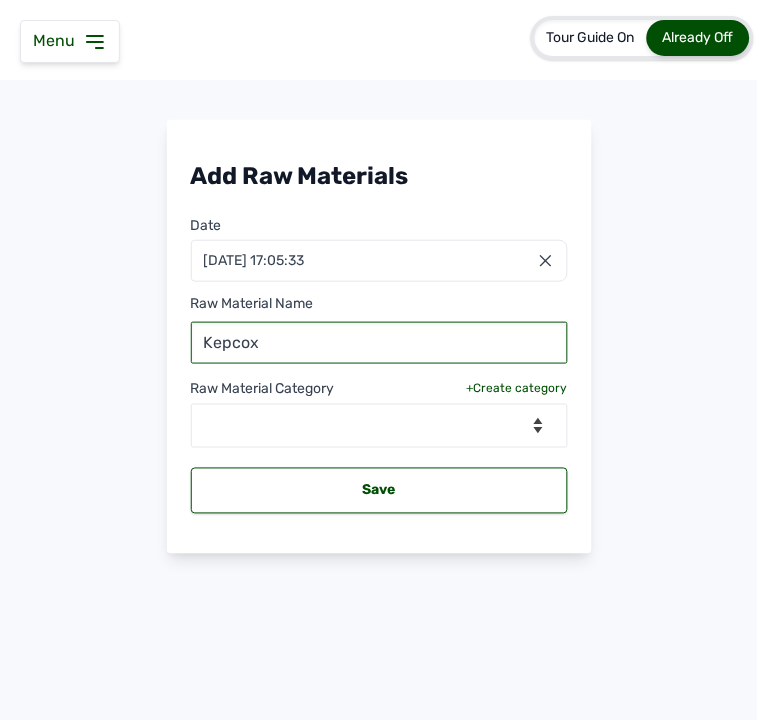 type on "Kepcox" 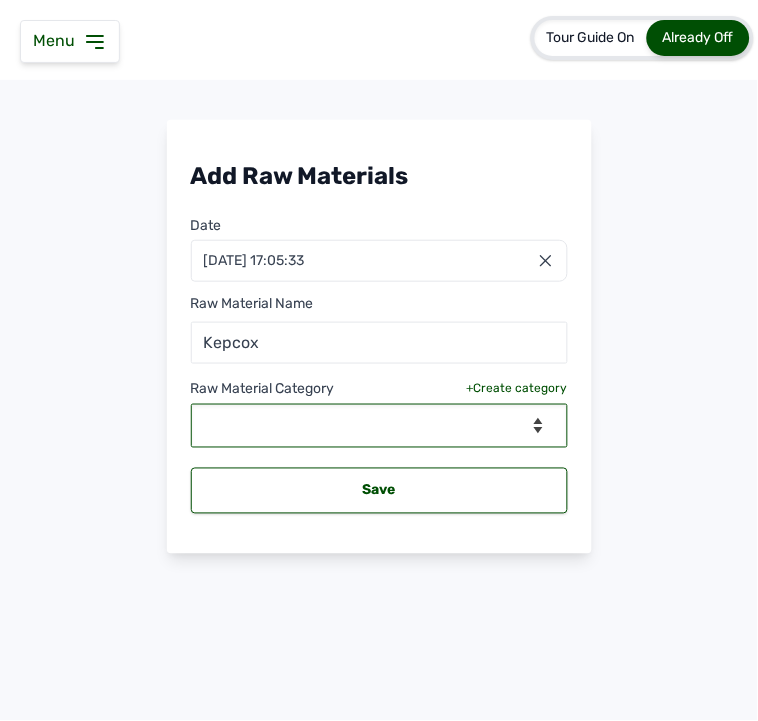click on "--Select Category-- Biomass Fuel feeds medications vaccines" at bounding box center (379, 426) 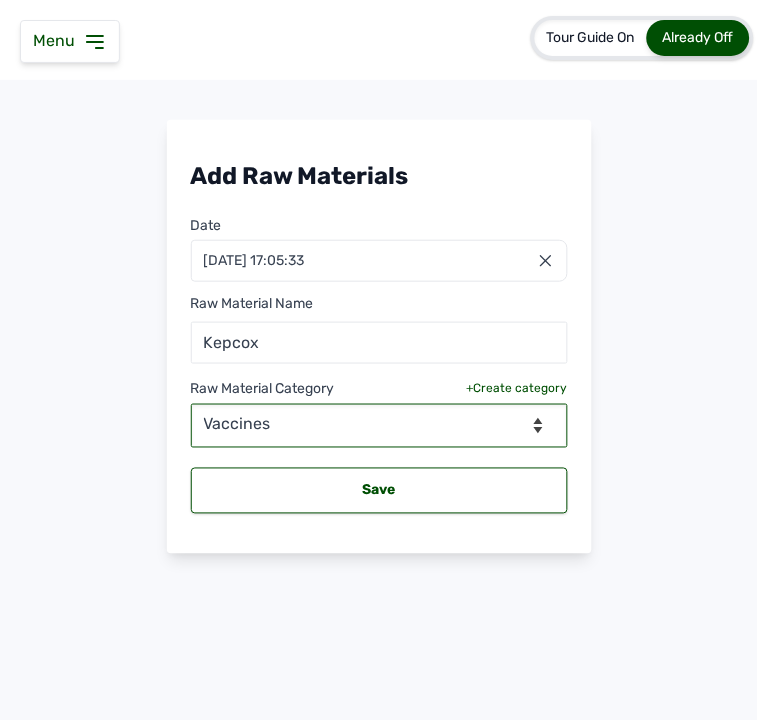 click on "--Select Category-- Biomass Fuel feeds medications vaccines" at bounding box center [379, 426] 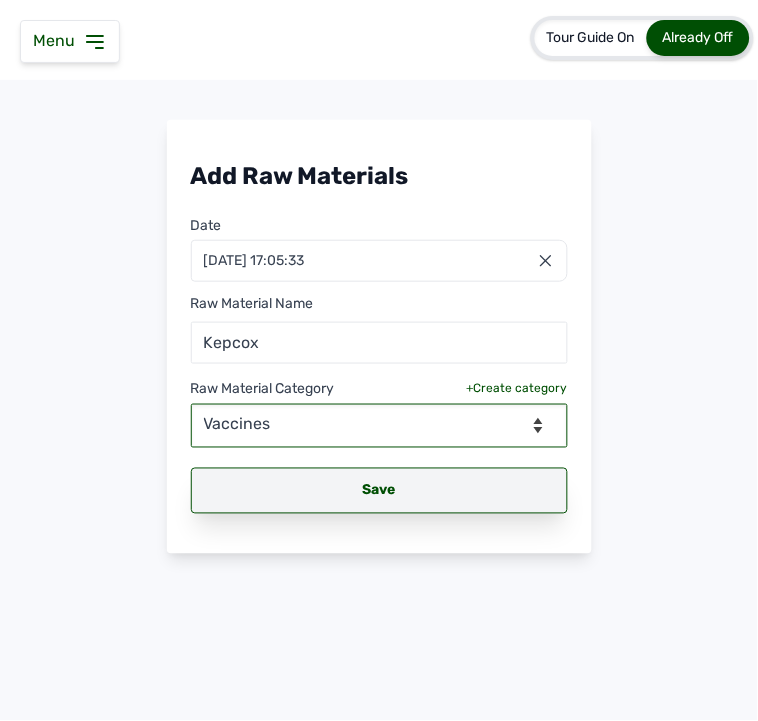 select 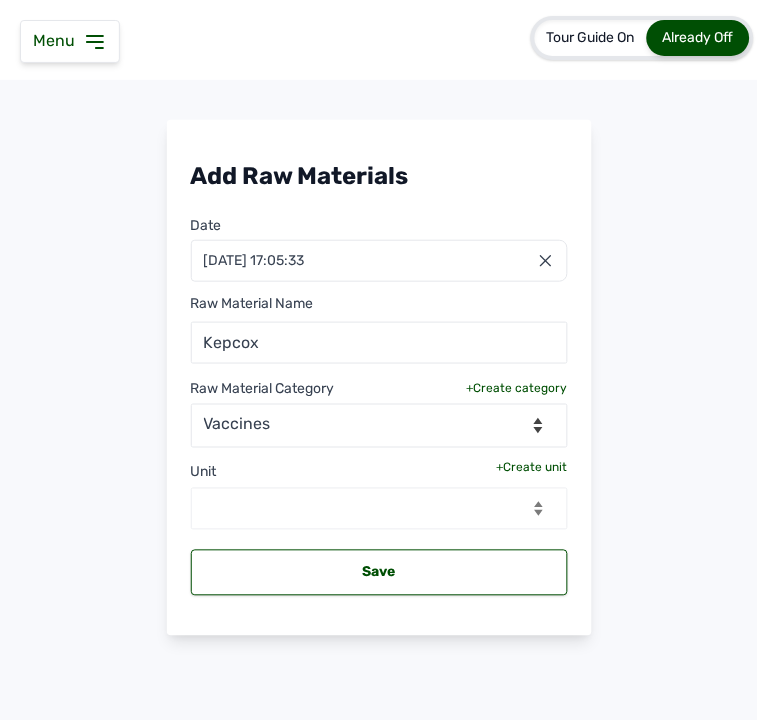 click on "Unit  +Create unit  --Select unit--" at bounding box center [379, 495] 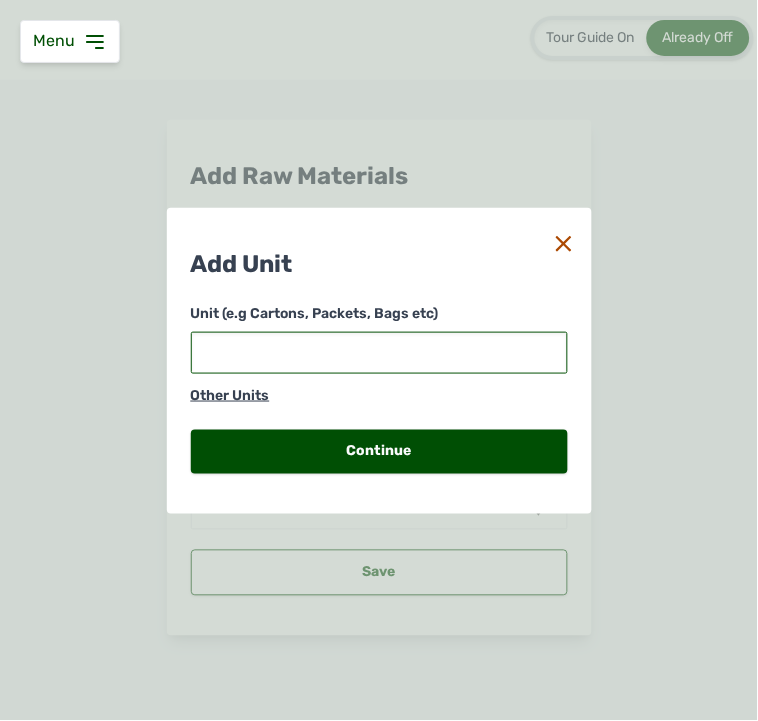 click at bounding box center (379, 353) 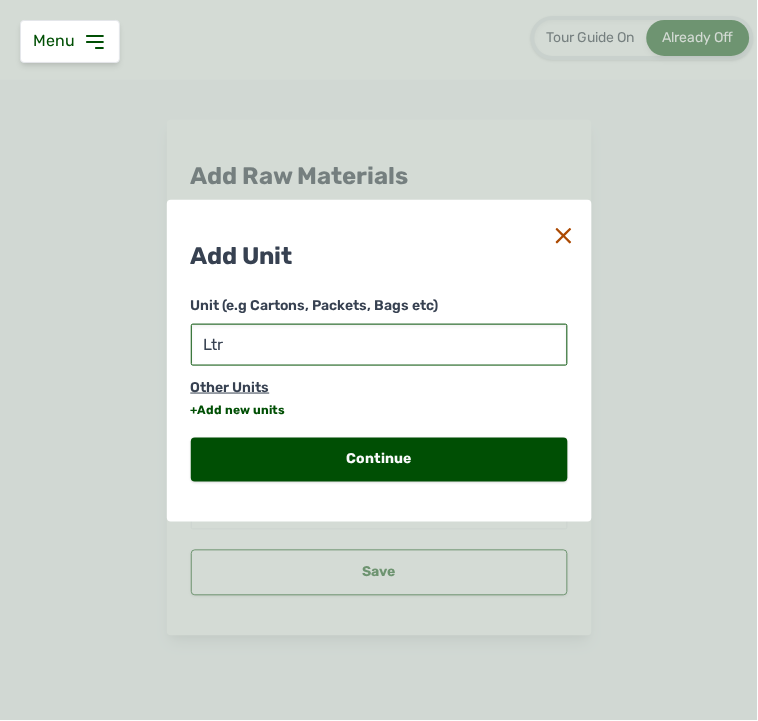 type on "Ltr" 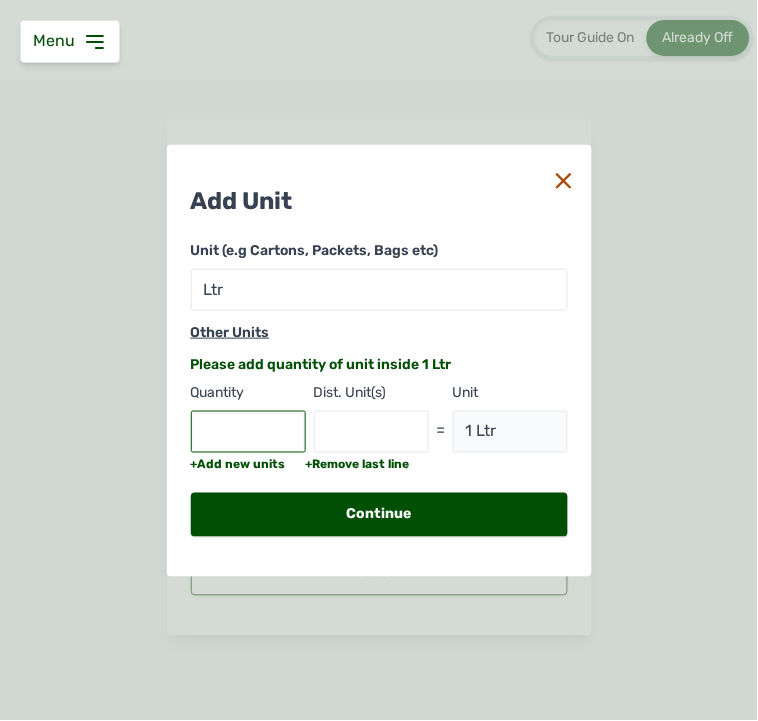 click at bounding box center (248, 432) 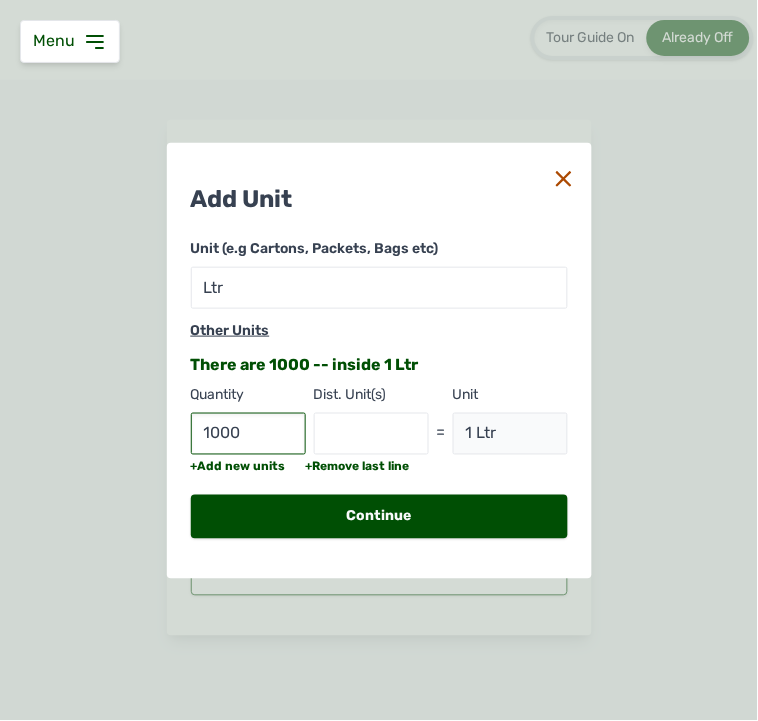 type on "1000" 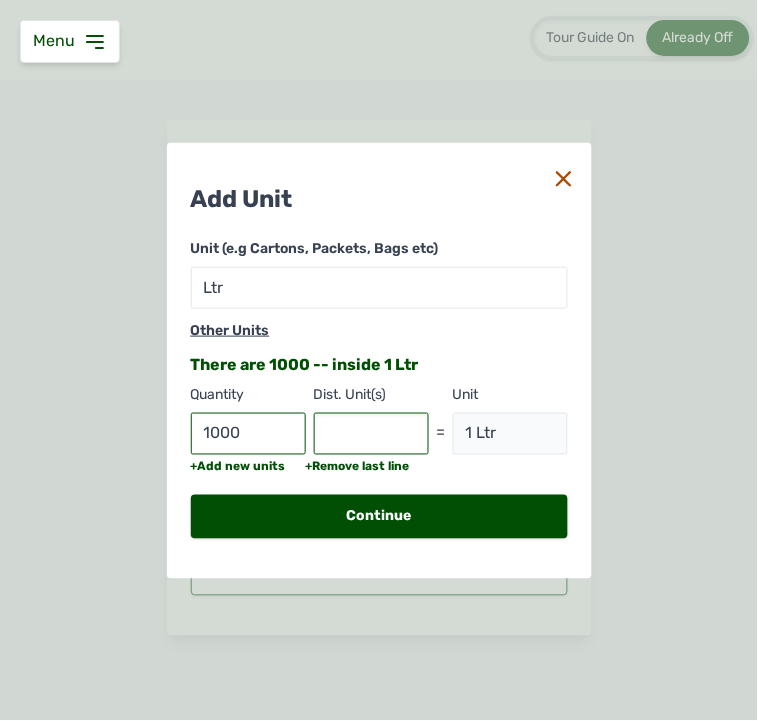 click at bounding box center (371, 434) 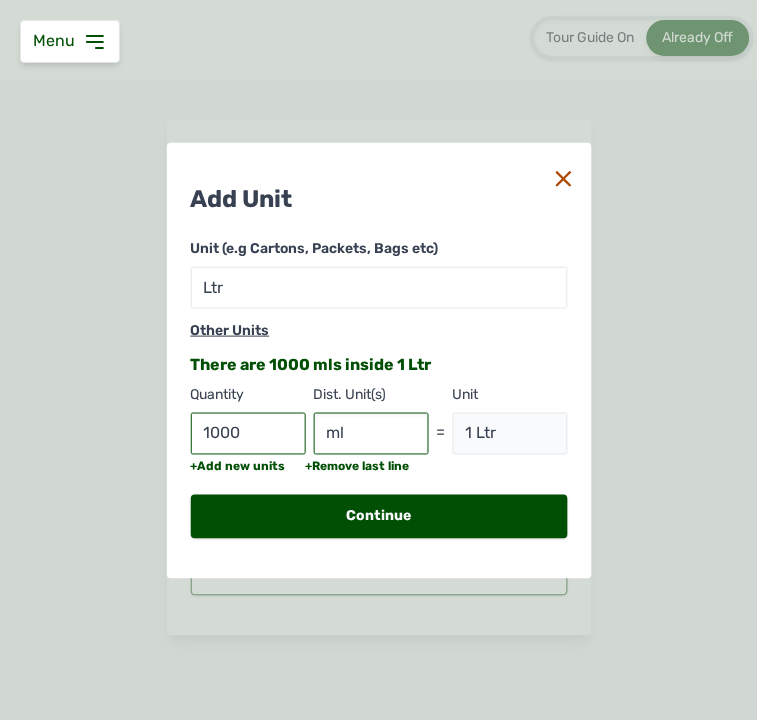 type on "mls" 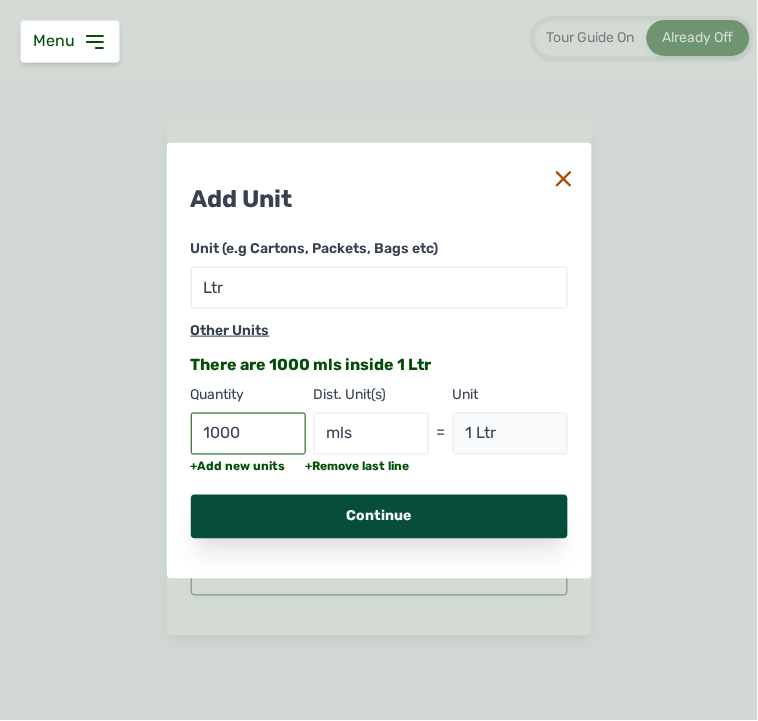 click on "Continue" at bounding box center [379, 517] 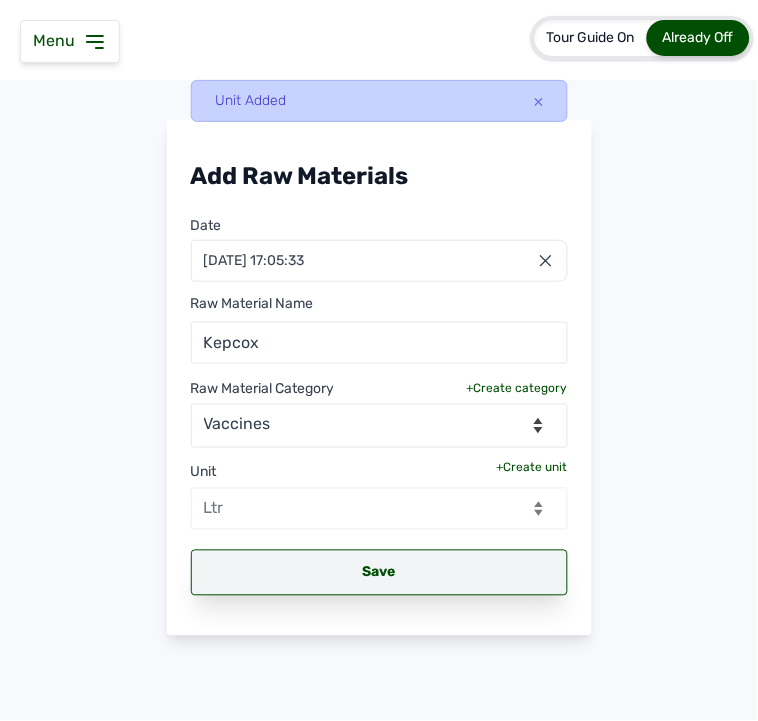 click on "Save" at bounding box center [379, 573] 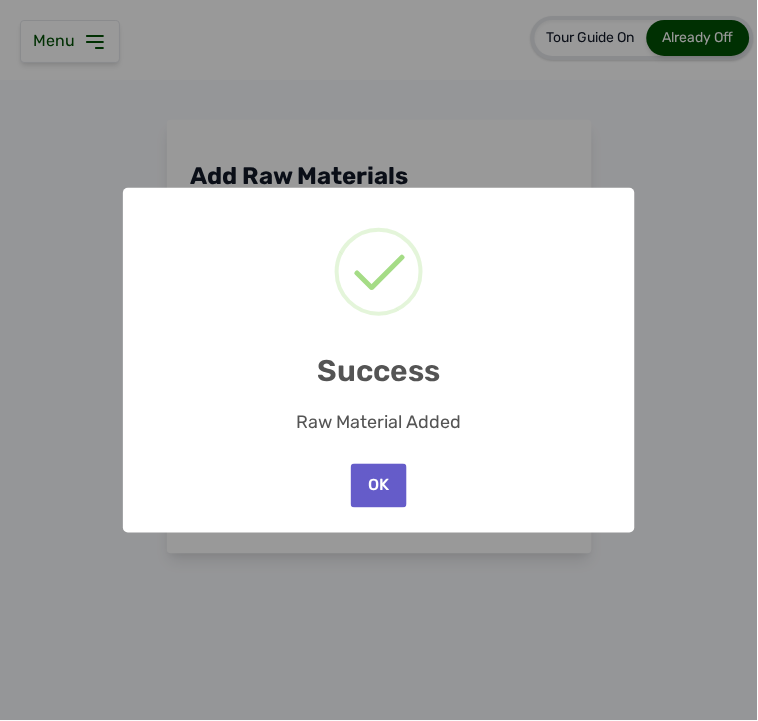 click on "OK" at bounding box center (379, 486) 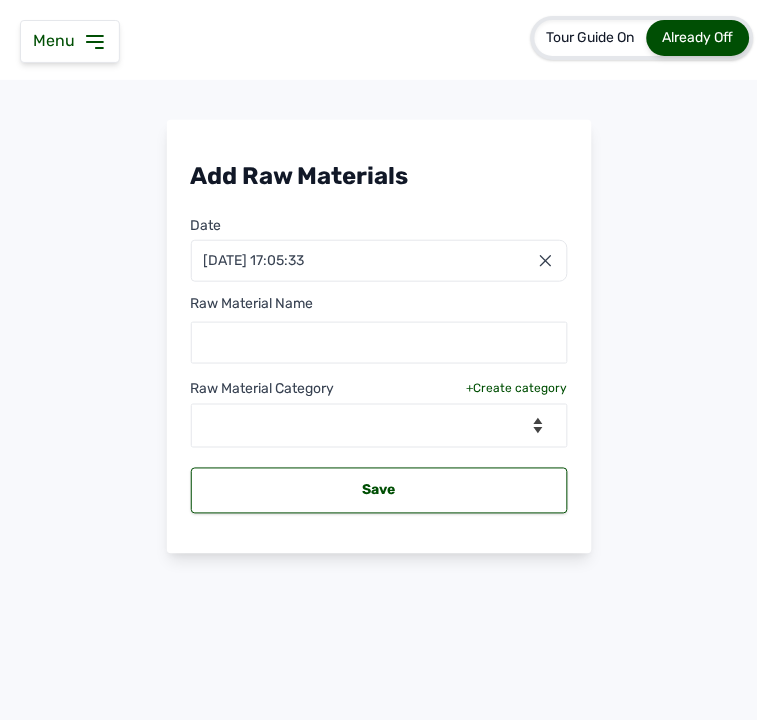 click 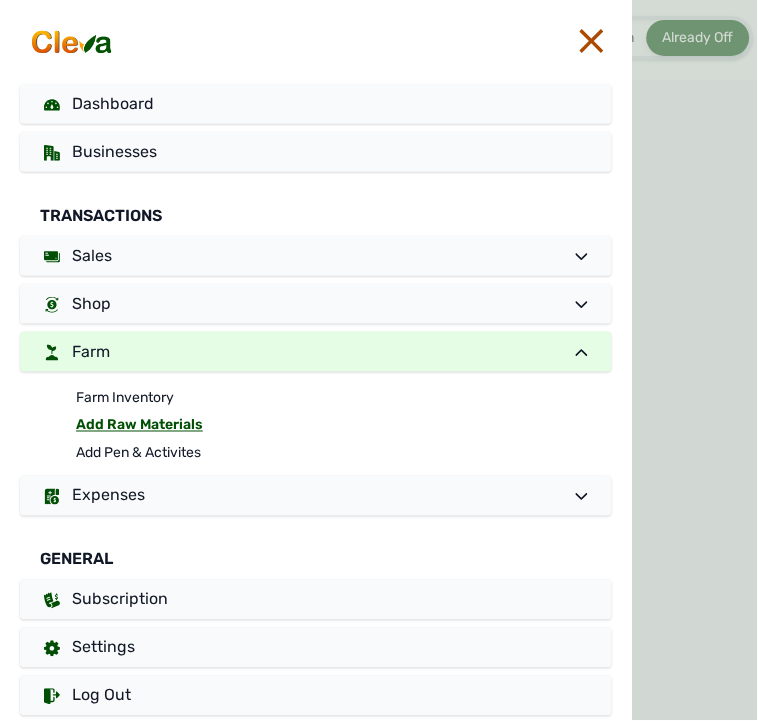 click at bounding box center [695, 360] 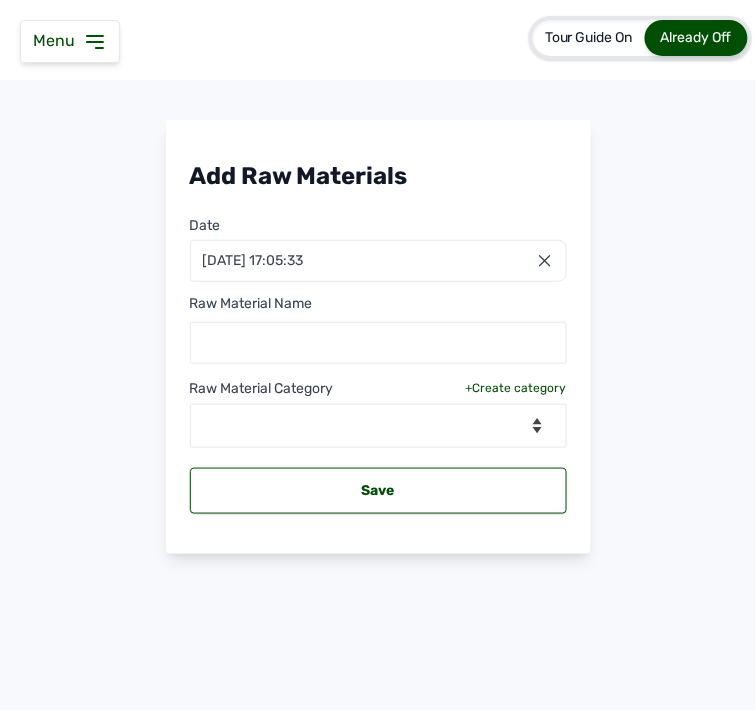 click on "Add Raw Materials Date 03 Jul 2025 17:05:33 Jul 2025 Jan Feb Mar Apr May Jun Jul Aug Sep Oct Nov Dec 2025 2026 2027 2028 2029 2030 2031 2032 2033 2034 2035 2036 Sun Mon Tue Wed Thu Fri Sat 29 30 1 2 3 4 5 6 7 8 9 10 11 12 13 14 15 16 17 18 19 20 21 22 23 24 25 26 27 28 29 30 31 1 2 3 4 5 6 7 8 9 Cancel Raw Material Name Raw Material Category  +Create category  --Select Category-- Biomass Fuel feeds medications vaccines  Save" at bounding box center [378, 353] 